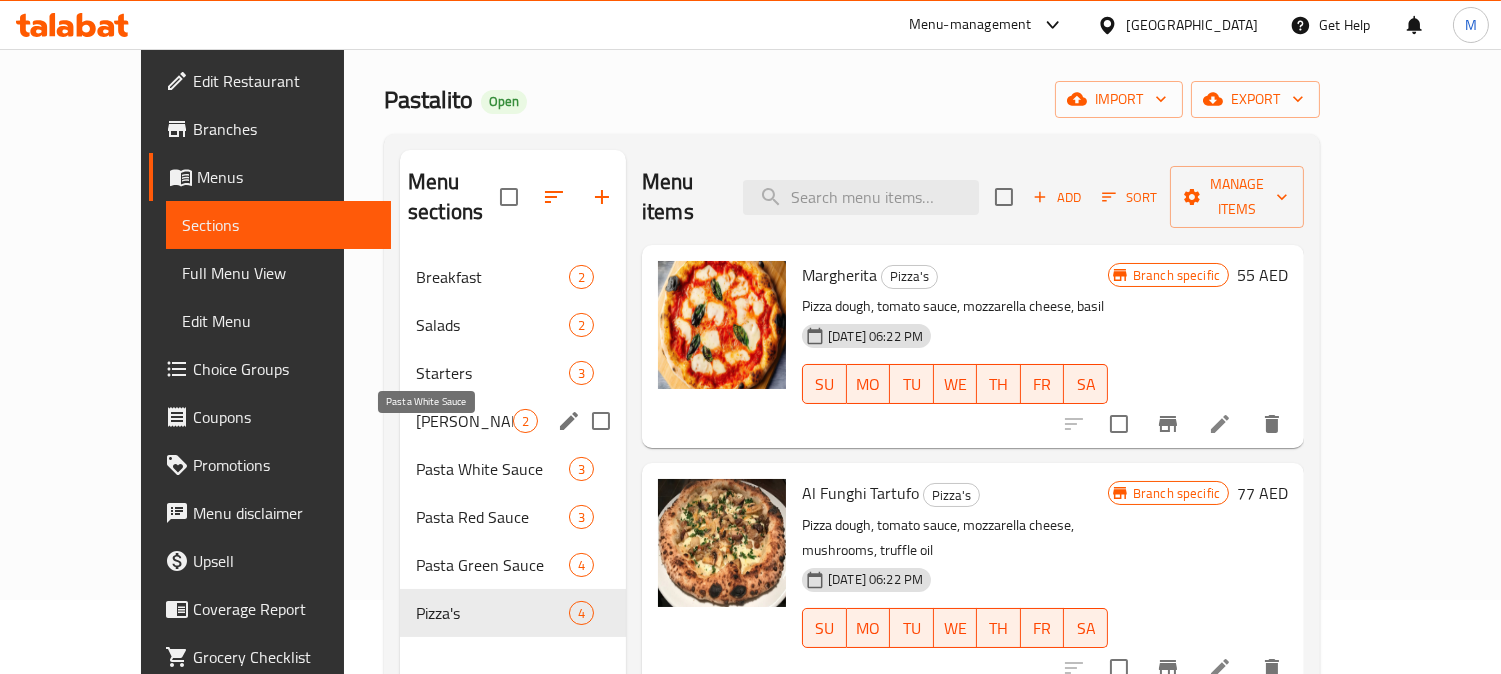 scroll, scrollTop: 11, scrollLeft: 0, axis: vertical 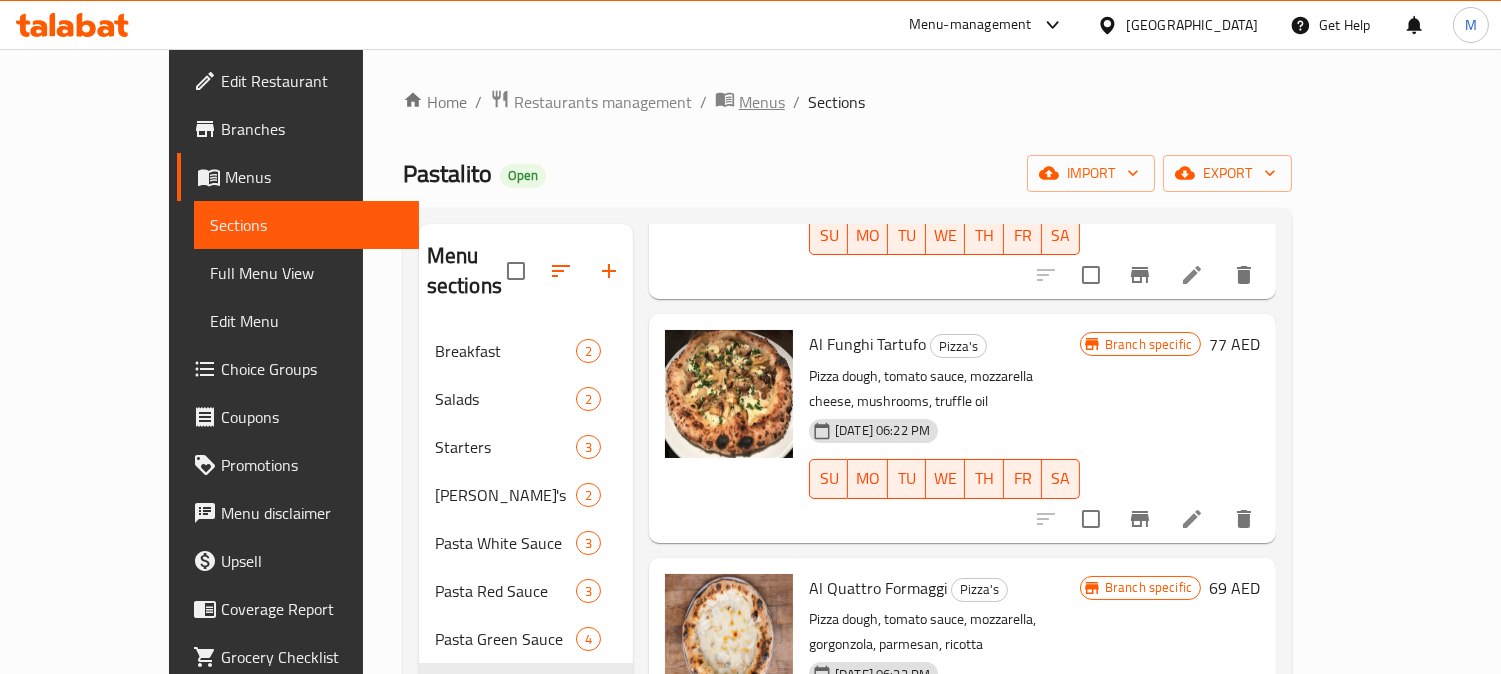 click on "Menus" at bounding box center [762, 102] 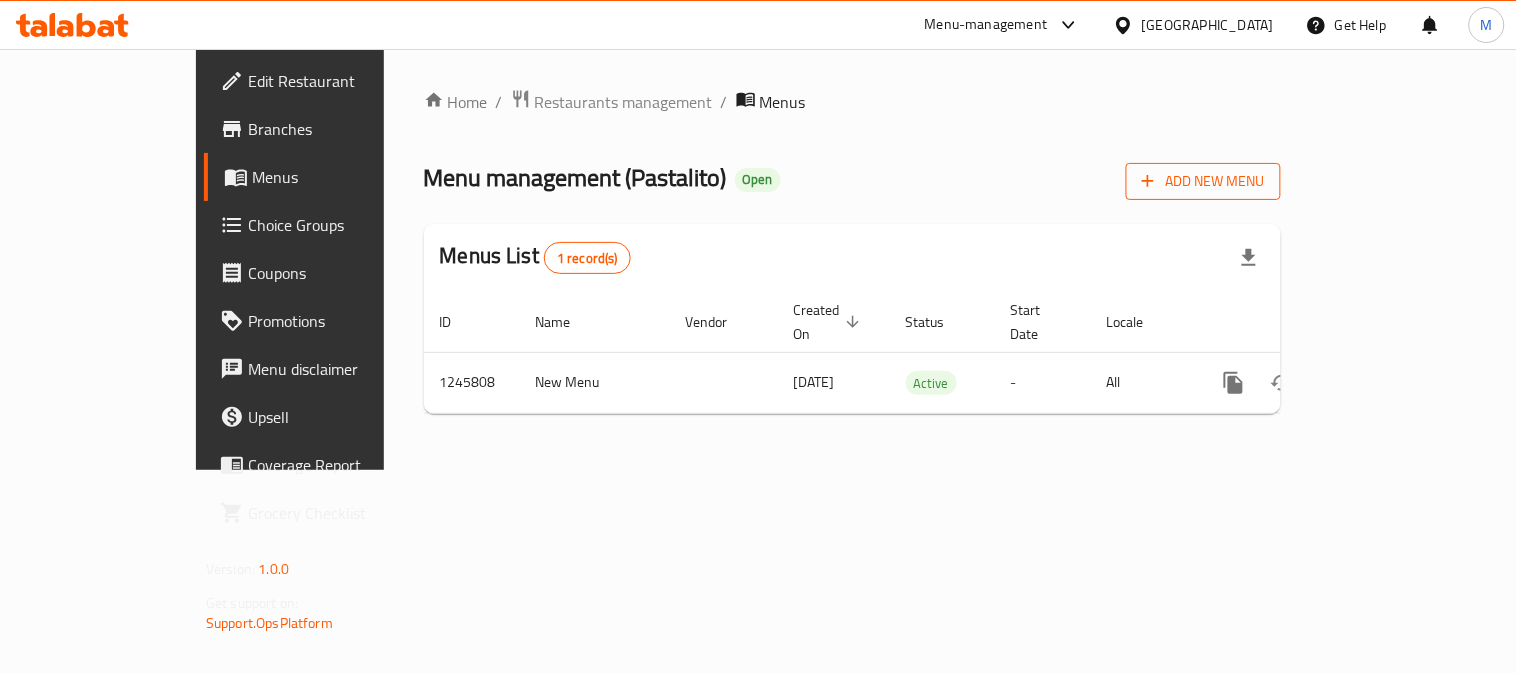click on "Add New Menu" at bounding box center (1203, 181) 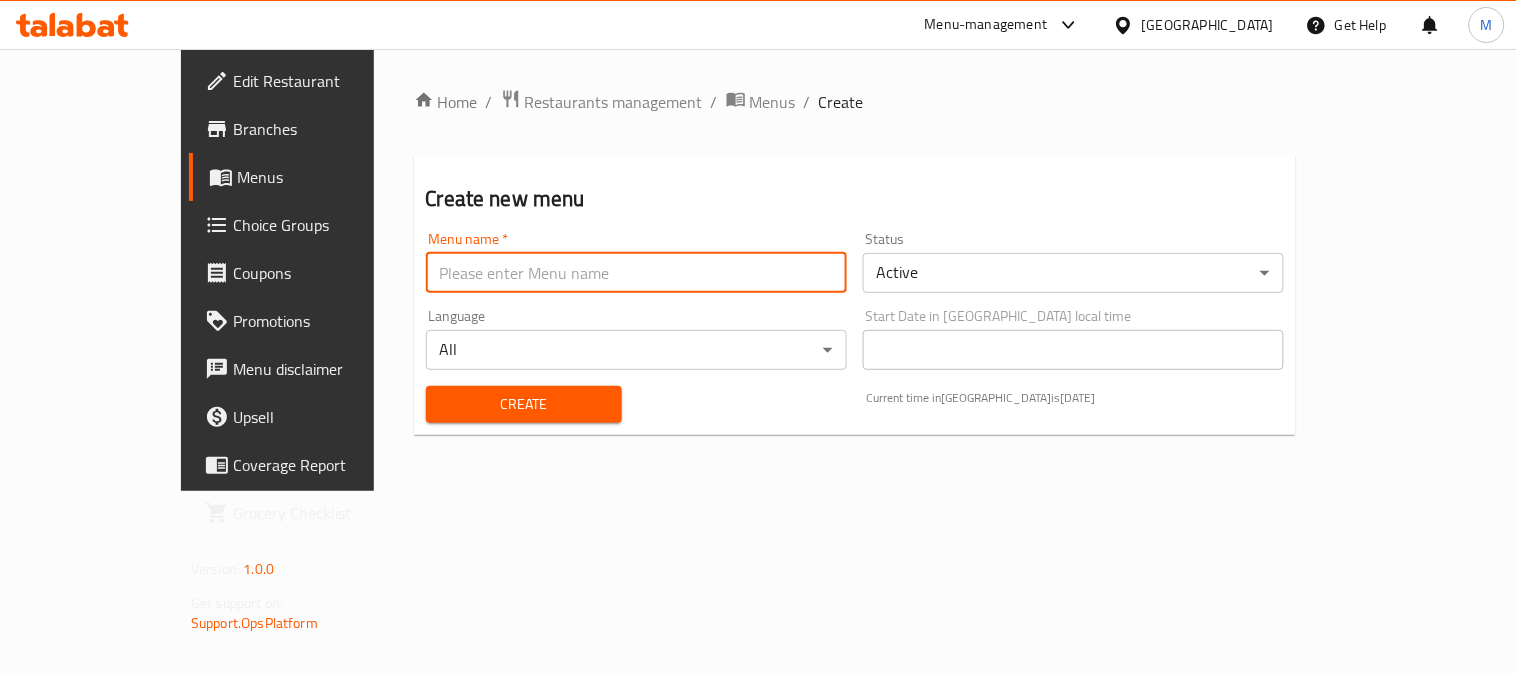 click at bounding box center [636, 273] 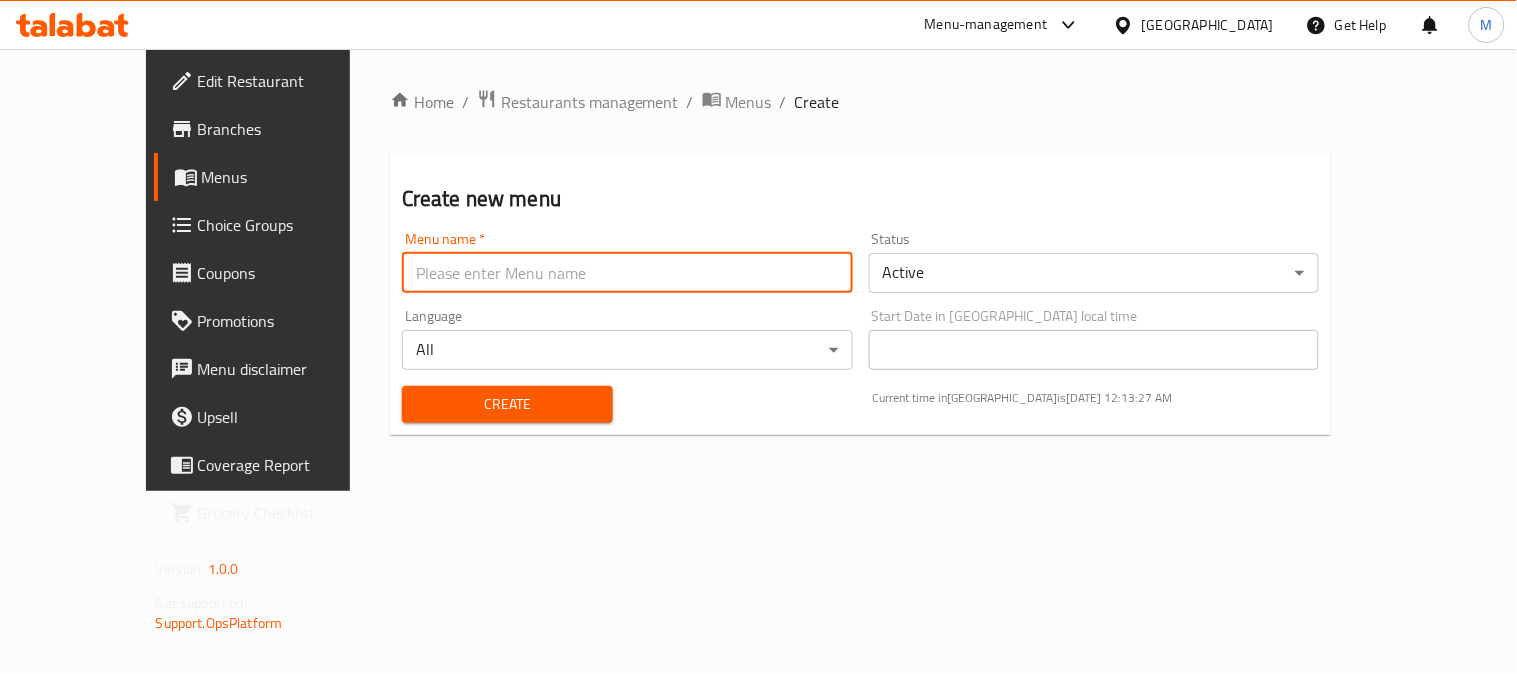 type on "-_-" 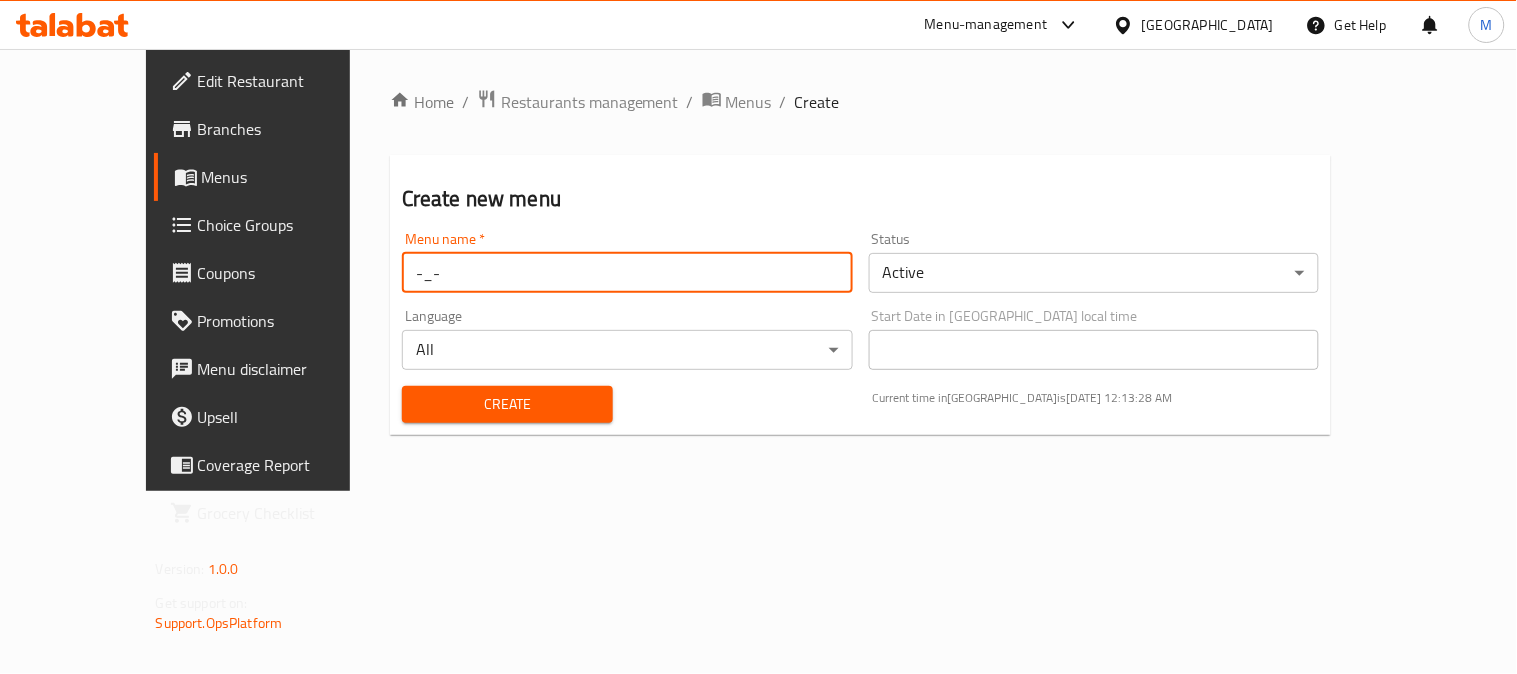 click on "​ Menu-management [GEOGRAPHIC_DATA] Get Help M   Edit Restaurant   Branches   Menus   Choice Groups   Coupons   Promotions   Menu disclaimer   Upsell   Coverage Report   Grocery Checklist  Version:    1.0.0  Get support on:    Support.OpsPlatform Home / Restaurants management / Menus / Create Create new menu Menu name   * -_- Menu name  * Status Active ​ Language All ​ Start Date in [GEOGRAPHIC_DATA] local time Start Date in [GEOGRAPHIC_DATA] local time Create Current time in  [GEOGRAPHIC_DATA]  is  [DATE]   12:13:28 AM Bug report Fill out the following information to report your bug Error text Steps to reproduce * Expected behaviour Your bug report will be sent along with the screenshot: Cancel Submit ticket Get Help Primary Support Currently using the Menu-management plugin and facing challenges? Reach out through their dedicated support channel. Get help via Slack Close Notification center Updated:  Now You do not have any Notifications Menu Item" at bounding box center [758, 361] 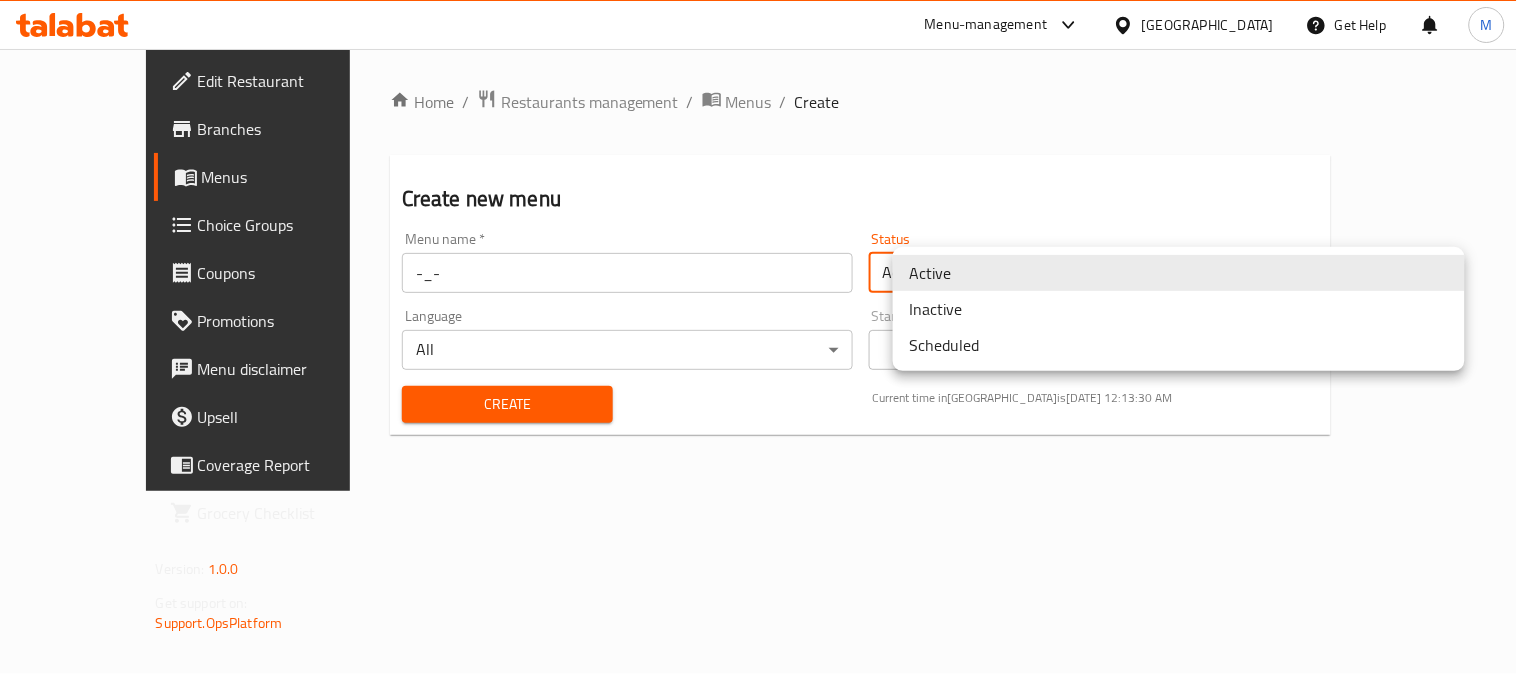 click on "Inactive" at bounding box center (1179, 309) 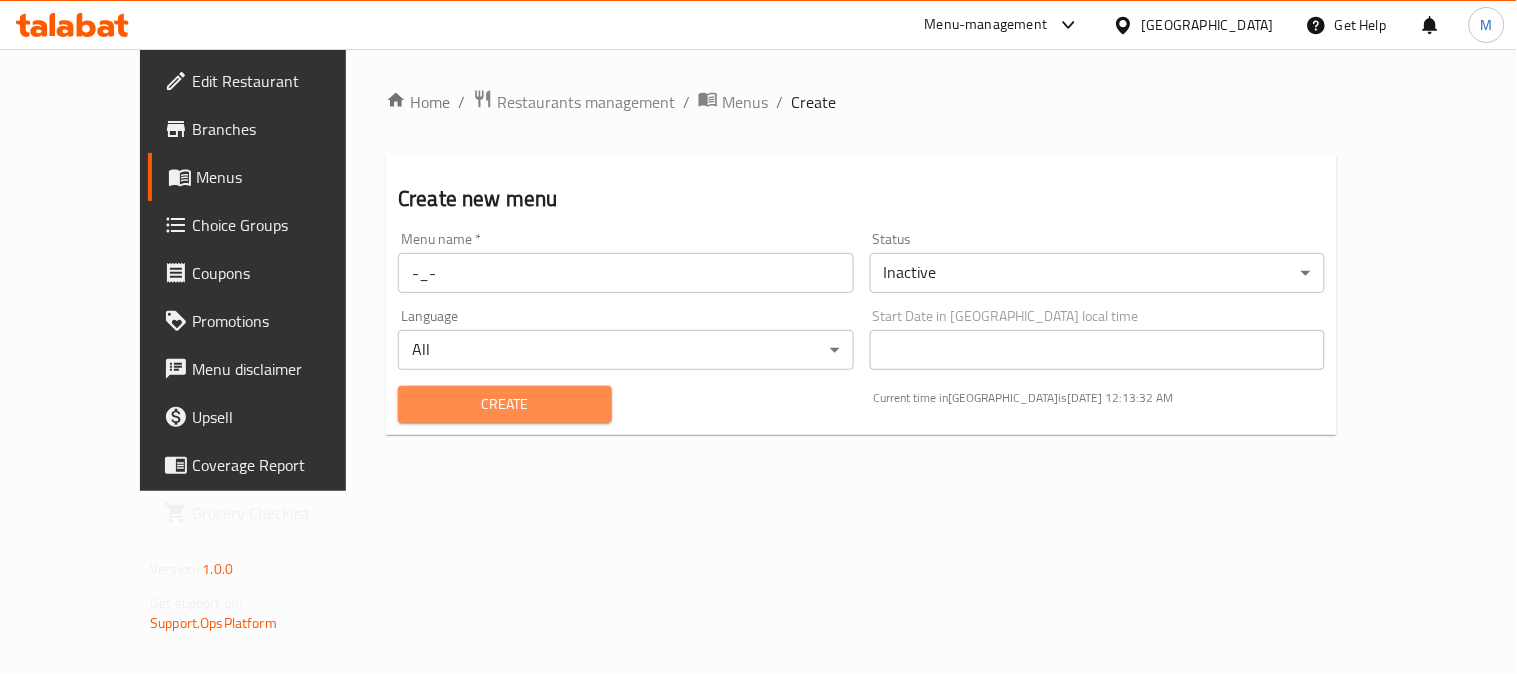 click on "Create" at bounding box center (505, 404) 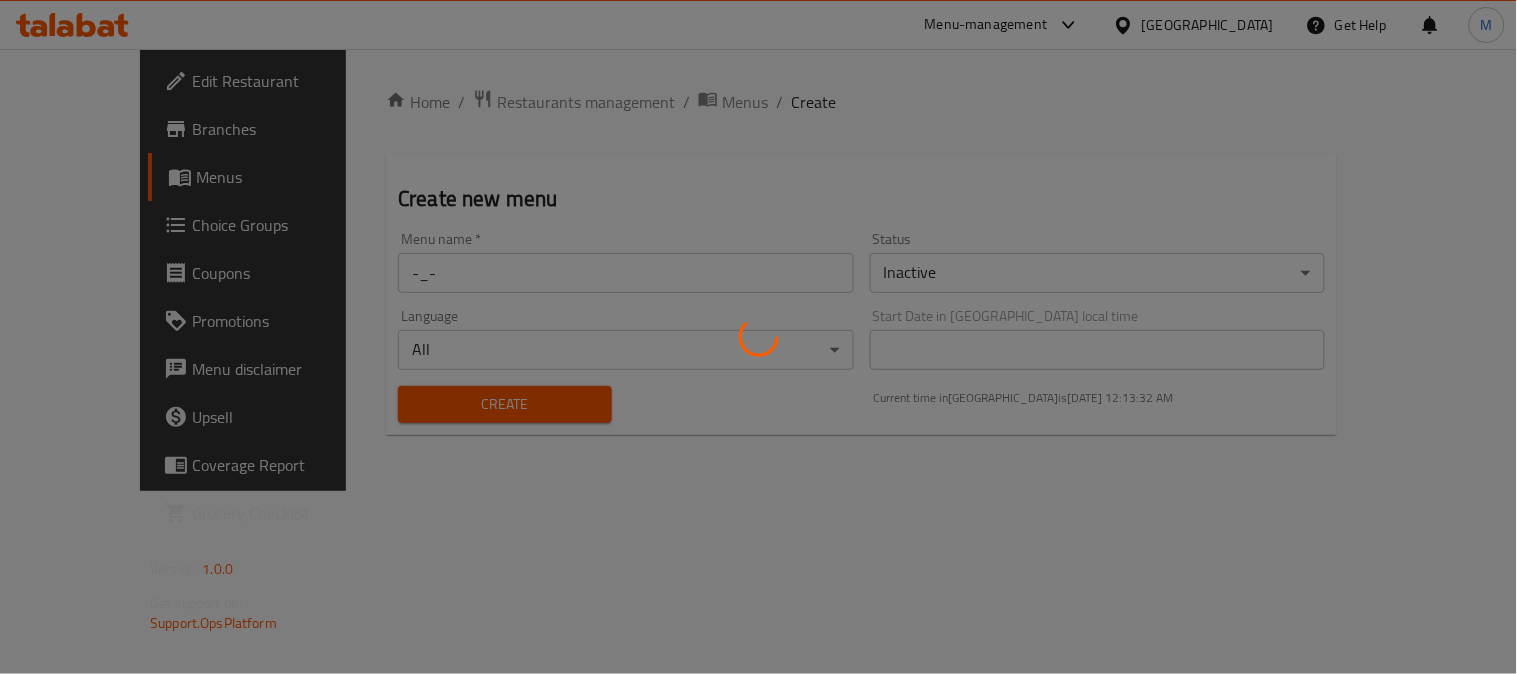 type 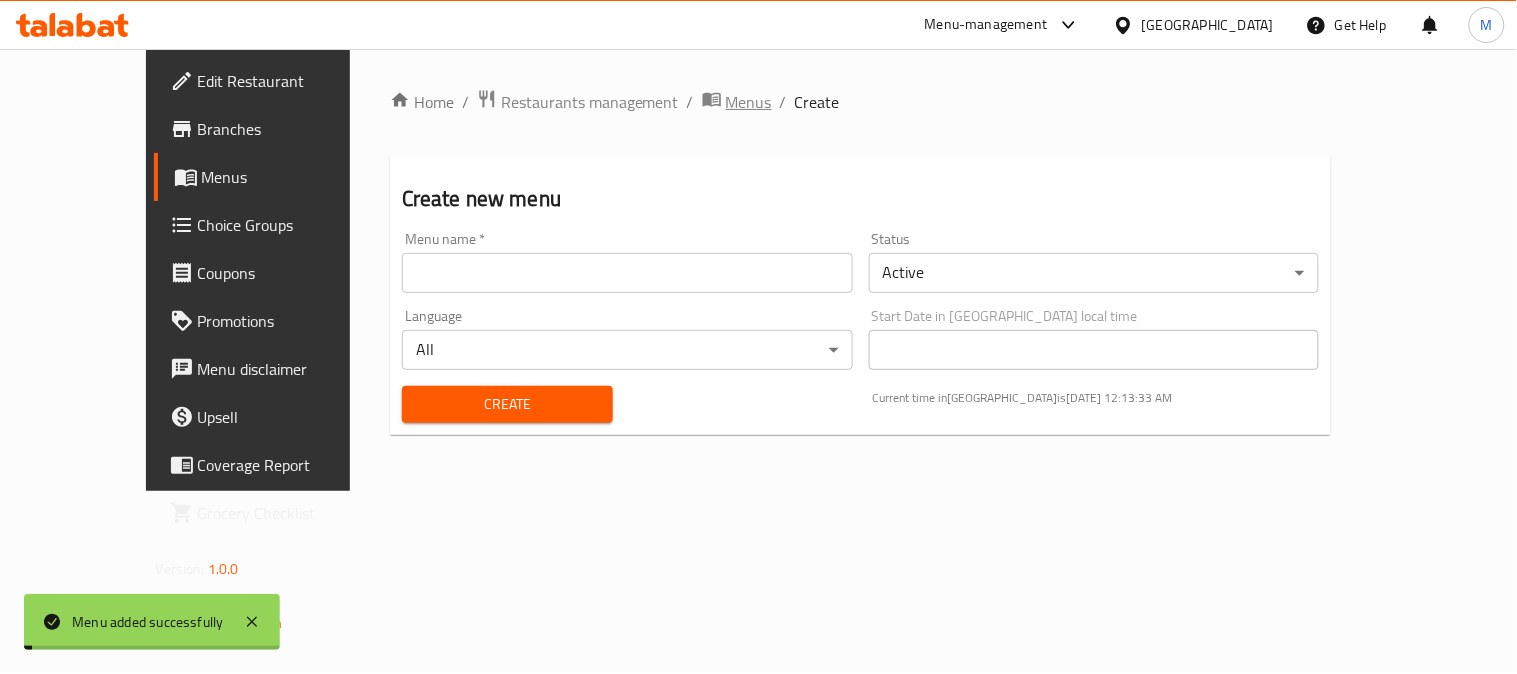 click on "Menus" at bounding box center [749, 102] 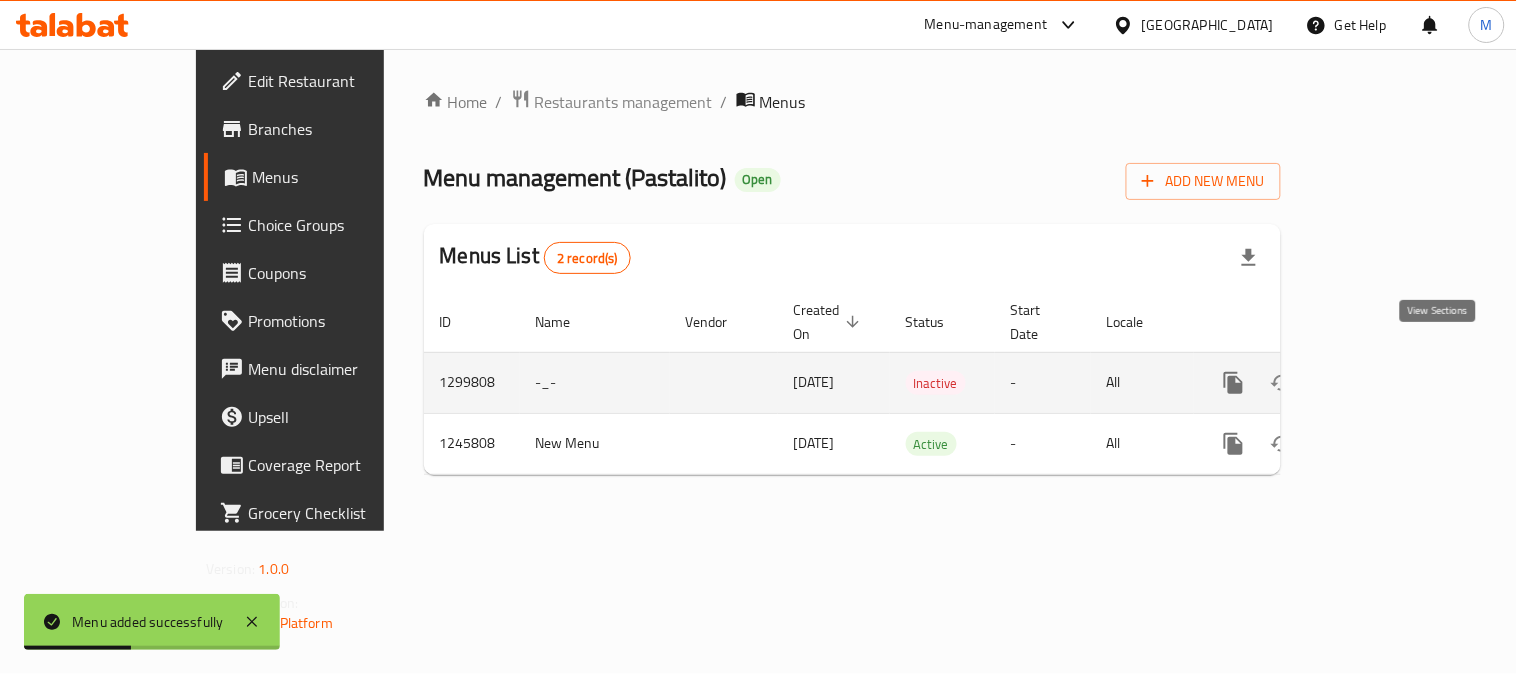 click at bounding box center (1378, 383) 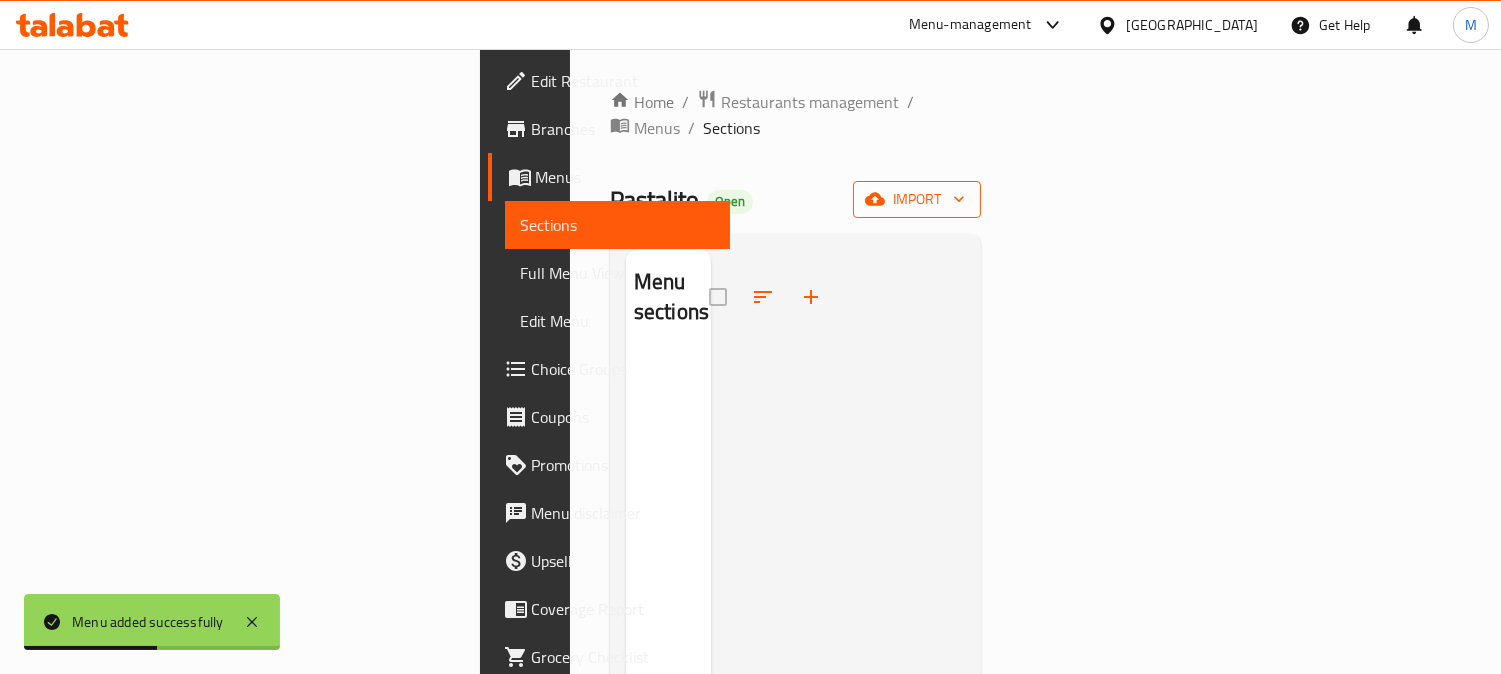 click on "import" at bounding box center (917, 199) 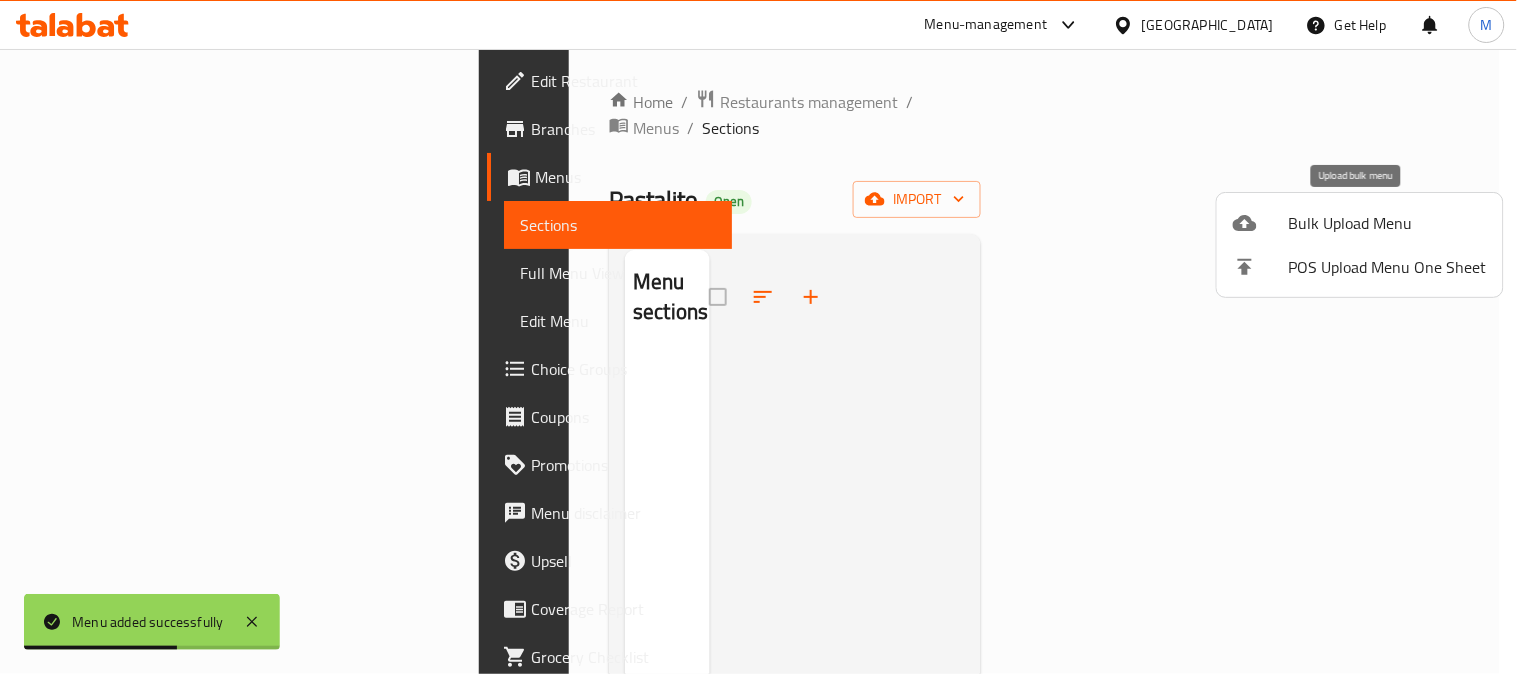 click at bounding box center (1261, 223) 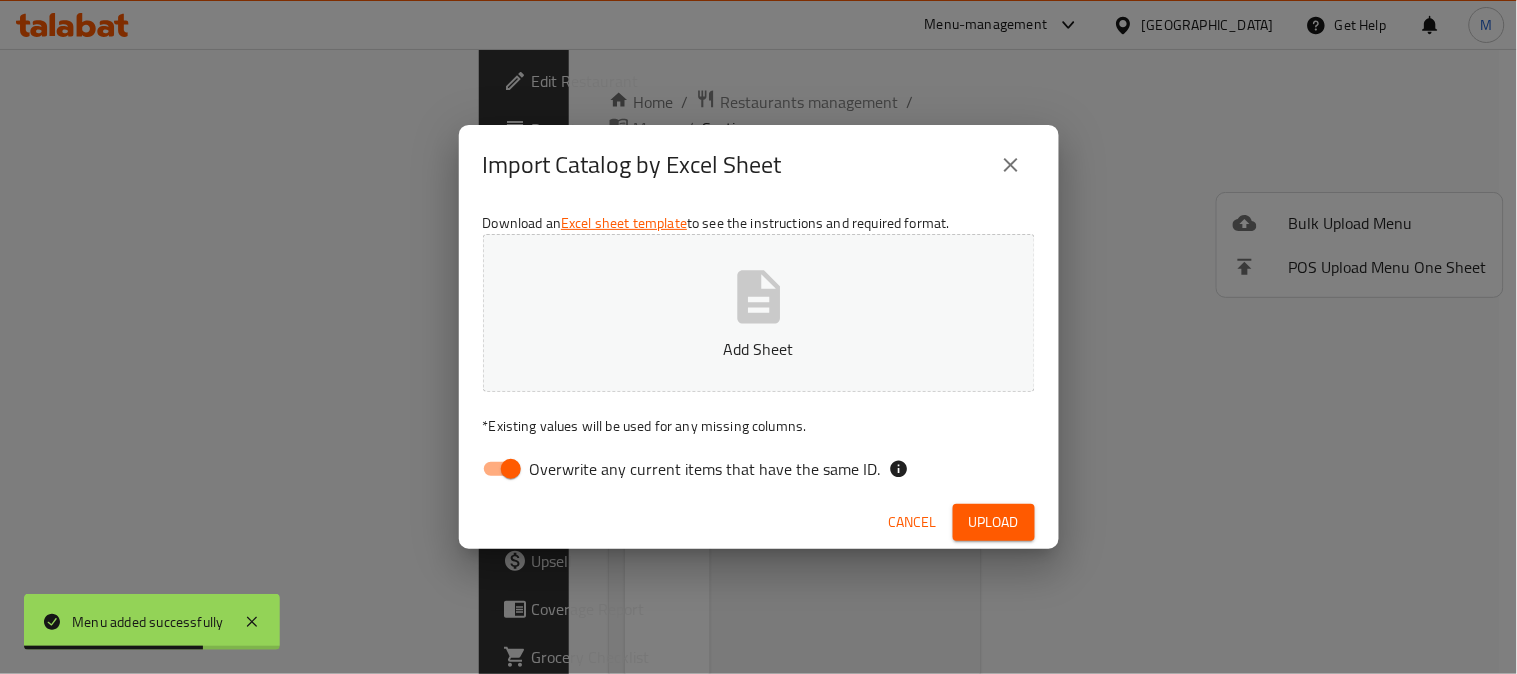 click on "Overwrite any current items that have the same ID." at bounding box center [511, 469] 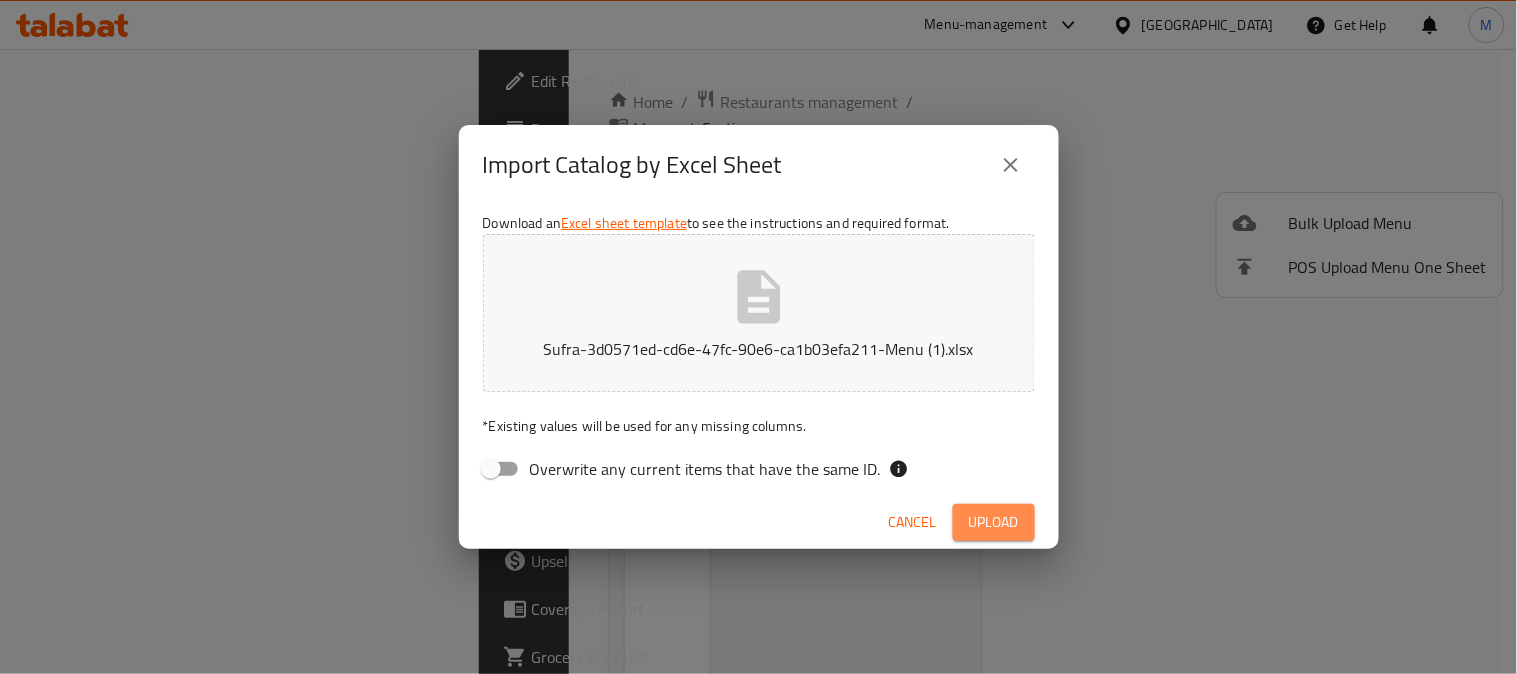 click on "Upload" at bounding box center [994, 522] 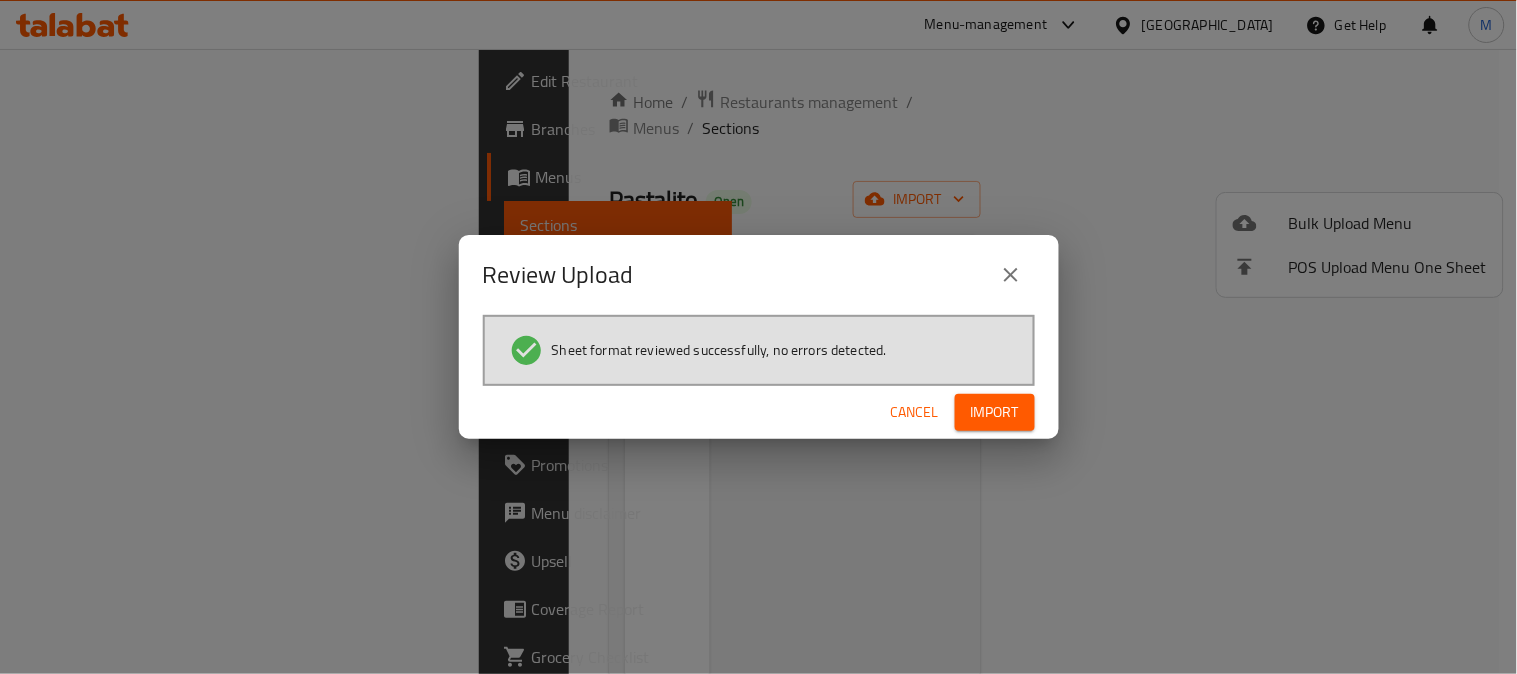 click on "Import" at bounding box center (995, 412) 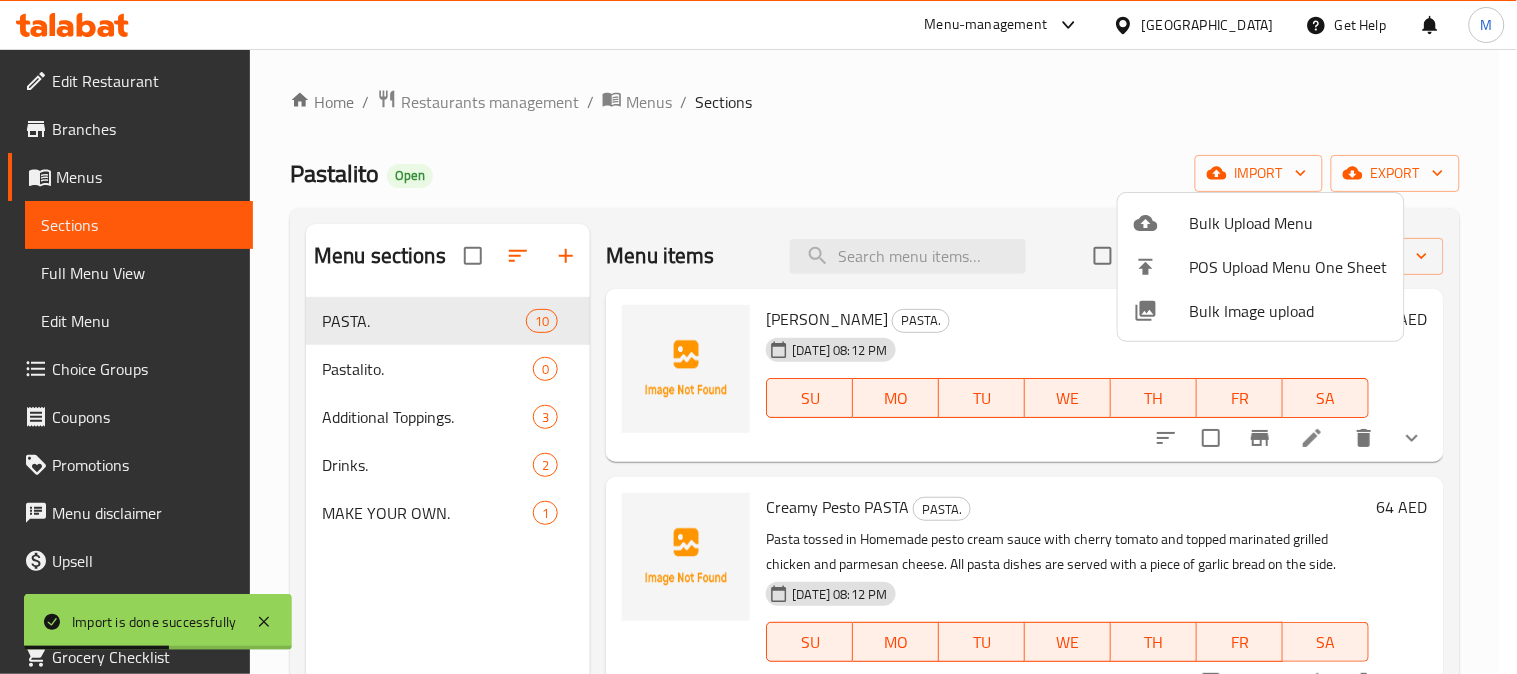 click at bounding box center (758, 337) 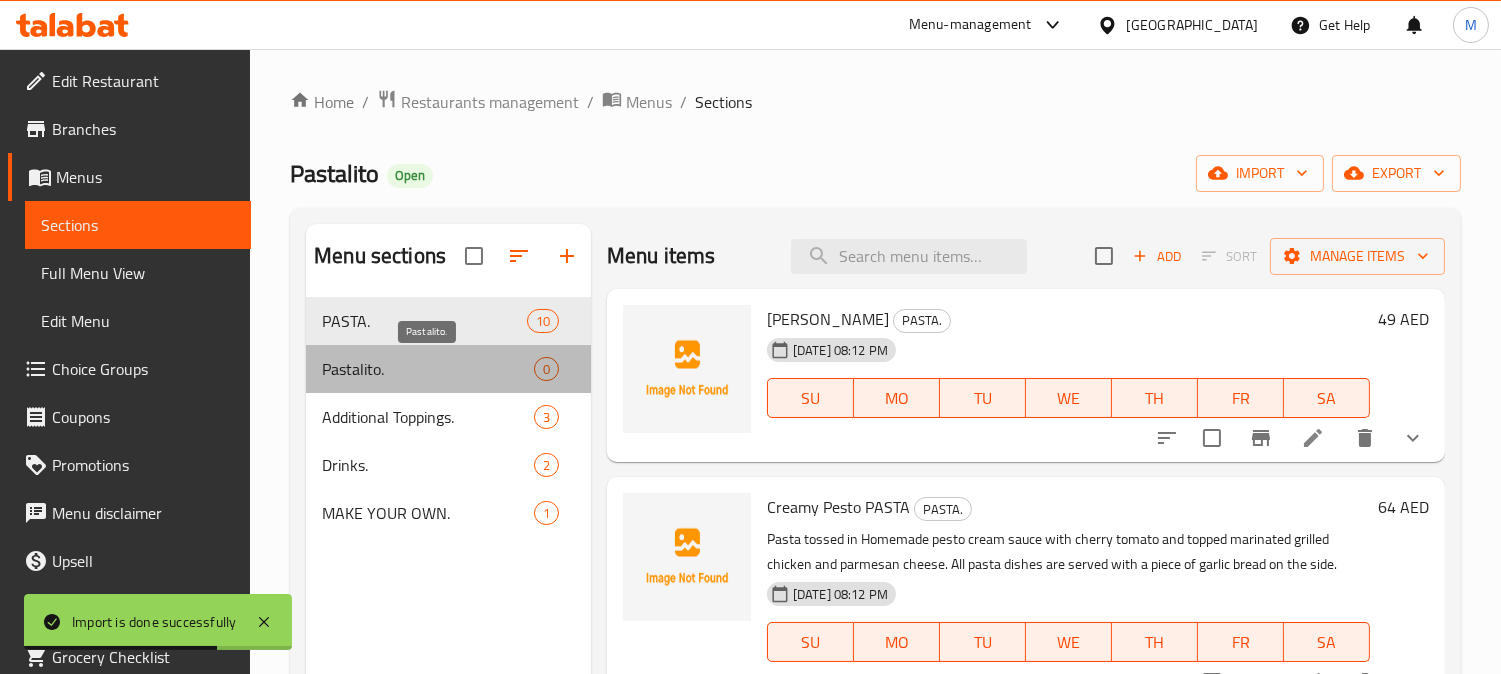 click on "Pastalito." at bounding box center [428, 369] 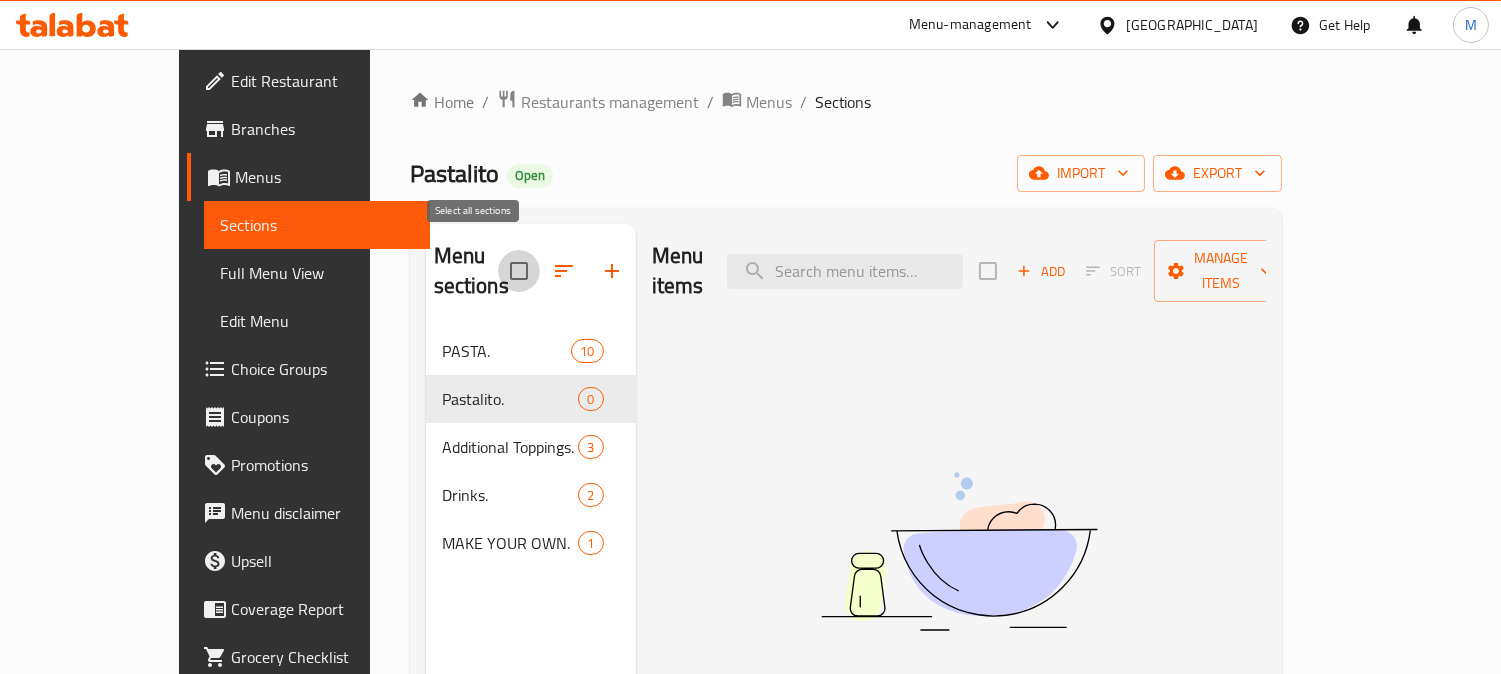 click at bounding box center (519, 271) 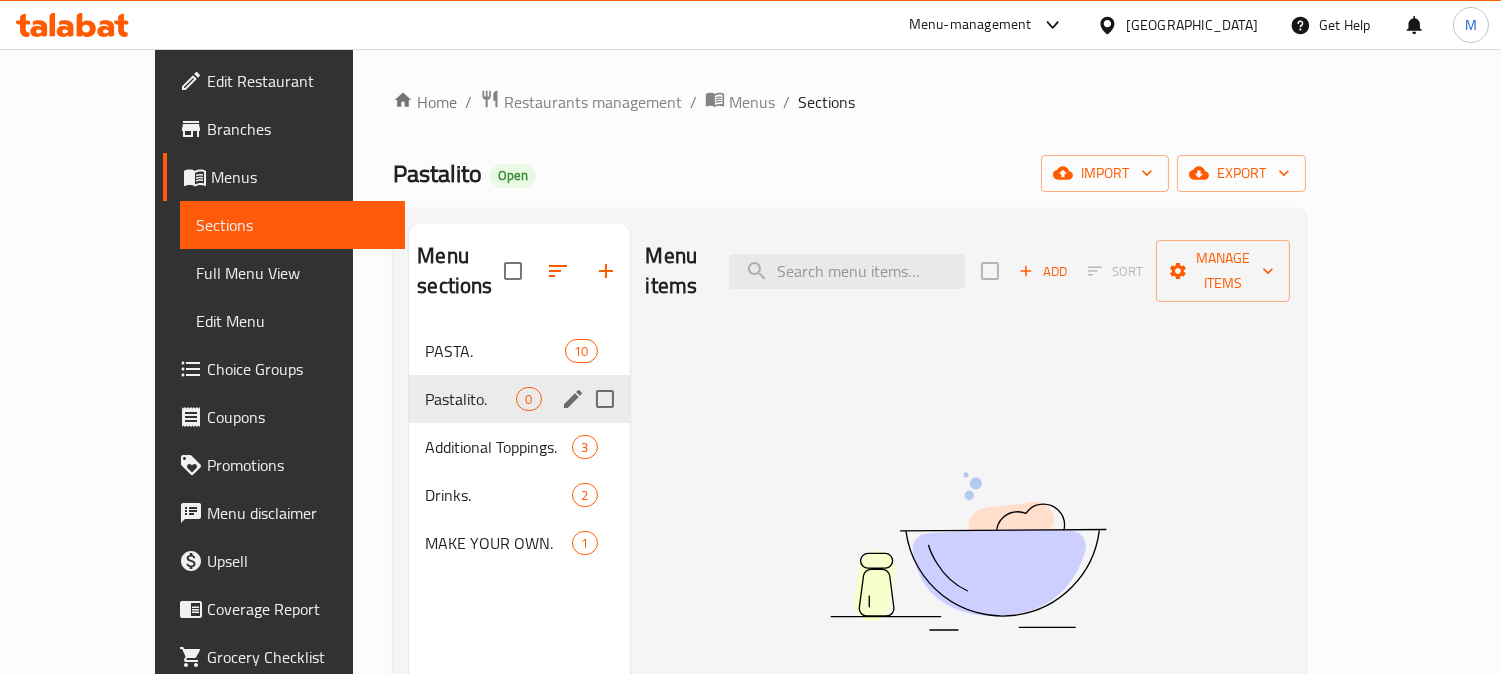 click at bounding box center [605, 399] 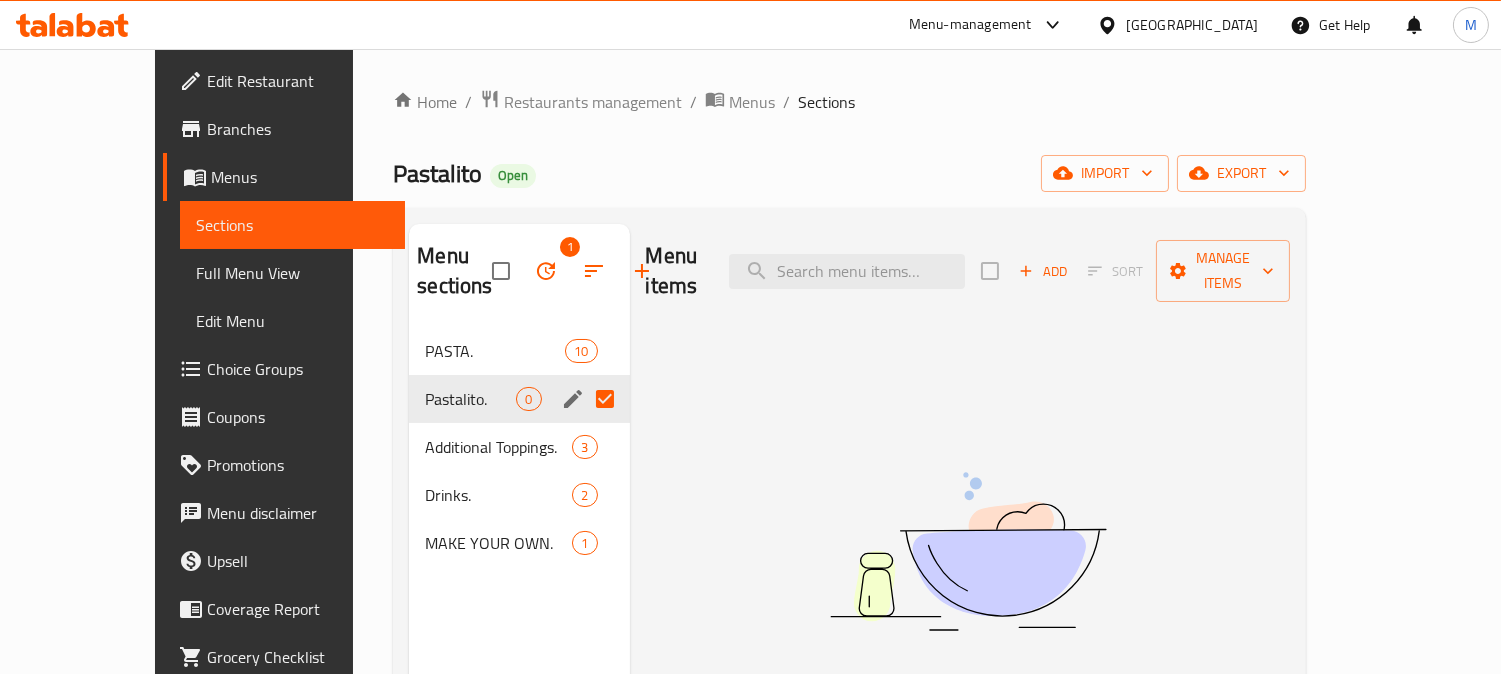click 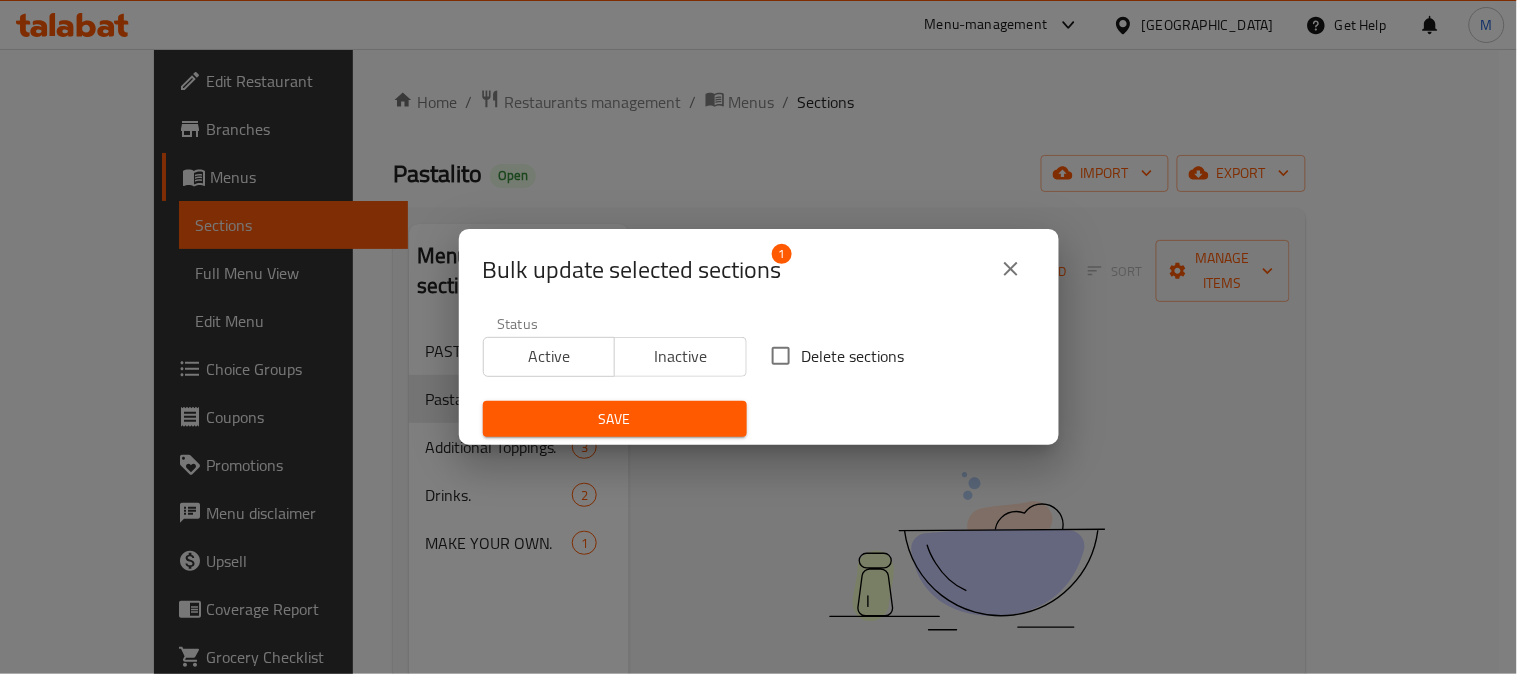 click on "Delete sections" at bounding box center [781, 356] 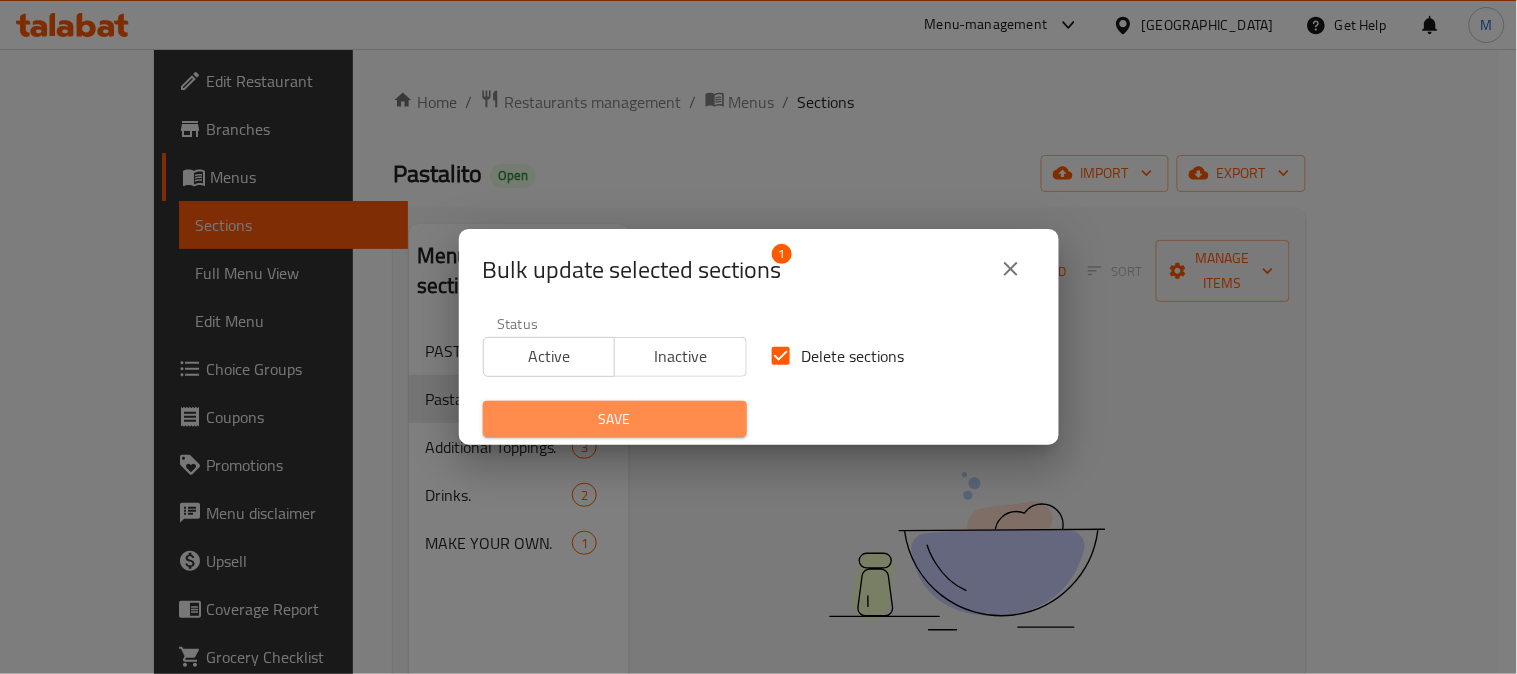 click on "Save" at bounding box center [615, 419] 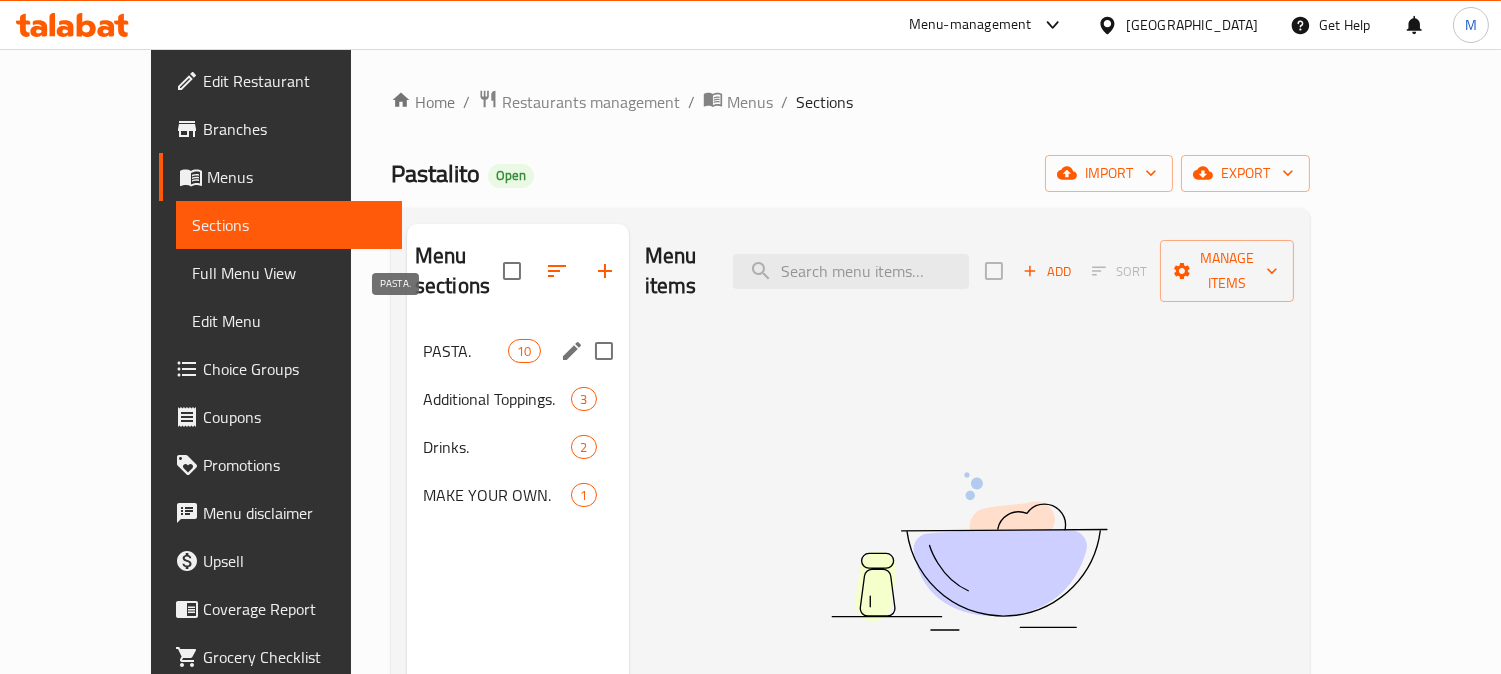 click on "PASTA." at bounding box center [465, 351] 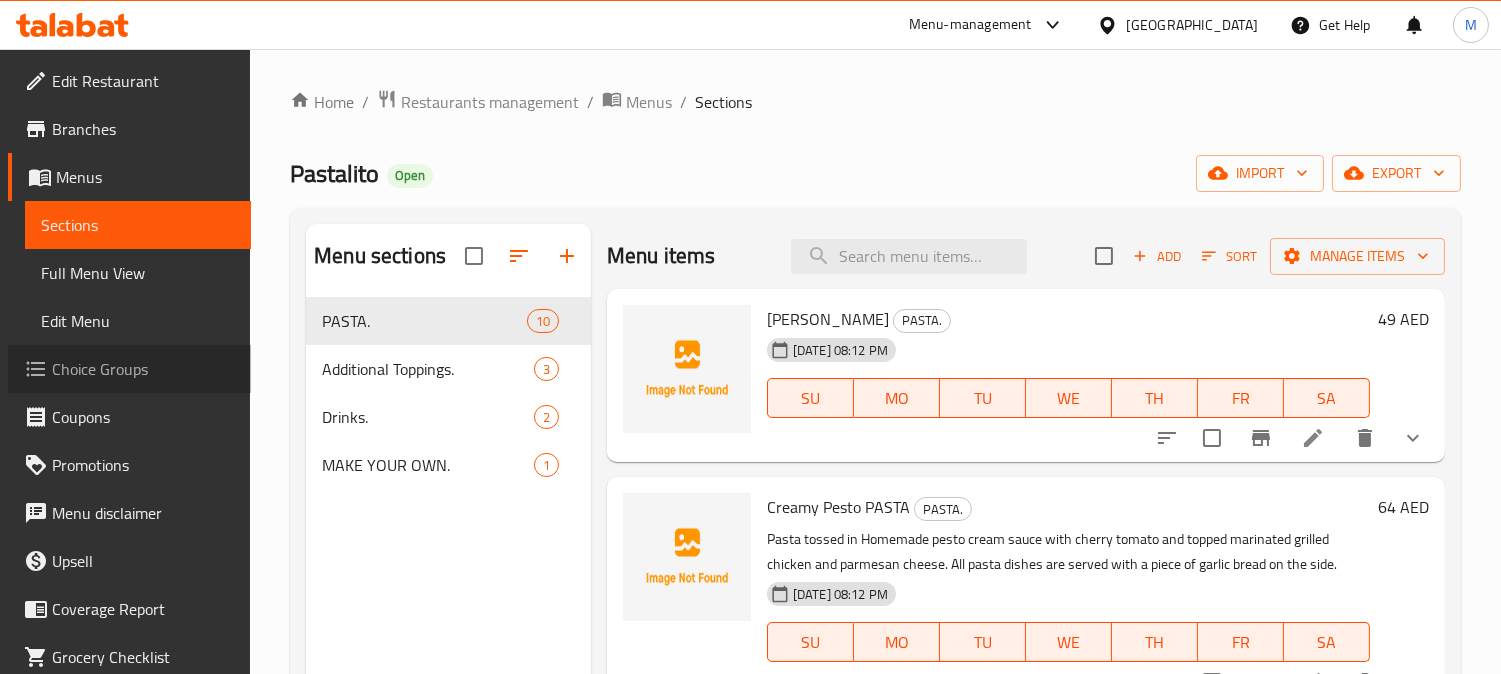 click on "Choice Groups" at bounding box center (143, 369) 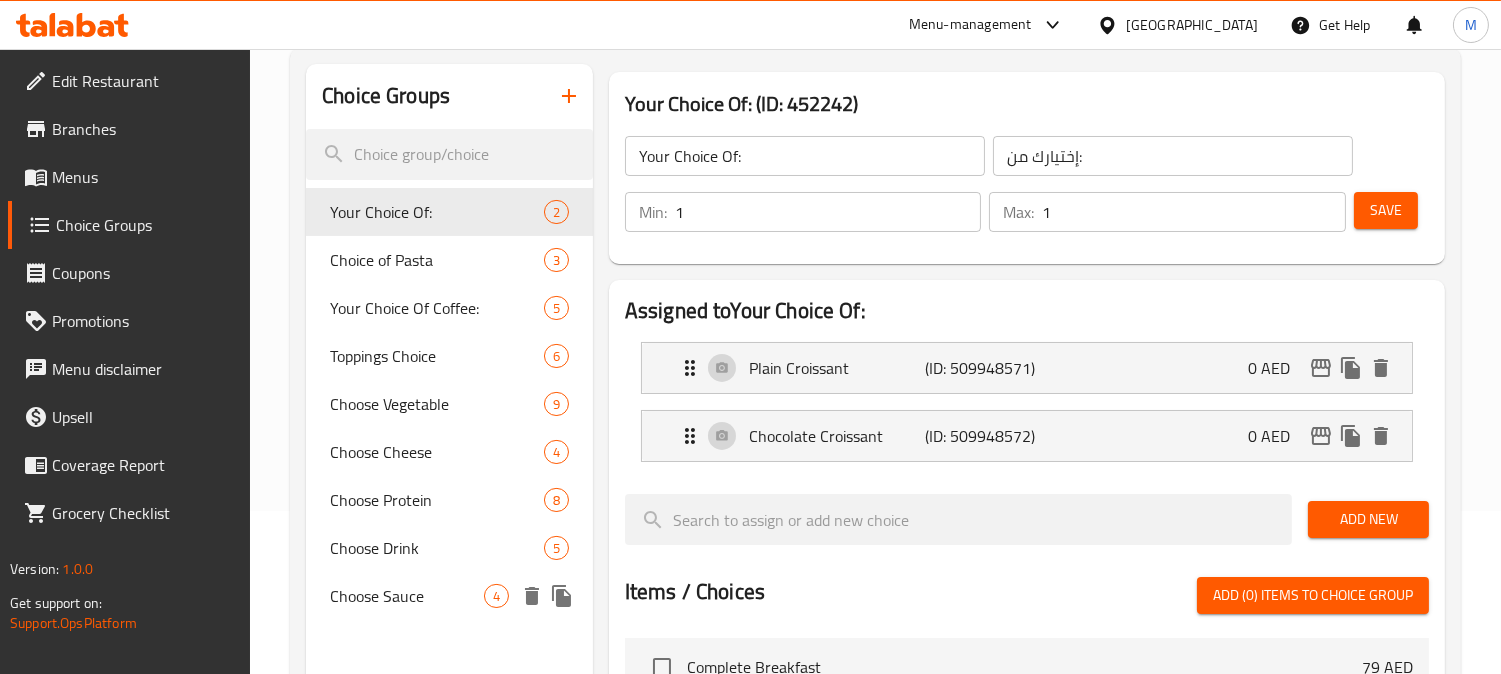 scroll, scrollTop: 111, scrollLeft: 0, axis: vertical 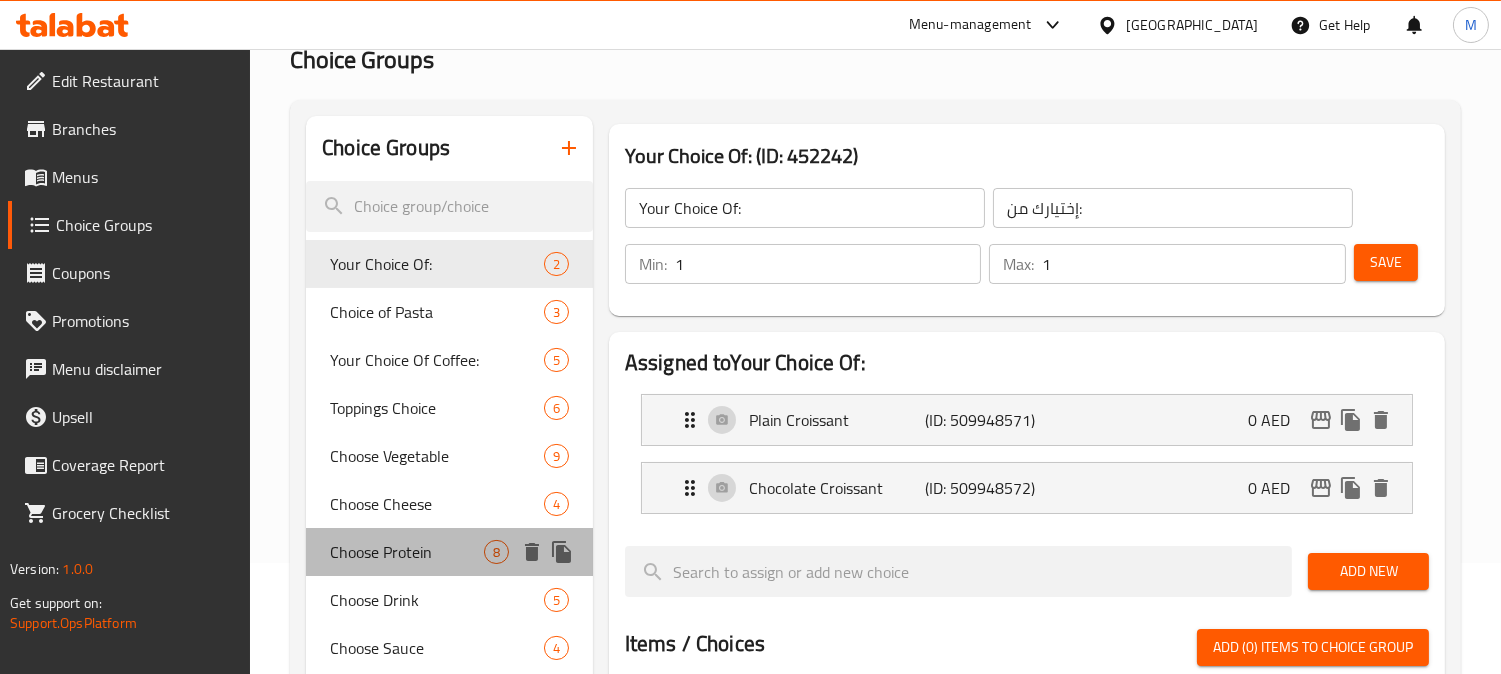 click on "Choose Protein" at bounding box center (407, 552) 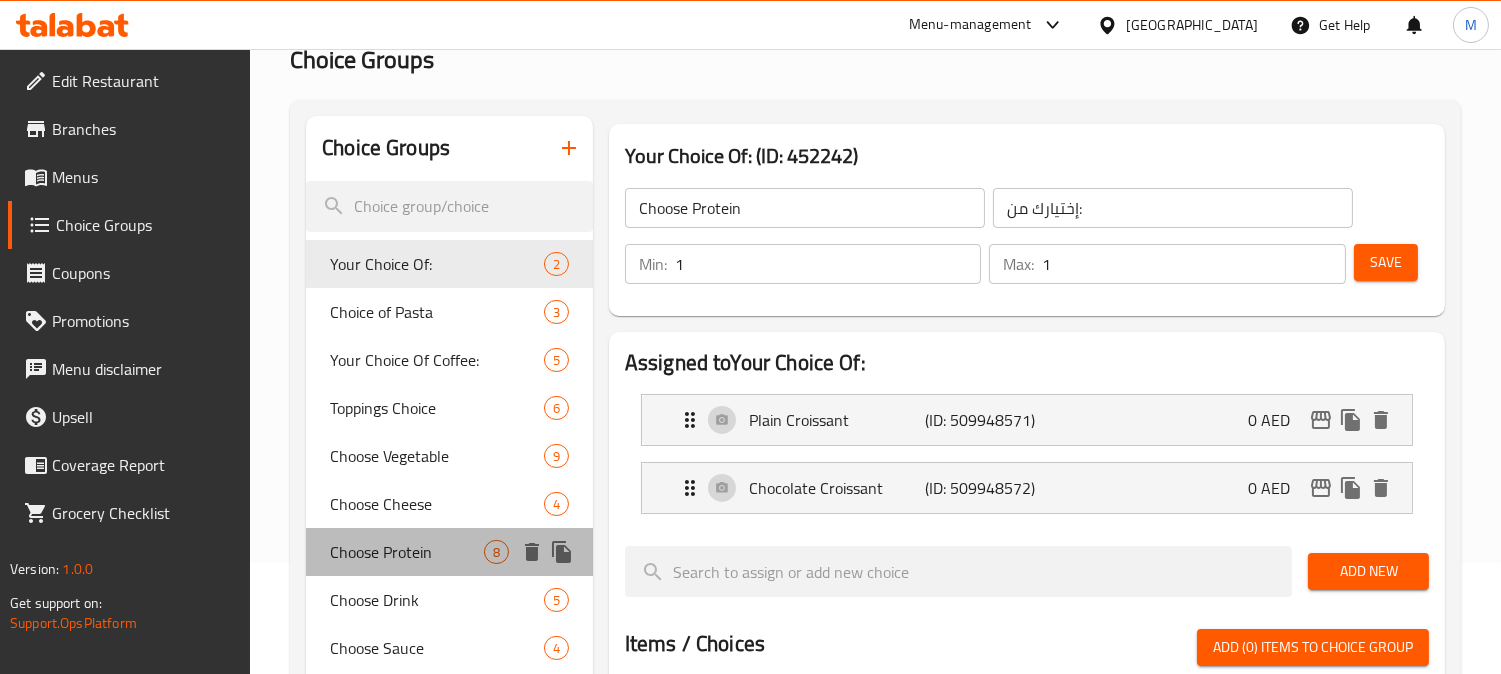type on "اختر البروتين" 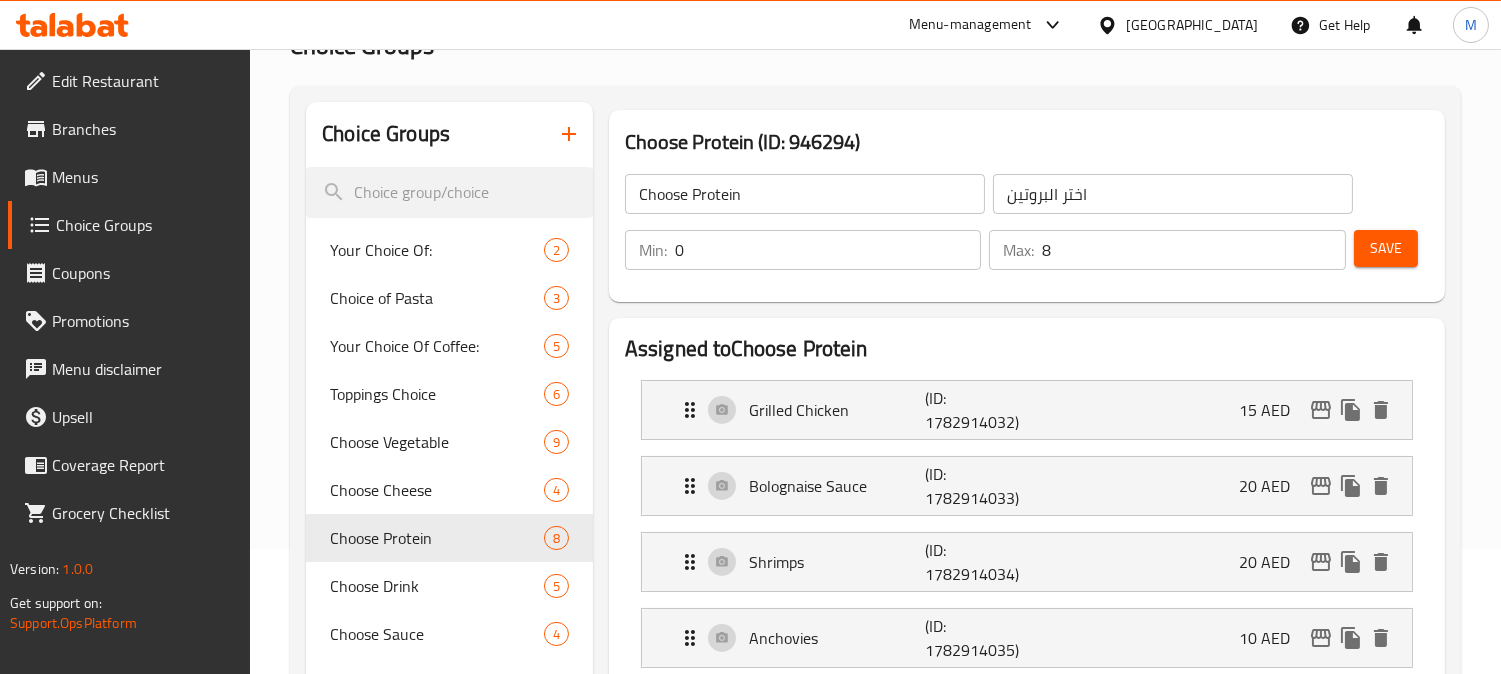 scroll, scrollTop: 0, scrollLeft: 0, axis: both 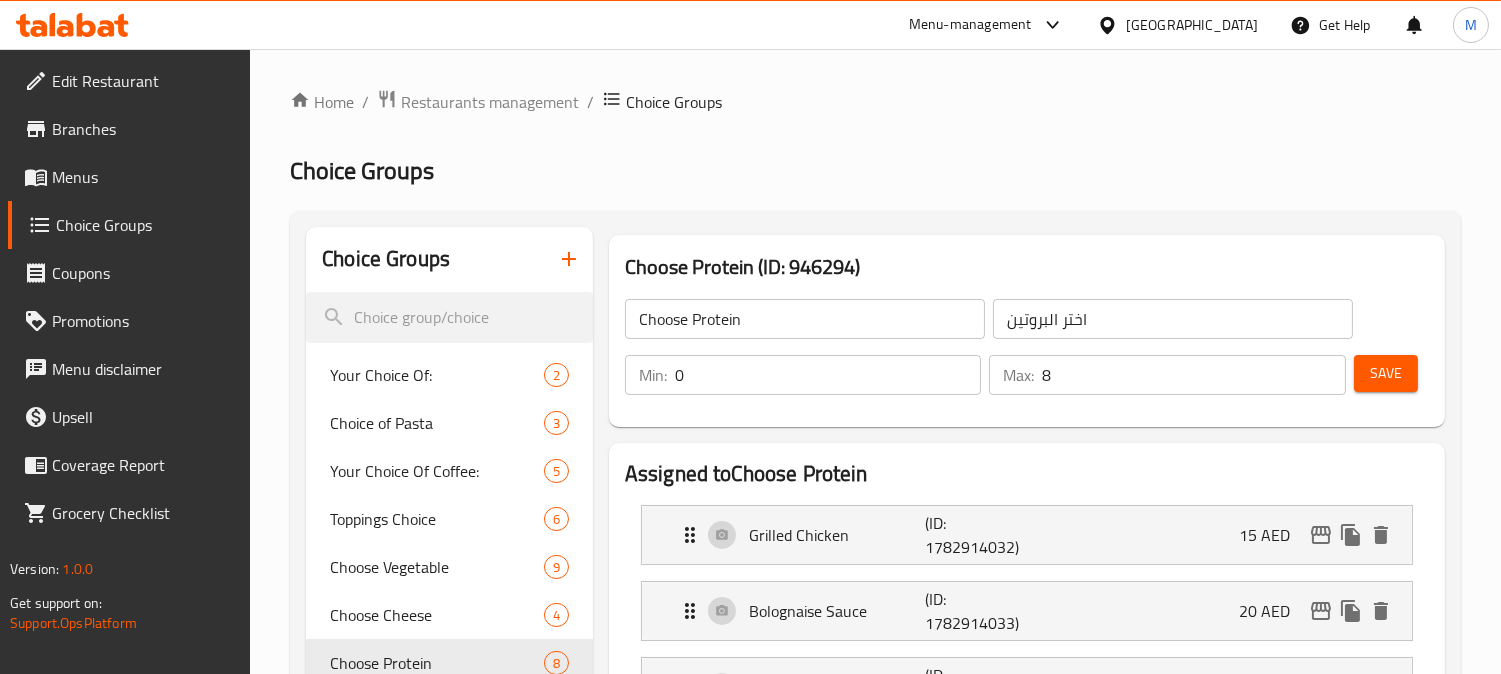 click on "Choice Groups" at bounding box center (875, 171) 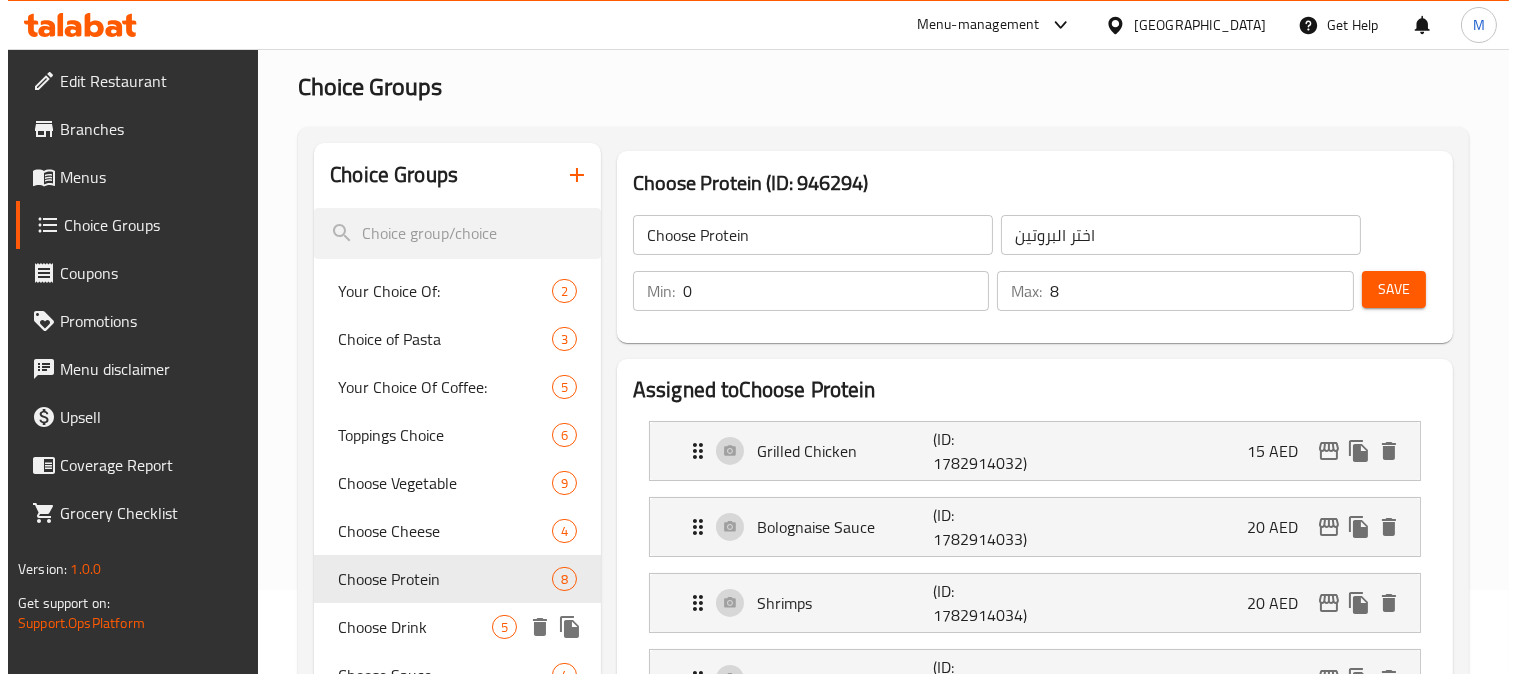 scroll, scrollTop: 0, scrollLeft: 0, axis: both 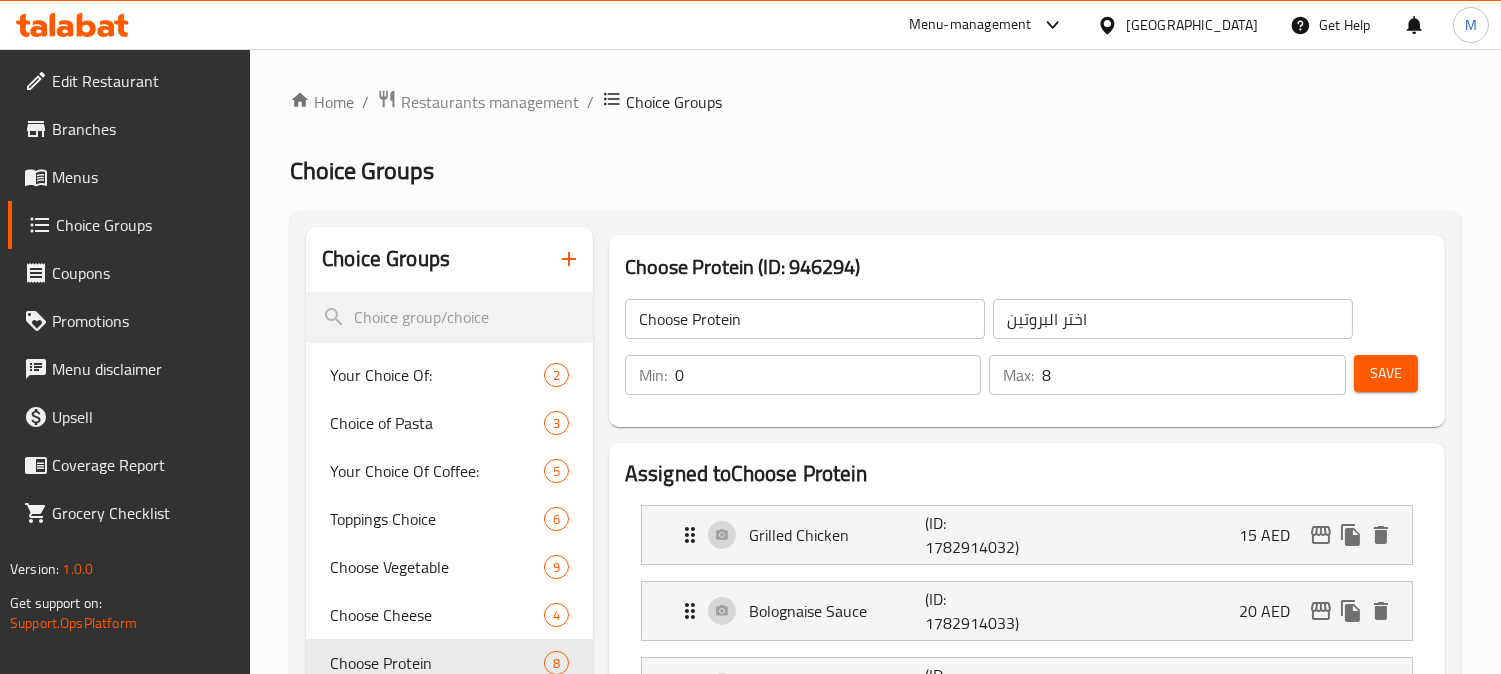 click on "Menus" at bounding box center (143, 177) 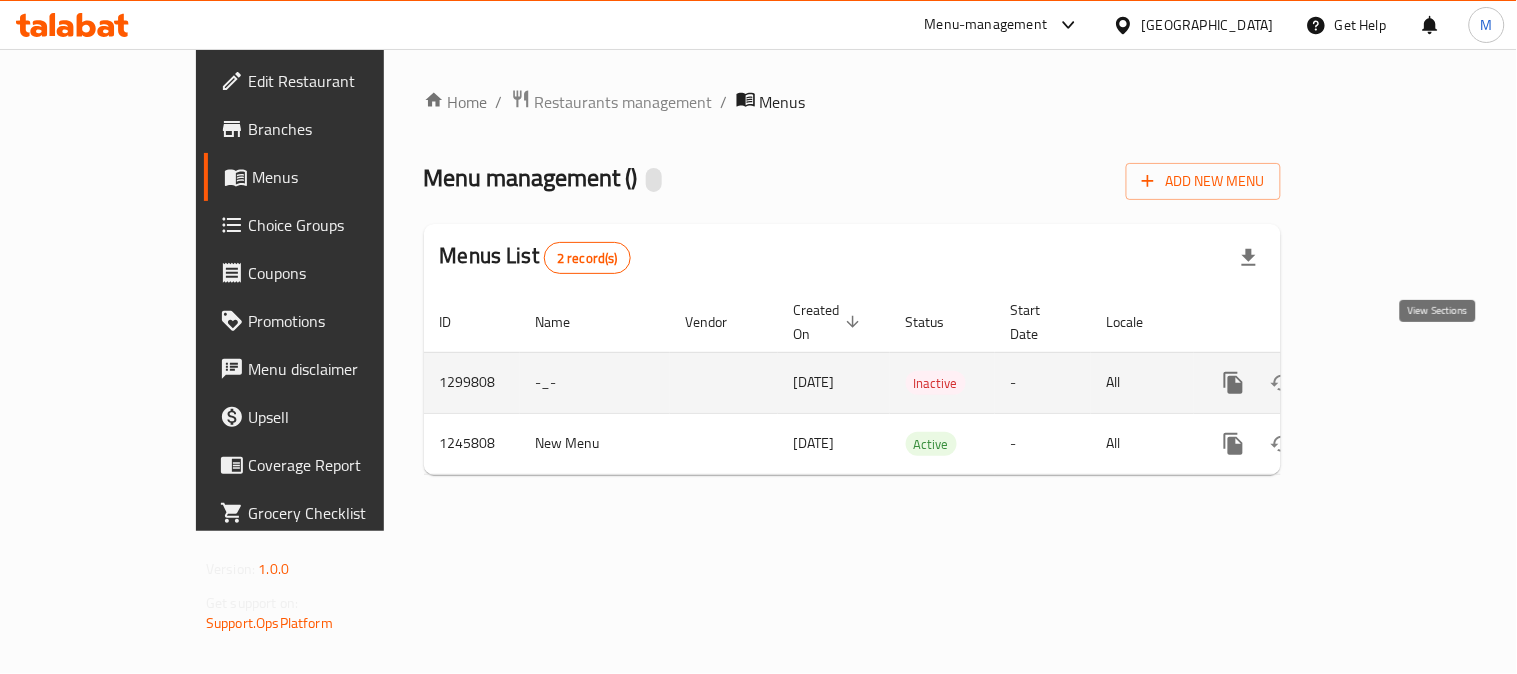 click 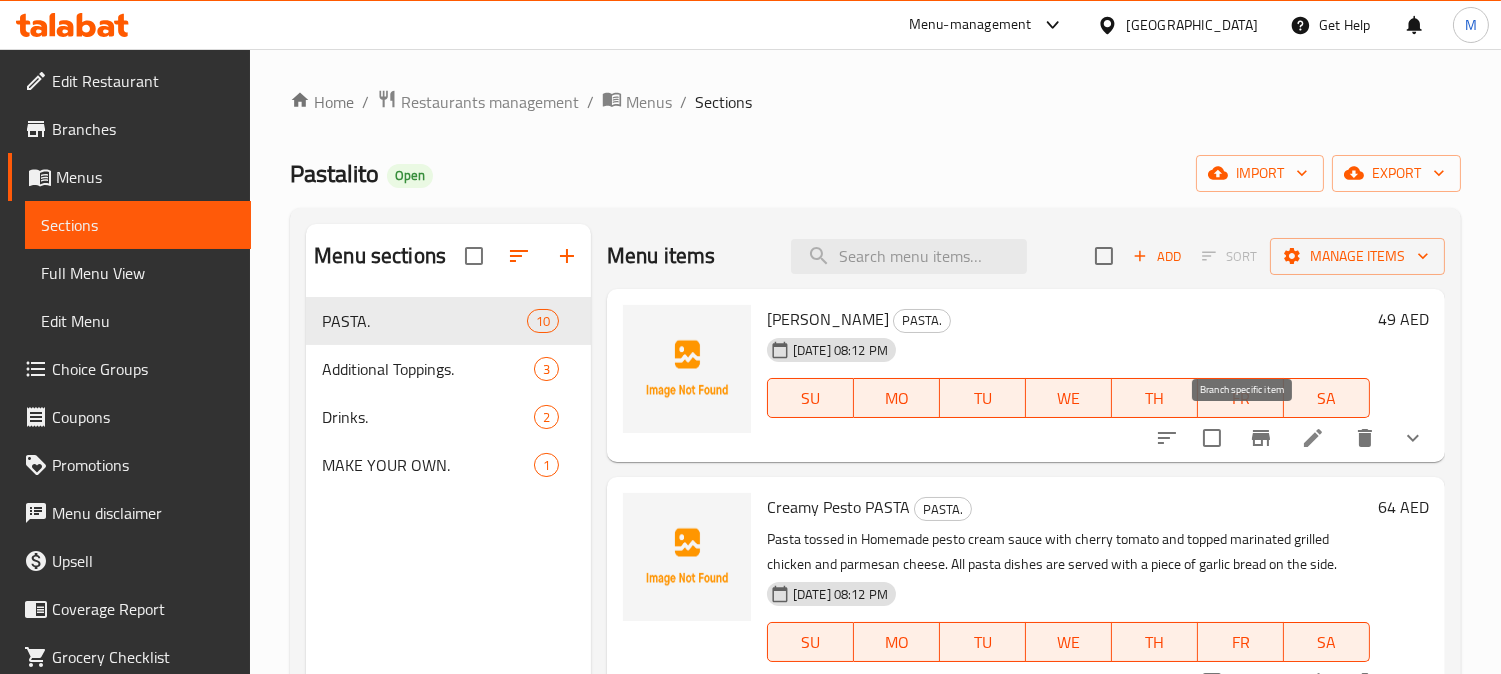 click 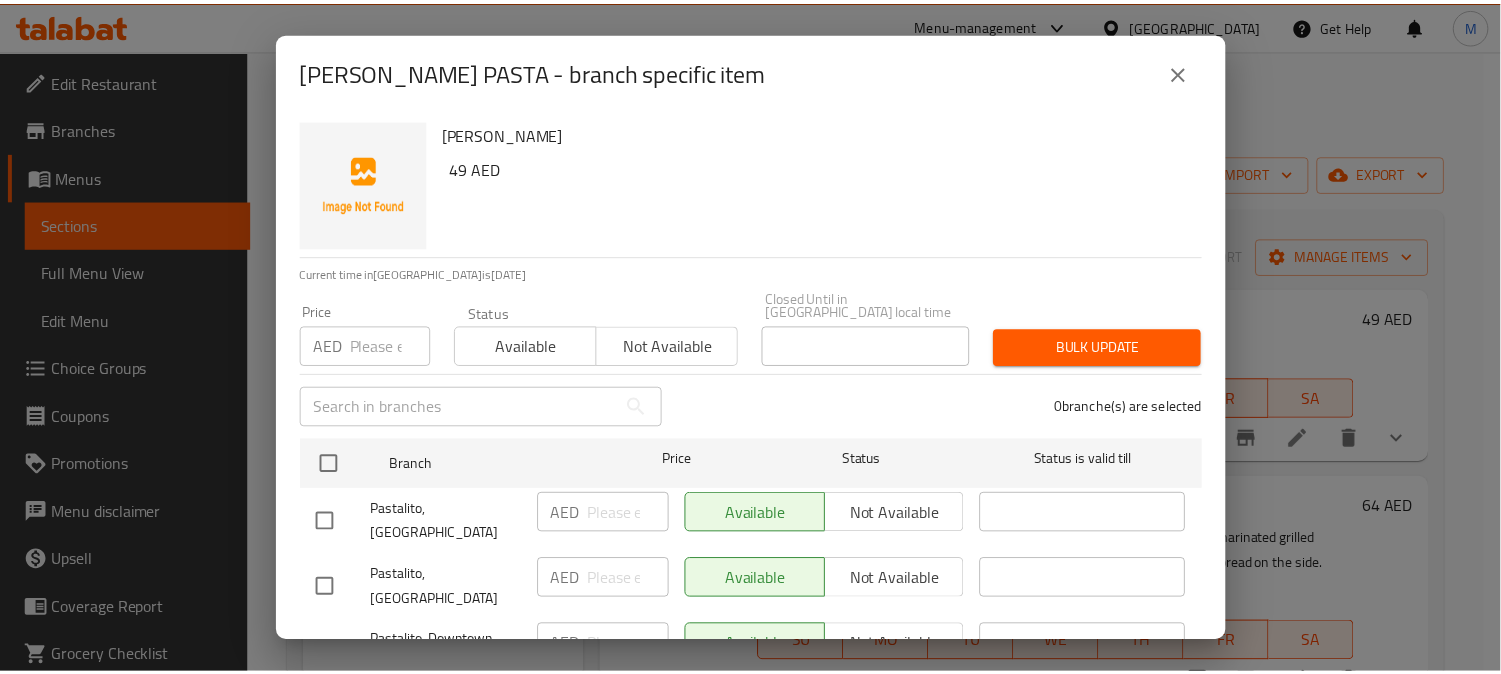 scroll, scrollTop: 165, scrollLeft: 0, axis: vertical 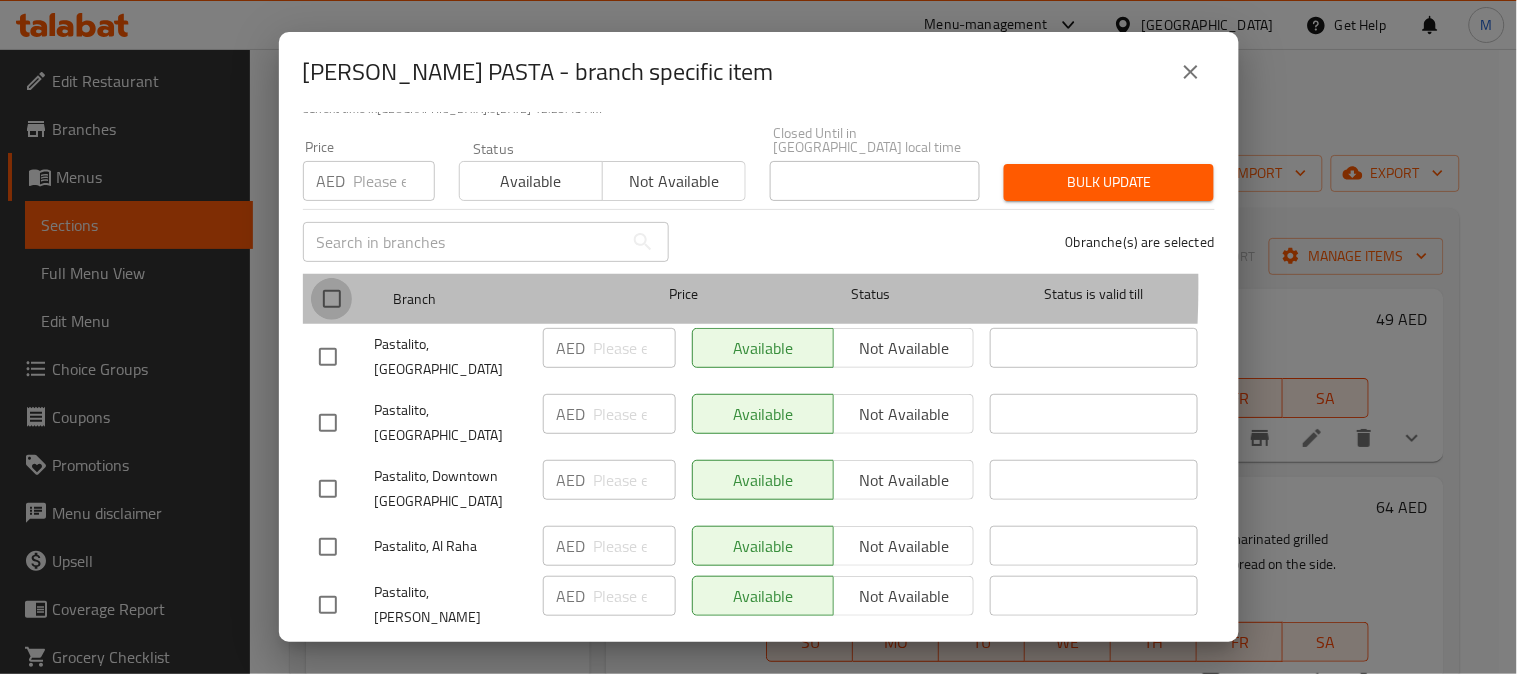 click at bounding box center [332, 299] 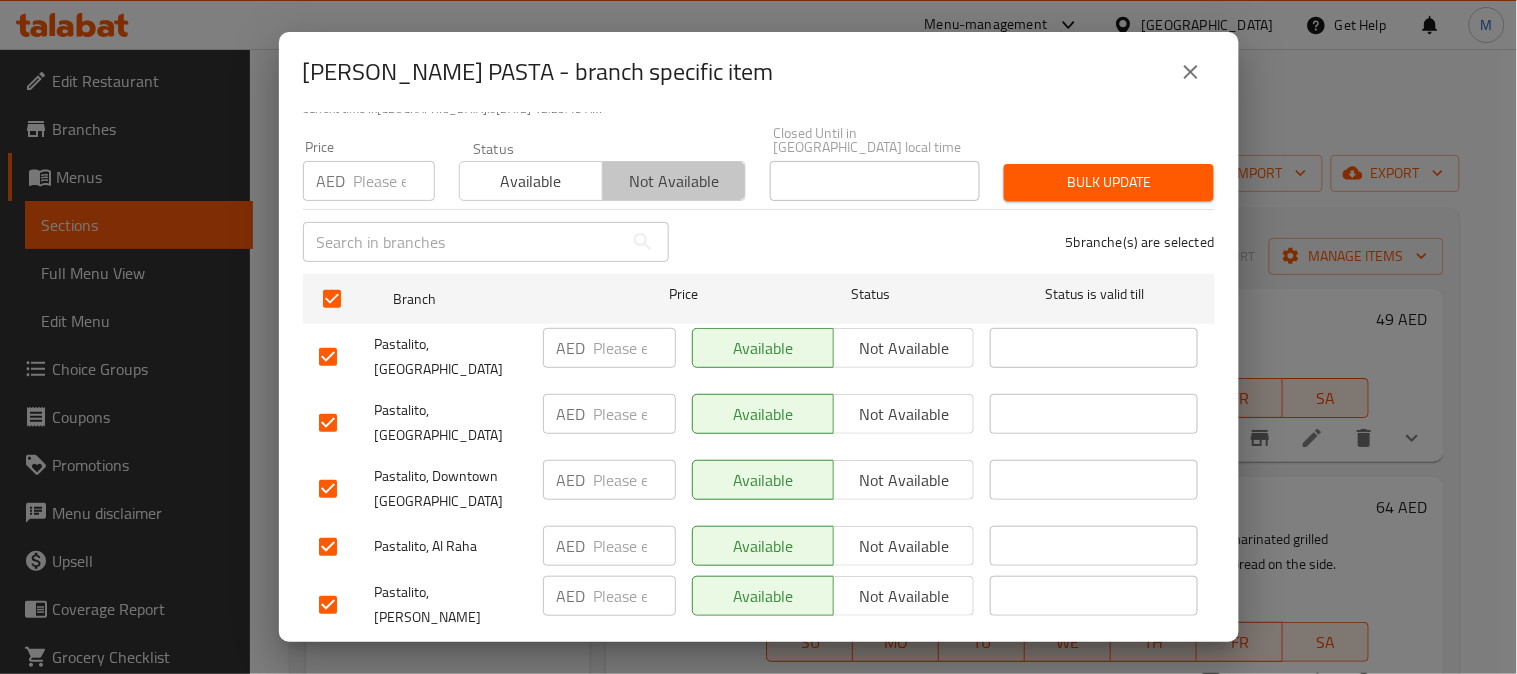 click on "Not available" at bounding box center (674, 181) 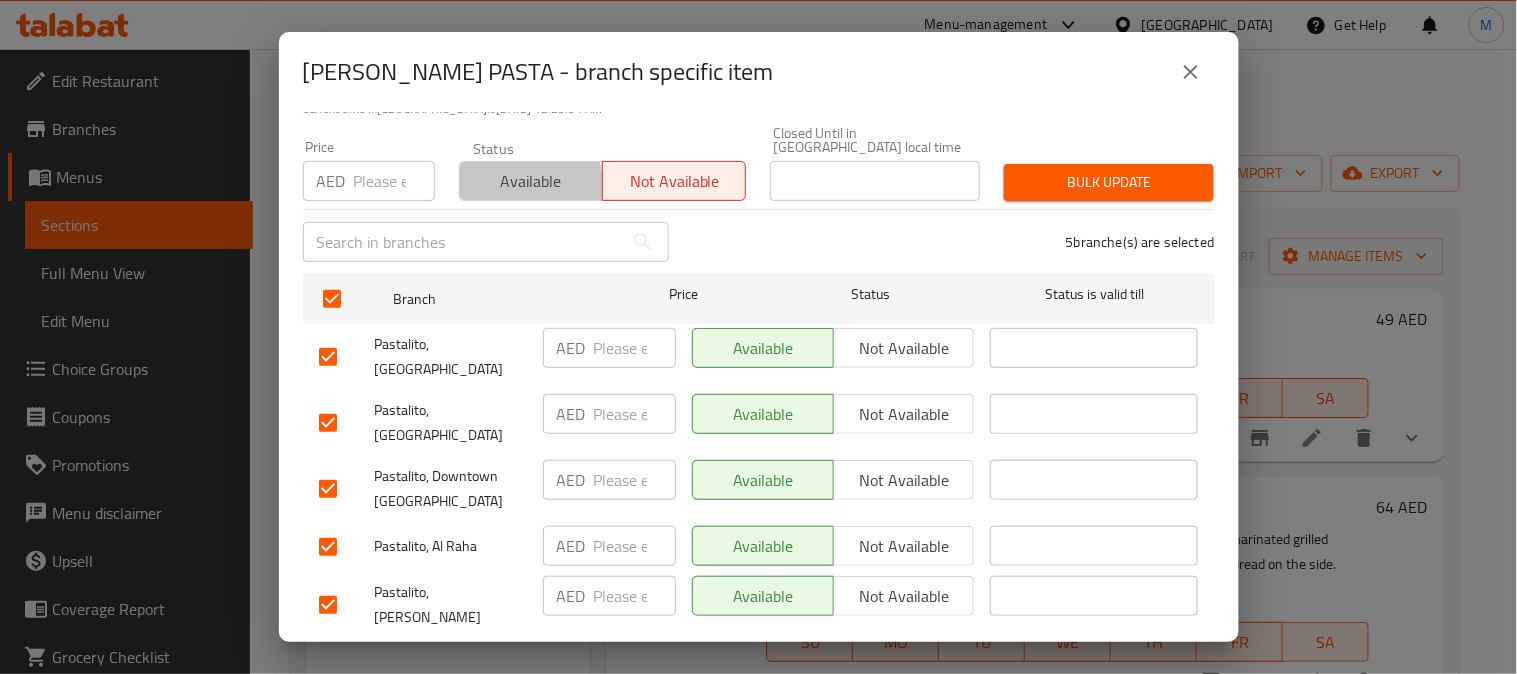 click on "Available" at bounding box center (531, 181) 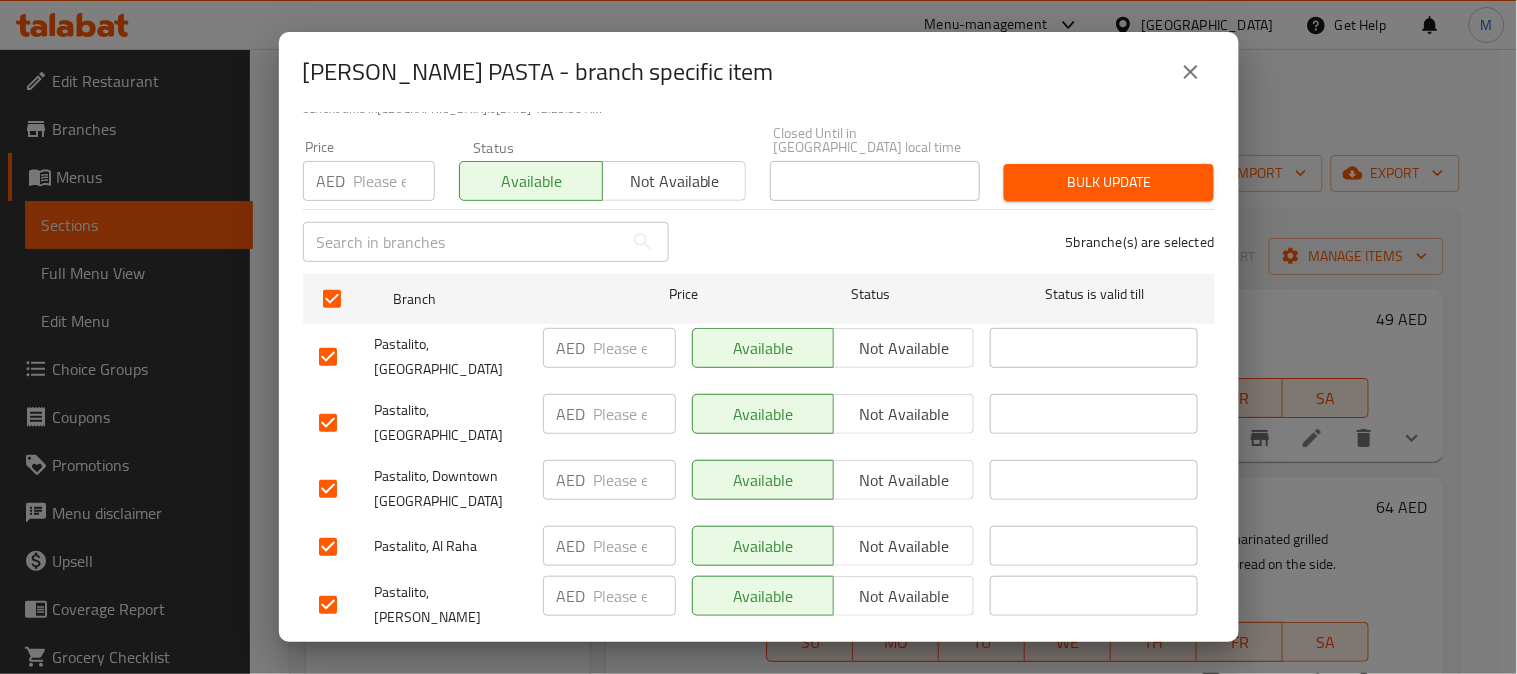 click on "Not available" at bounding box center (904, 348) 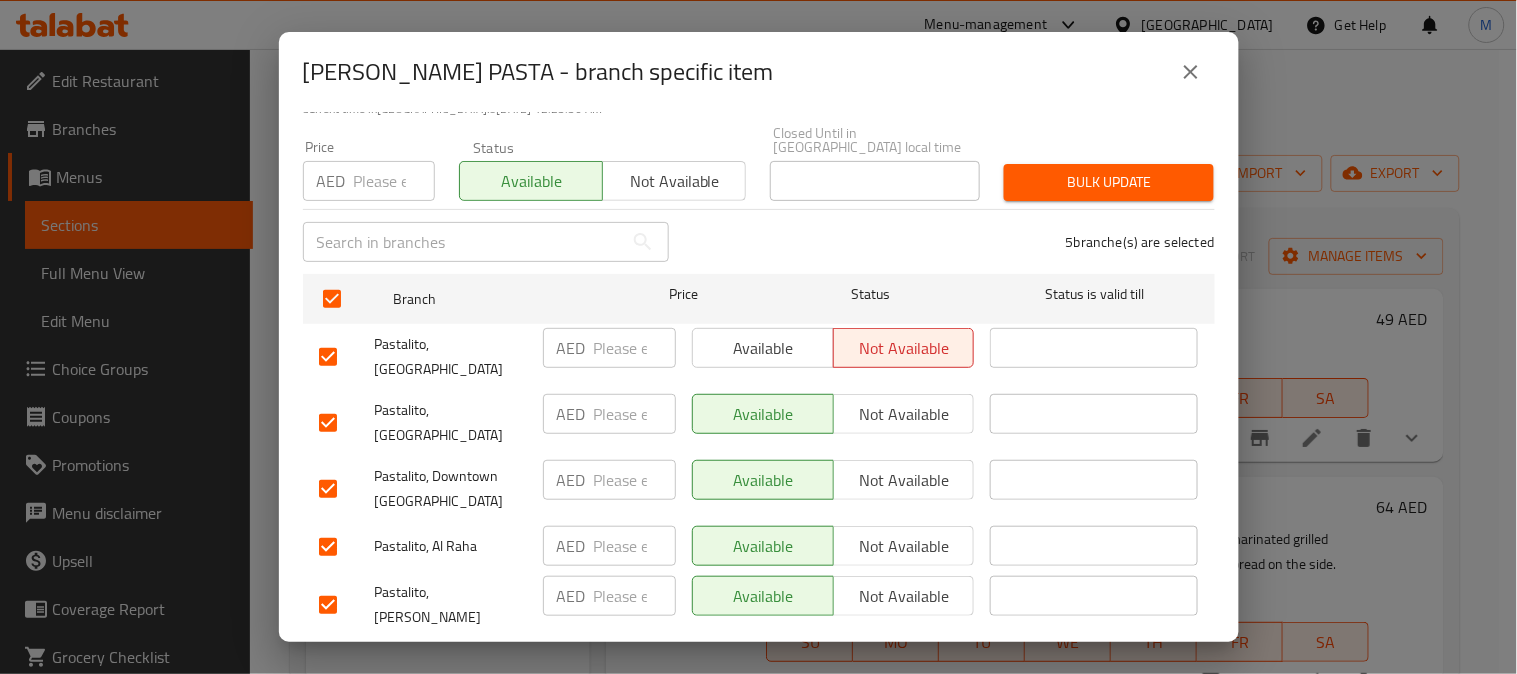 click on "Not available" at bounding box center [904, 414] 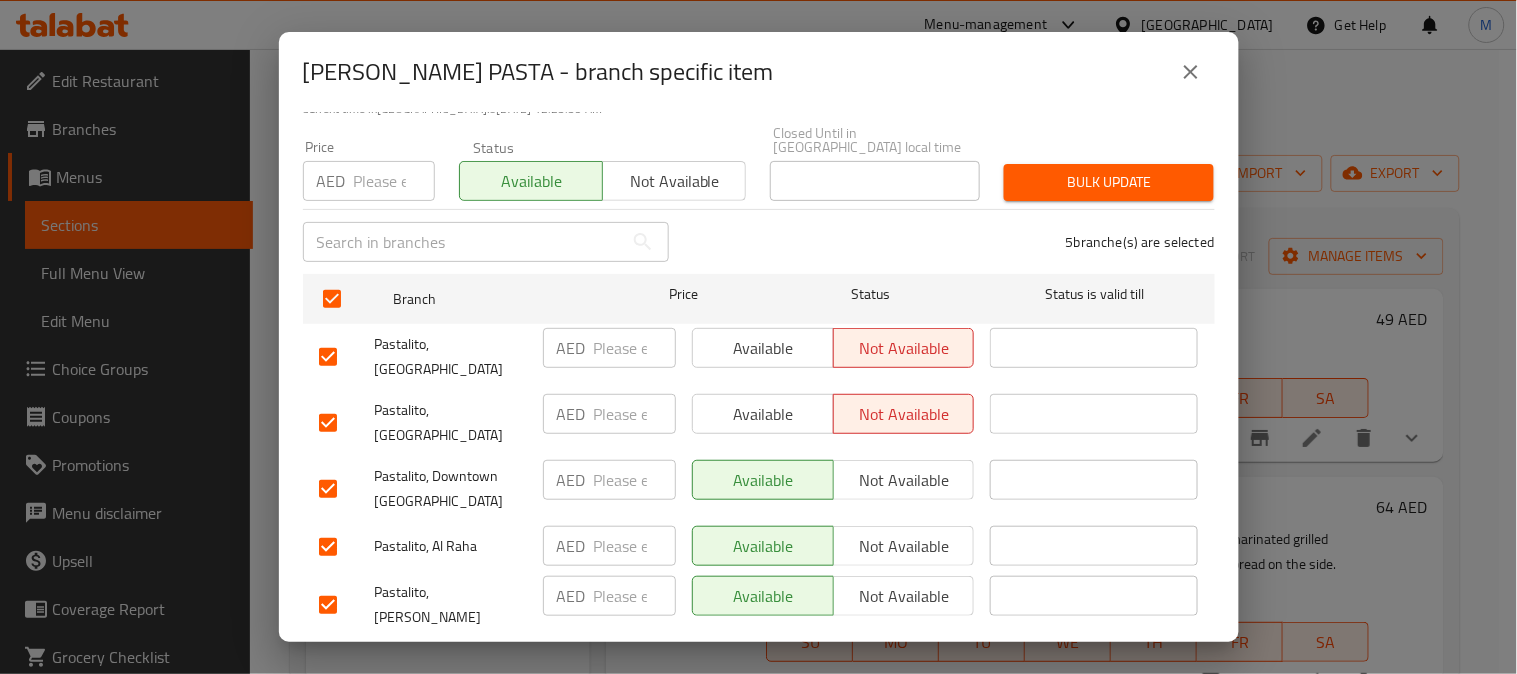 click on "Not available" at bounding box center (904, 414) 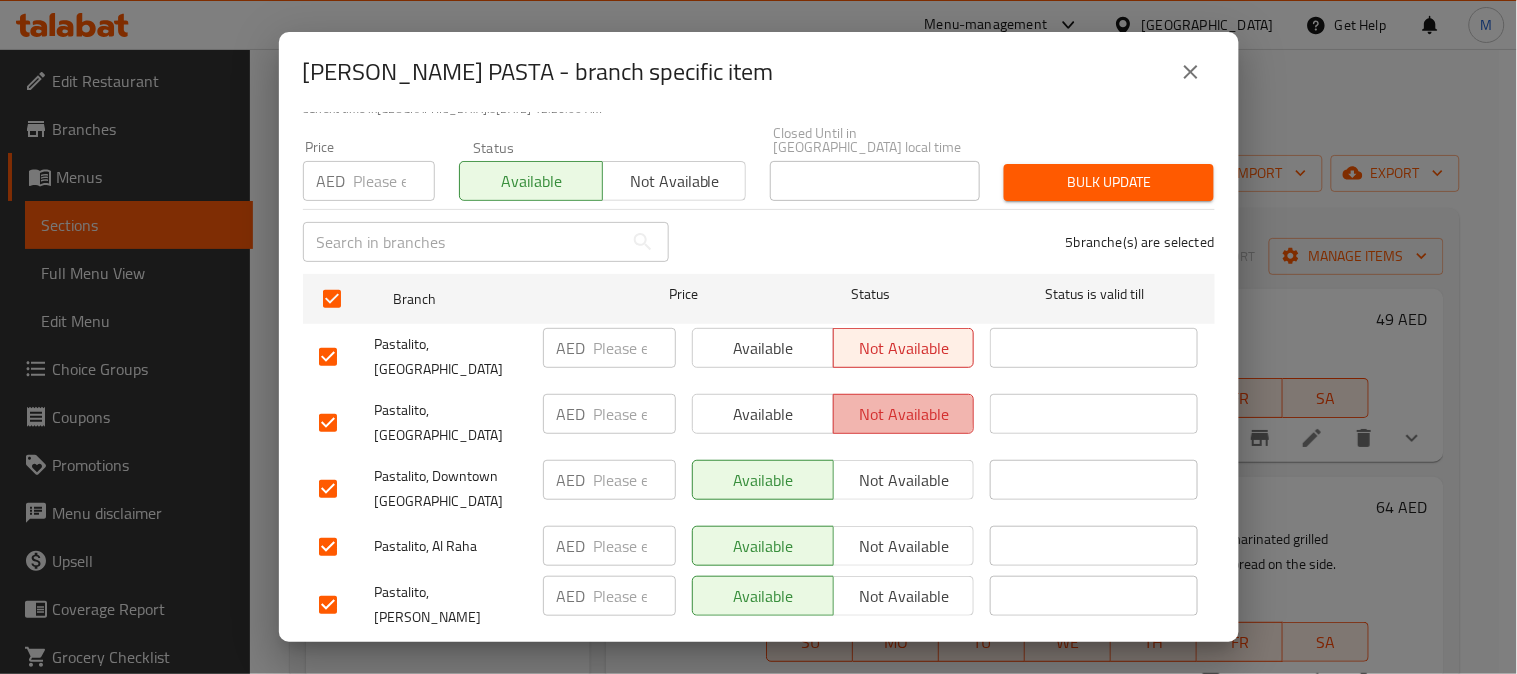 click on "Not available" at bounding box center [904, 414] 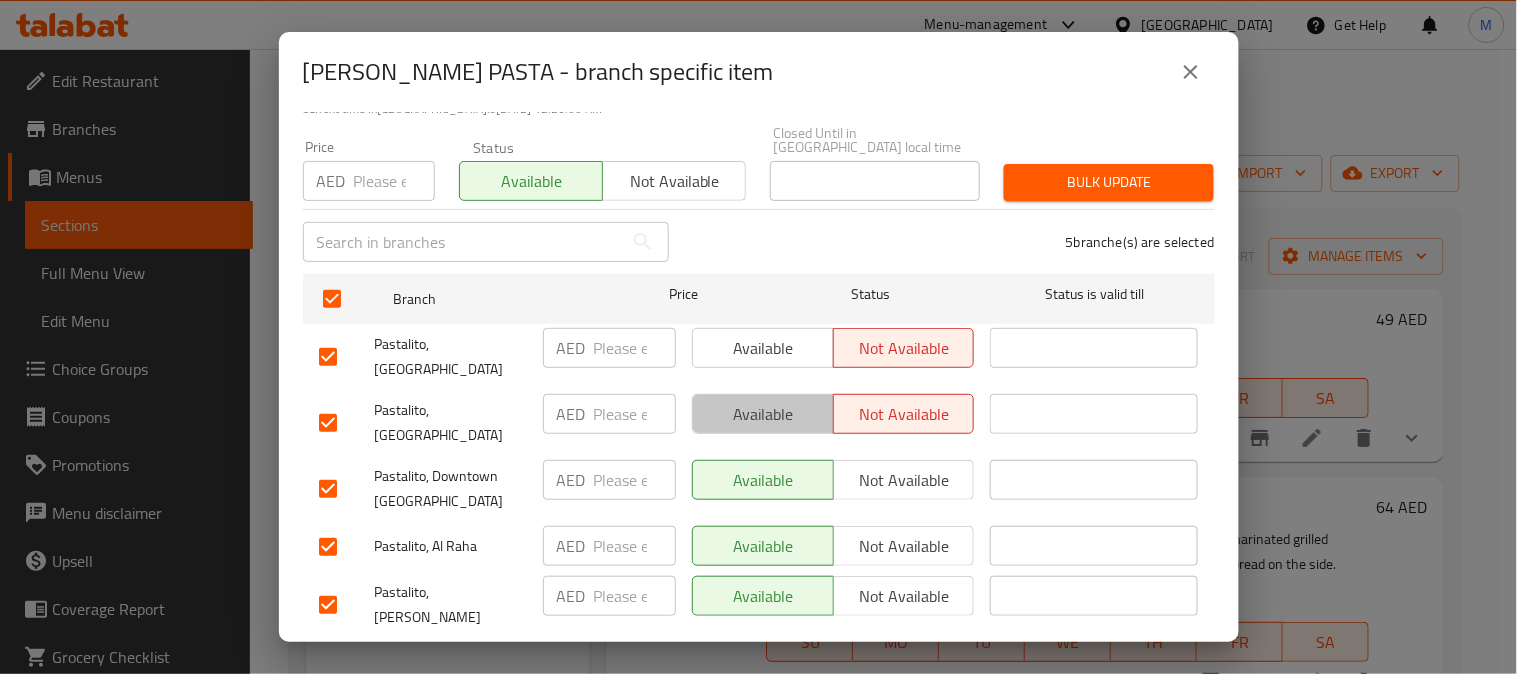 click on "Available" at bounding box center [763, 414] 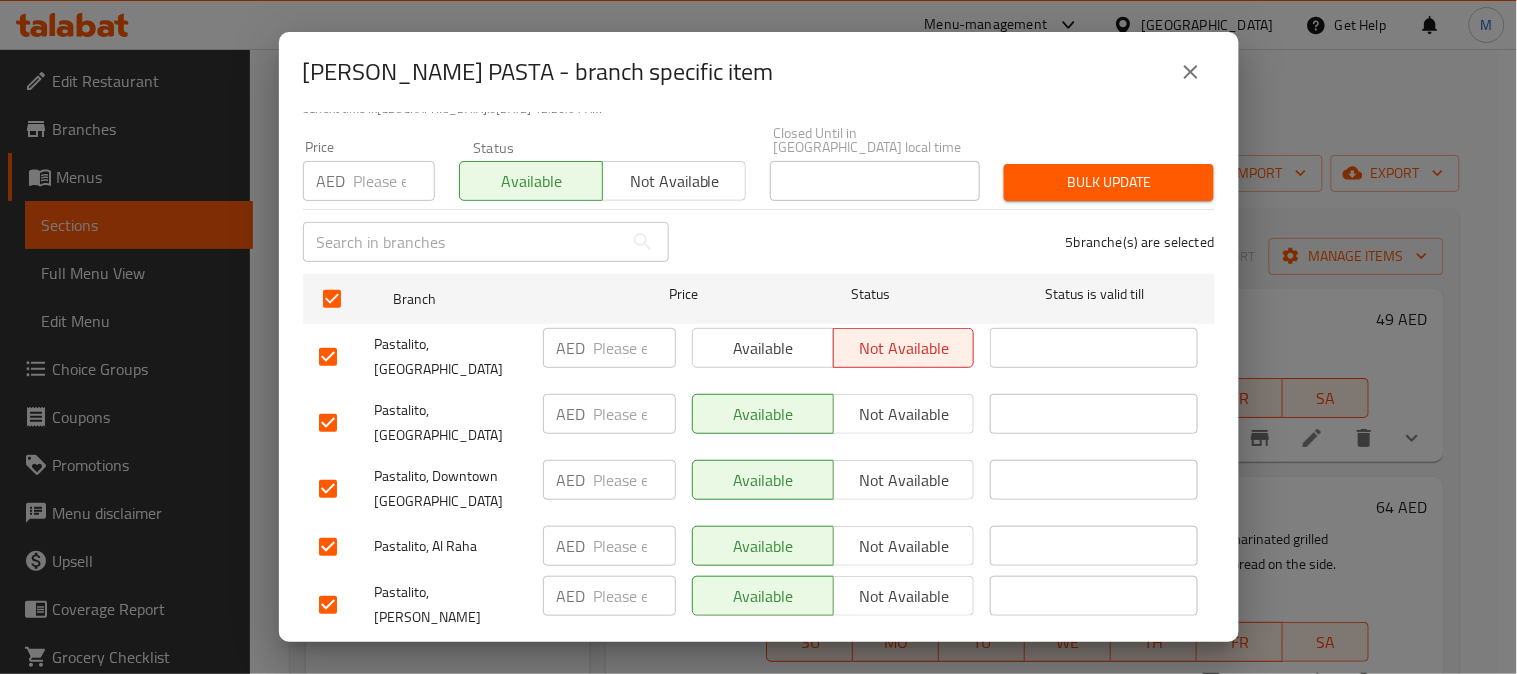click on "Not available" at bounding box center [904, 480] 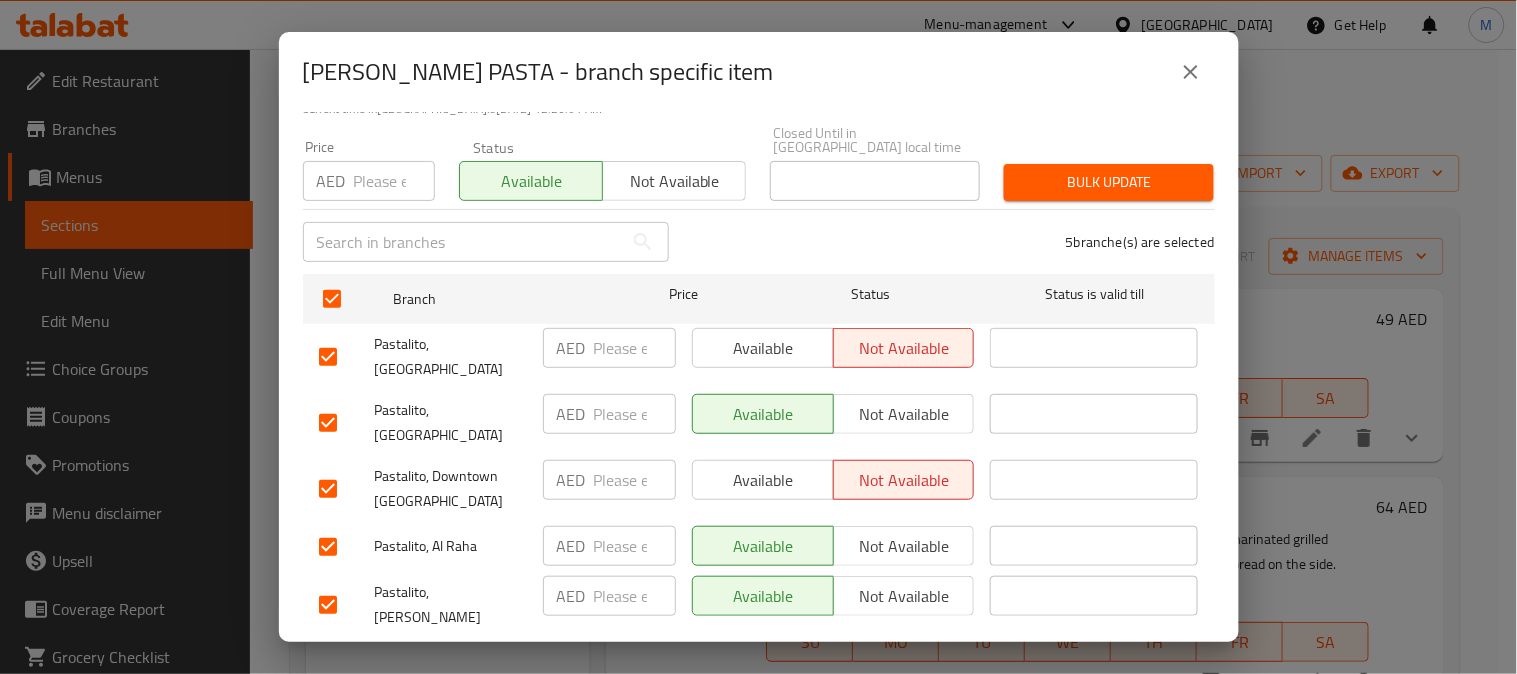 click on "Not available" at bounding box center [904, 546] 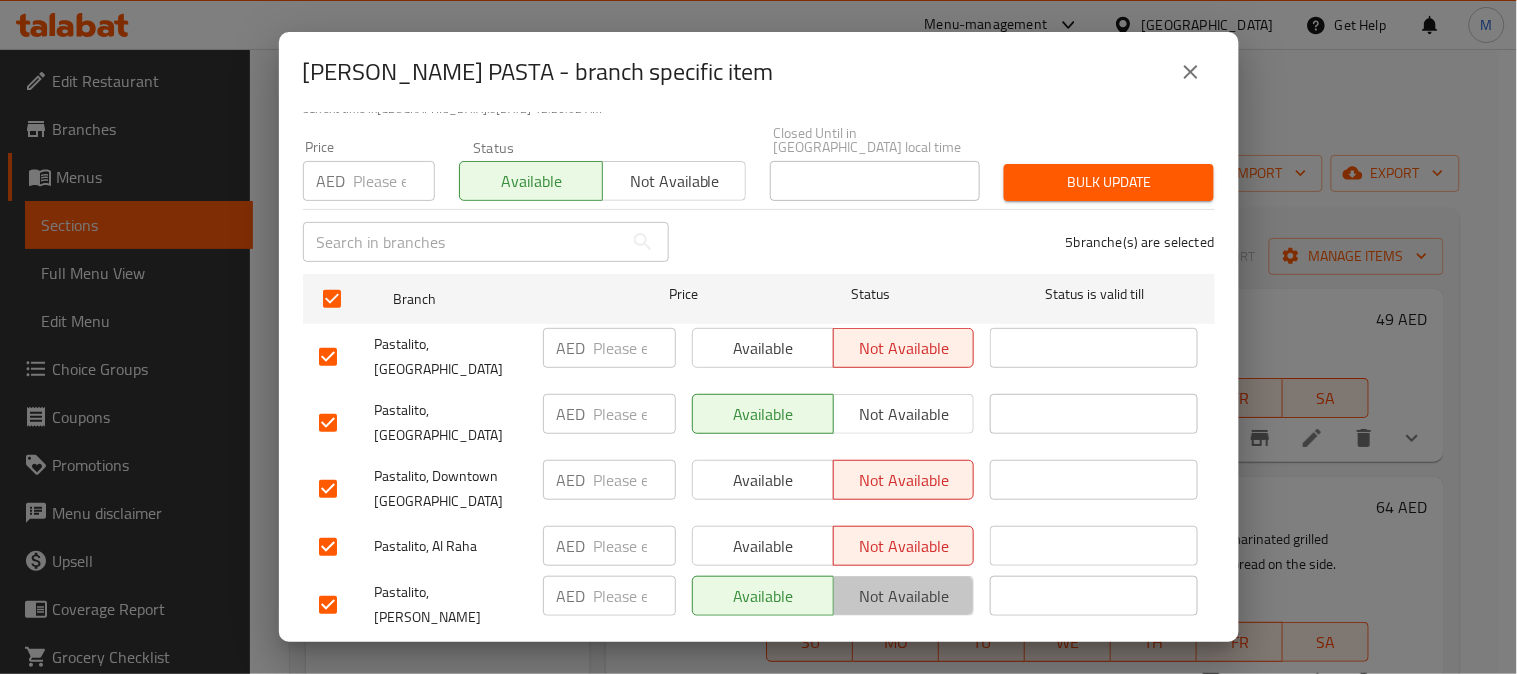 click on "Not available" at bounding box center [904, 596] 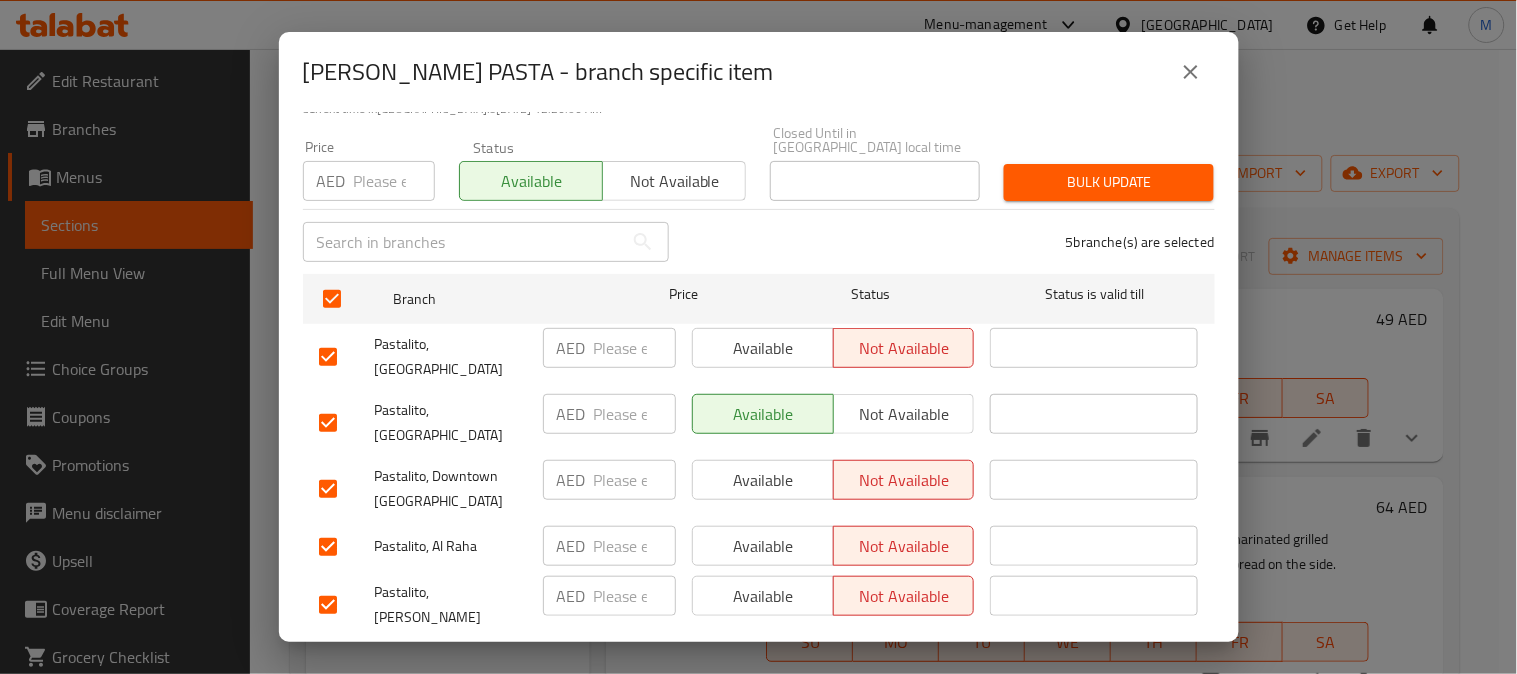 click on "Save" at bounding box center [759, 664] 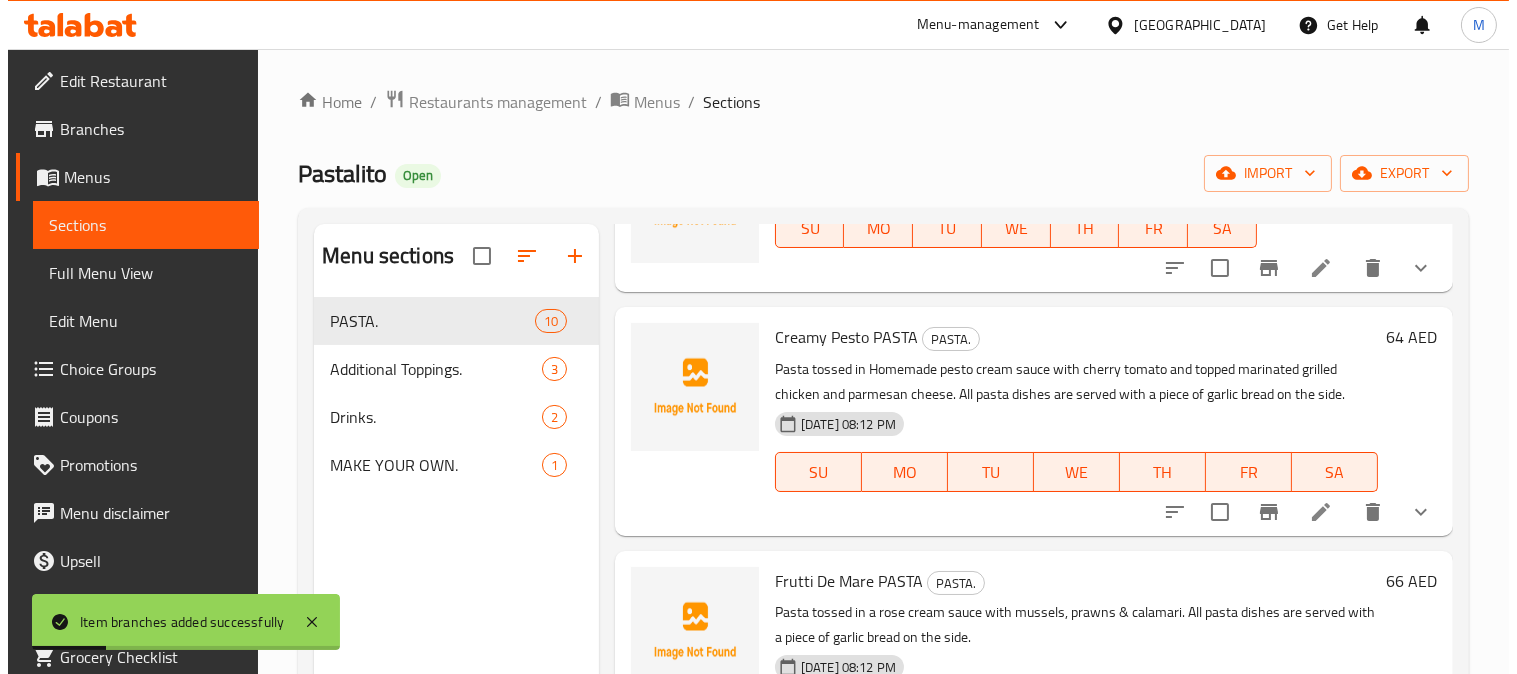 scroll, scrollTop: 222, scrollLeft: 0, axis: vertical 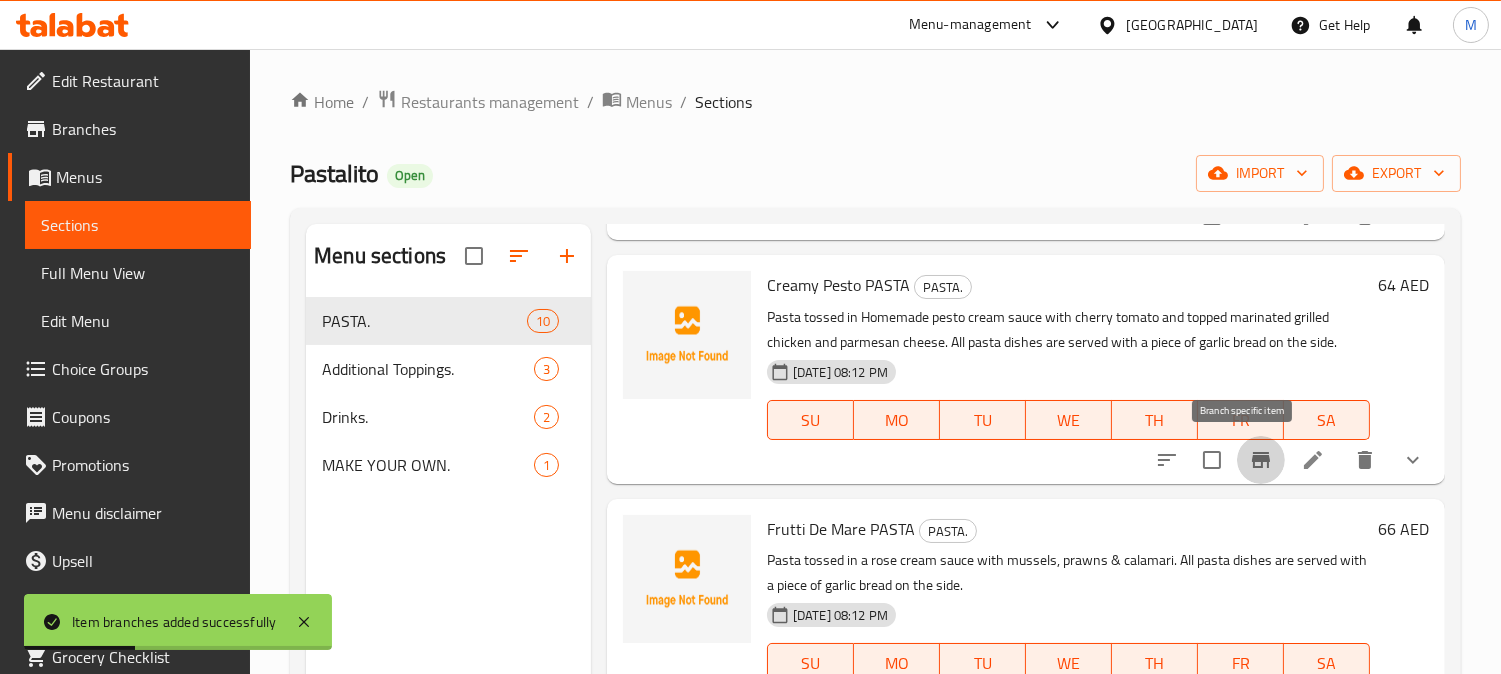 click 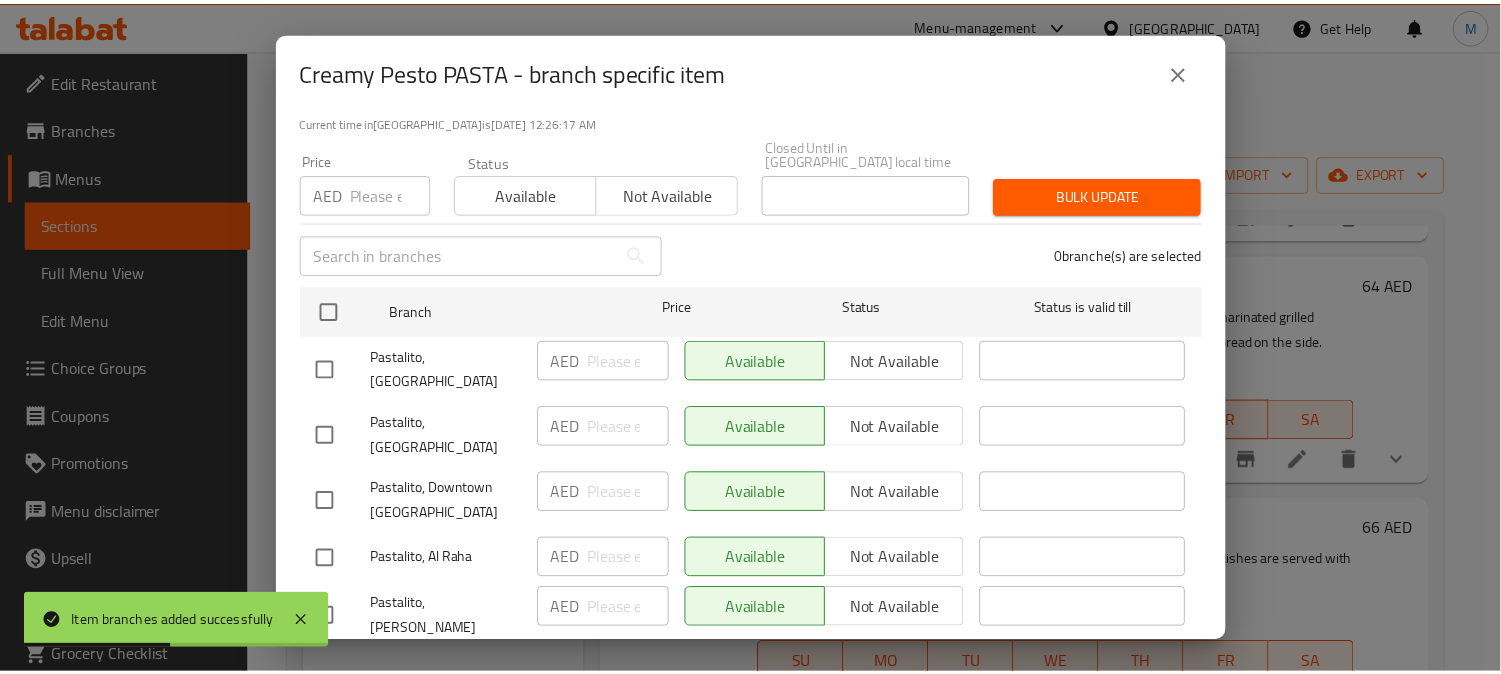 scroll, scrollTop: 165, scrollLeft: 0, axis: vertical 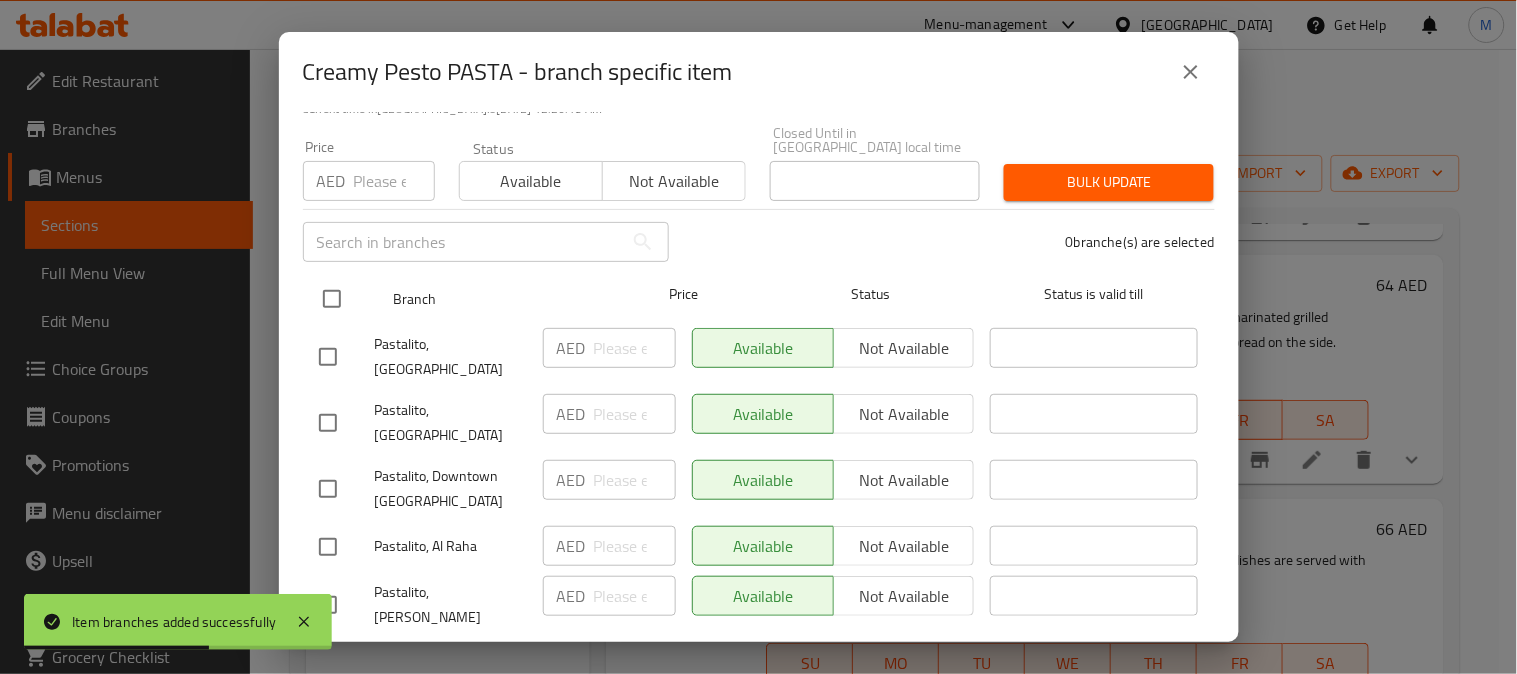 click at bounding box center (332, 299) 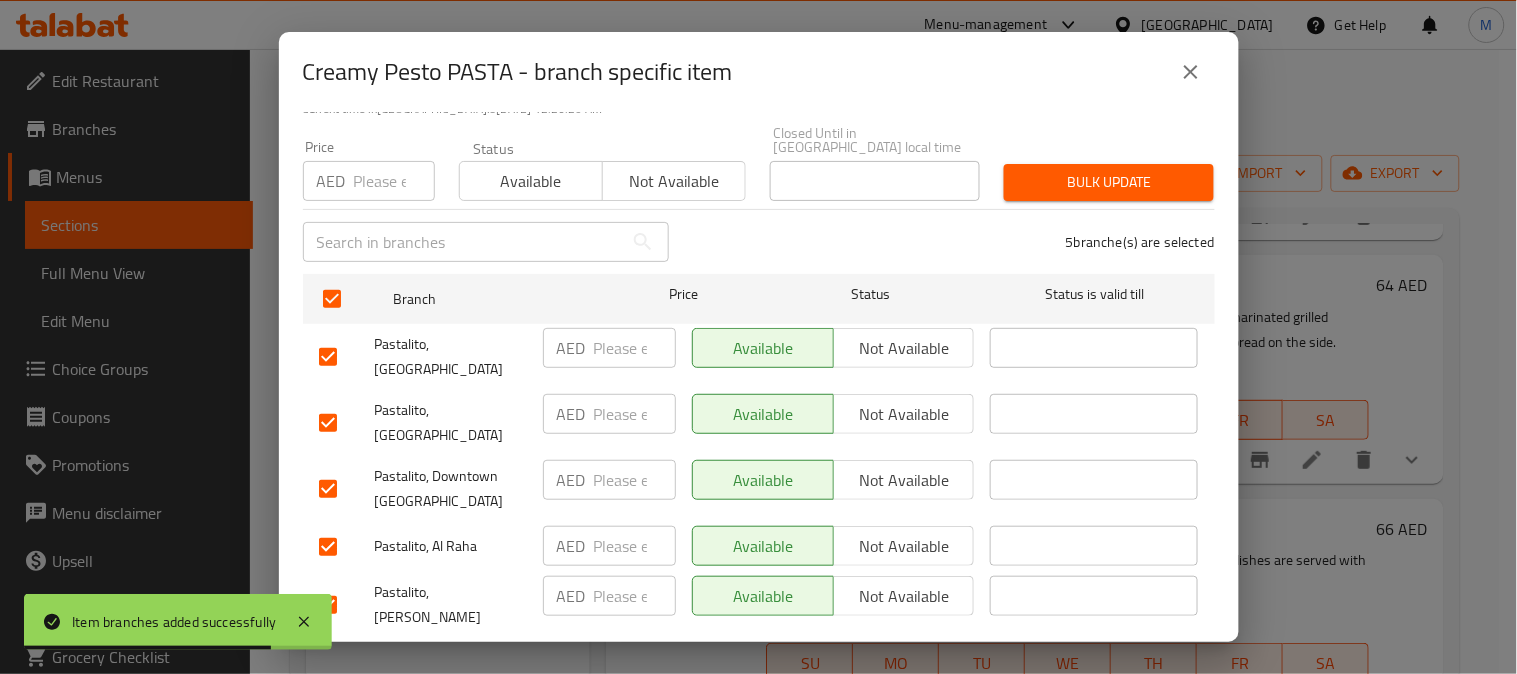 drag, startPoint x: 887, startPoint y: 360, endPoint x: 902, endPoint y: 432, distance: 73.545906 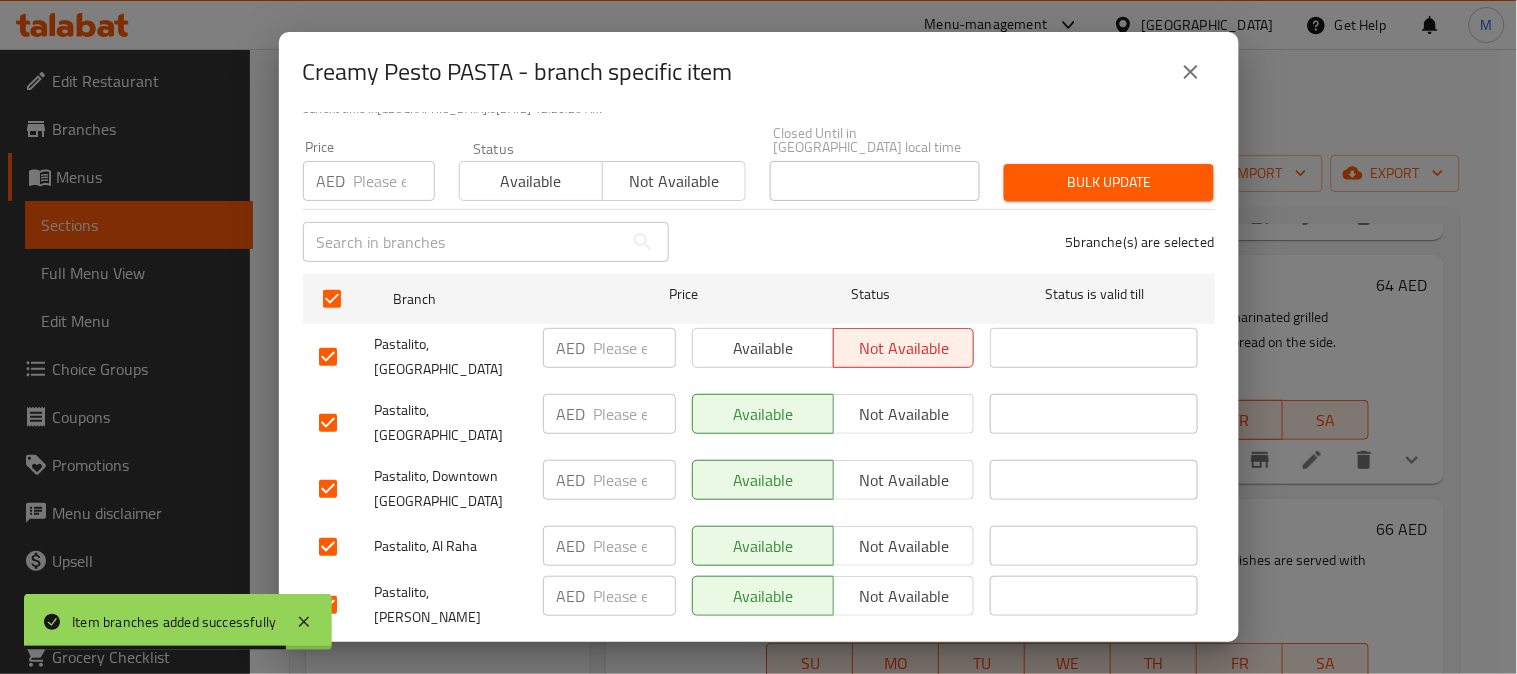 click on "Available Not available" at bounding box center [833, 489] 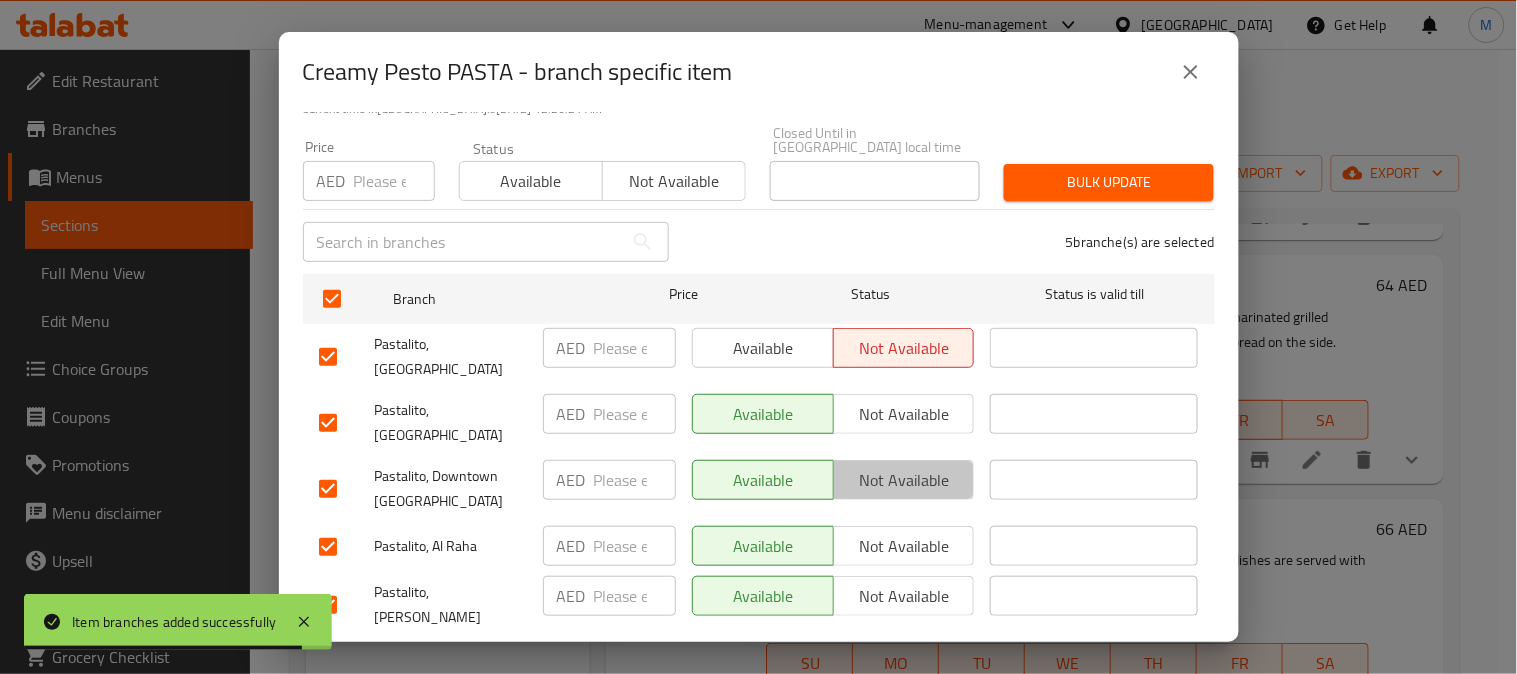 click on "Not available" at bounding box center [904, 480] 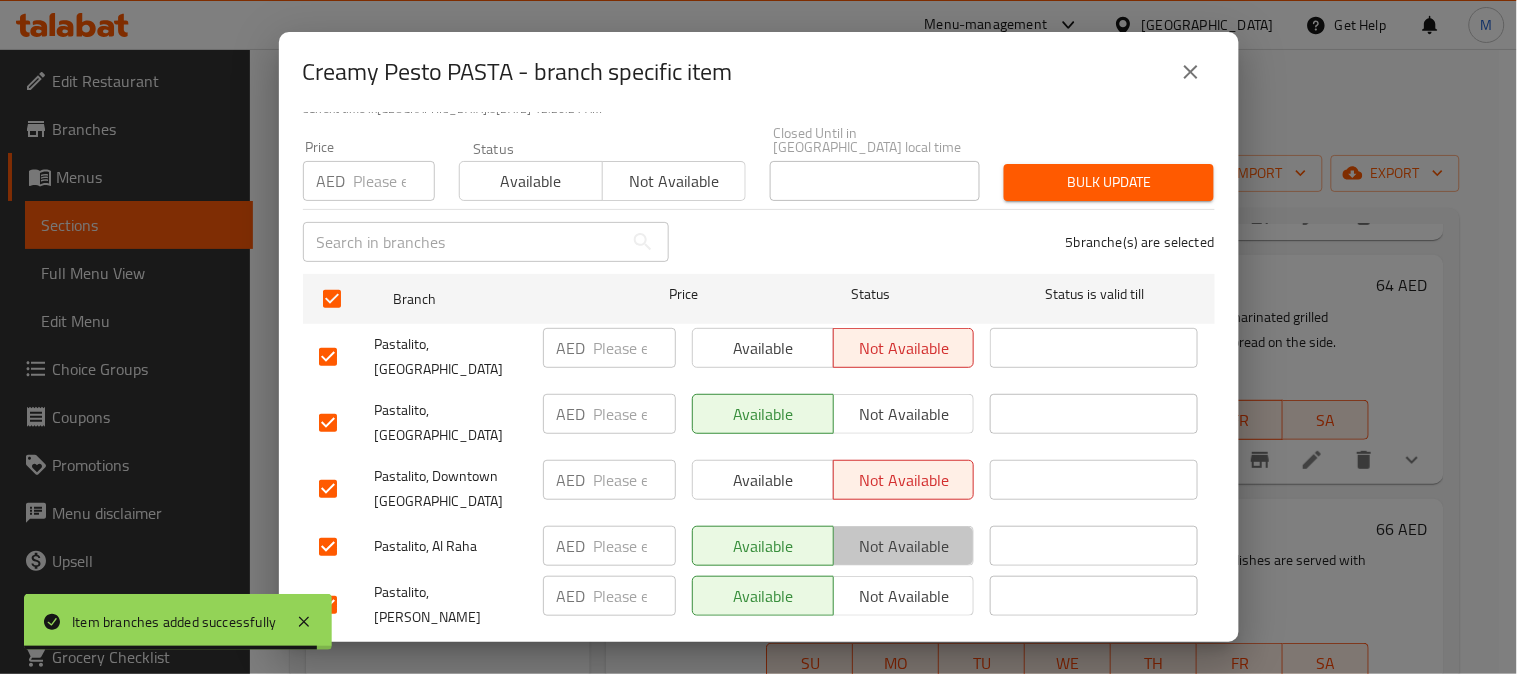 click on "Not available" at bounding box center (904, 546) 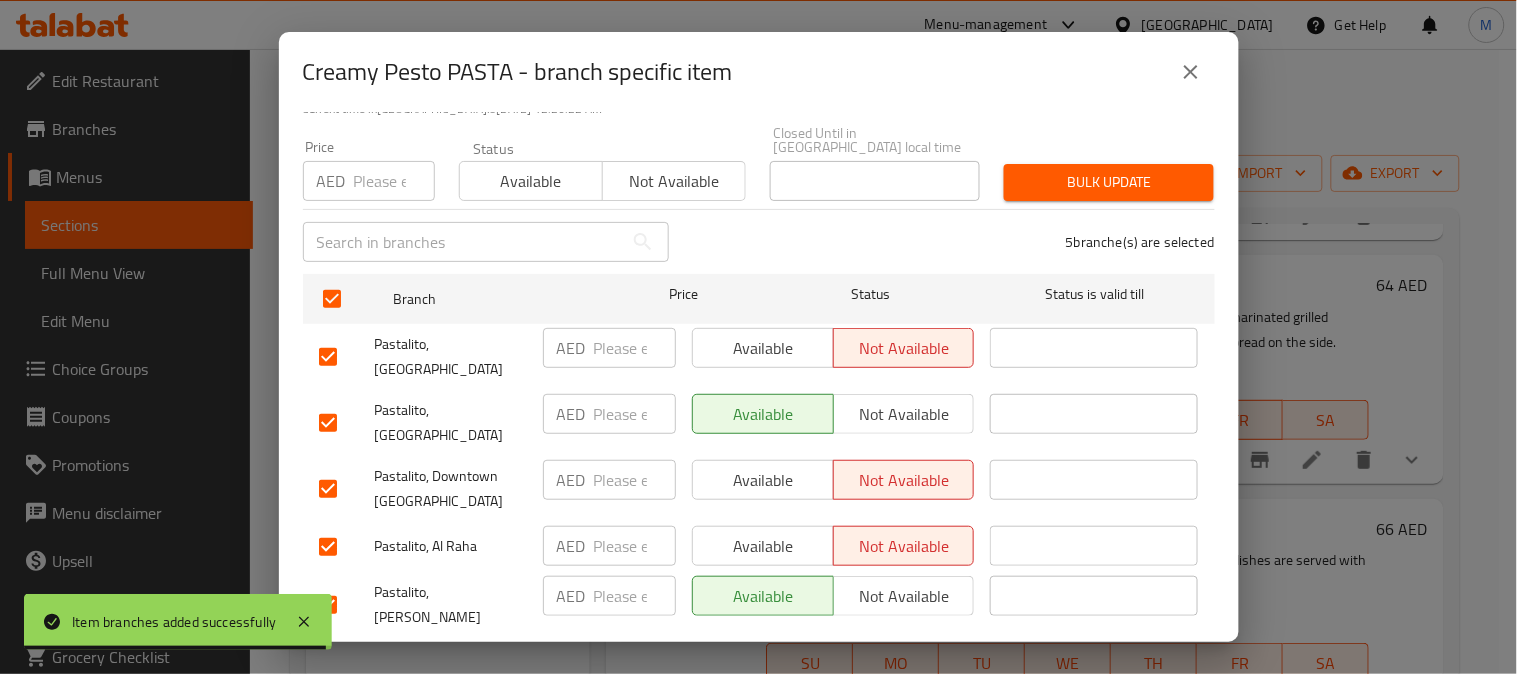 click on "Not available" at bounding box center (904, 596) 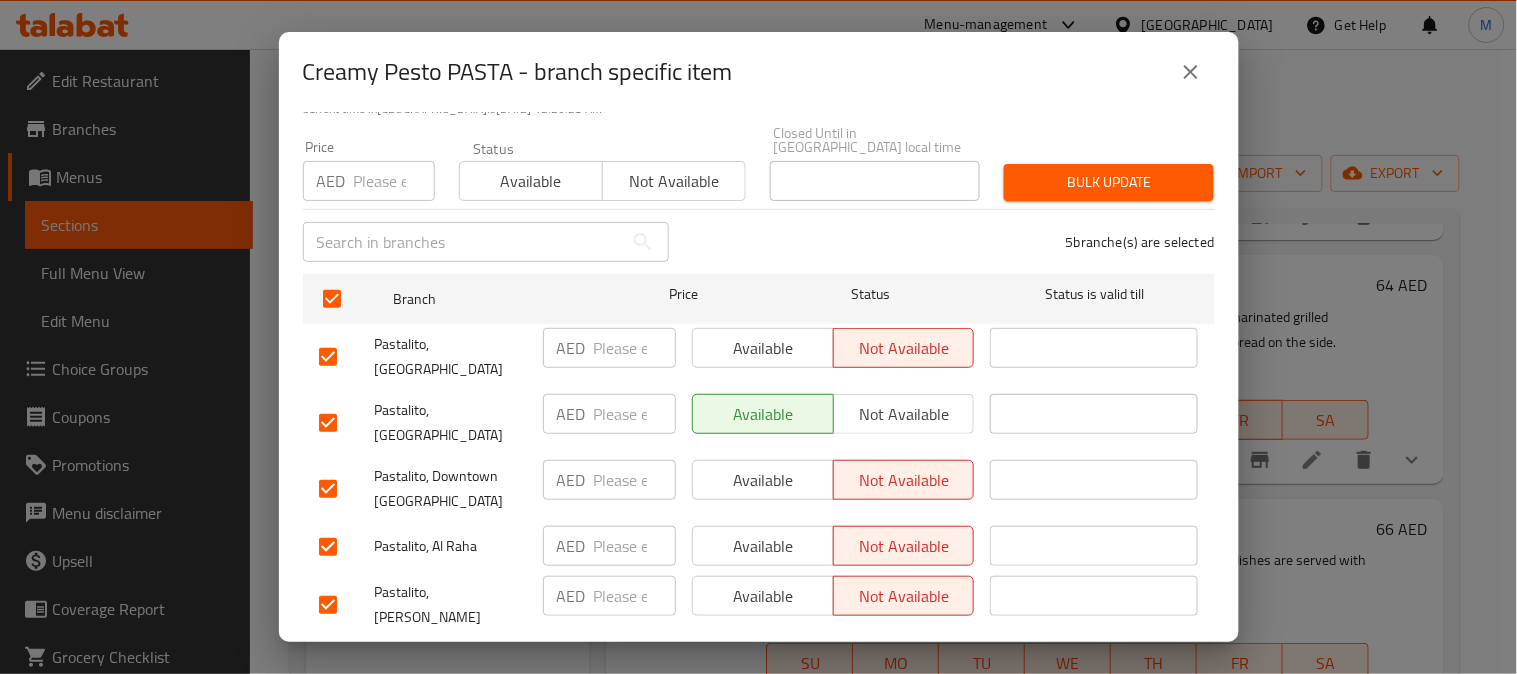 click on "Save" at bounding box center [759, 664] 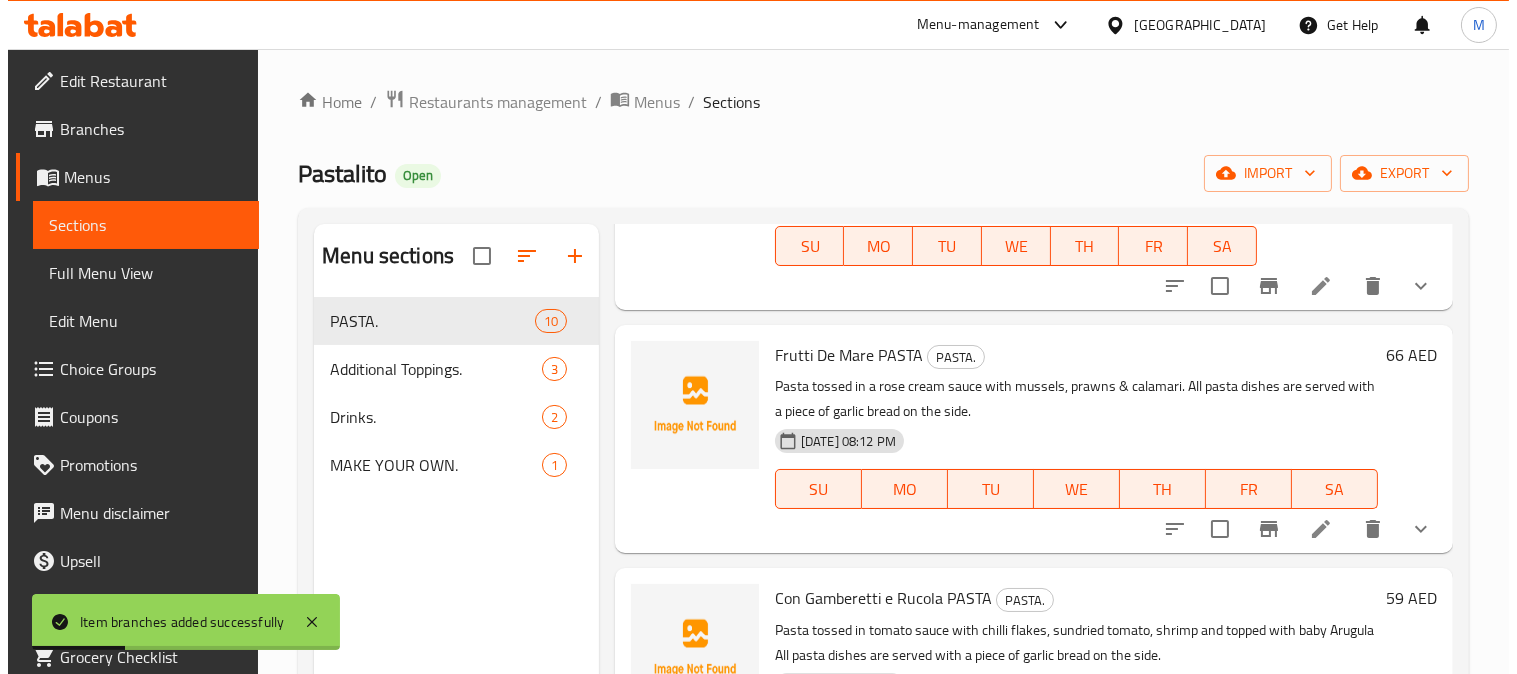 scroll, scrollTop: 555, scrollLeft: 0, axis: vertical 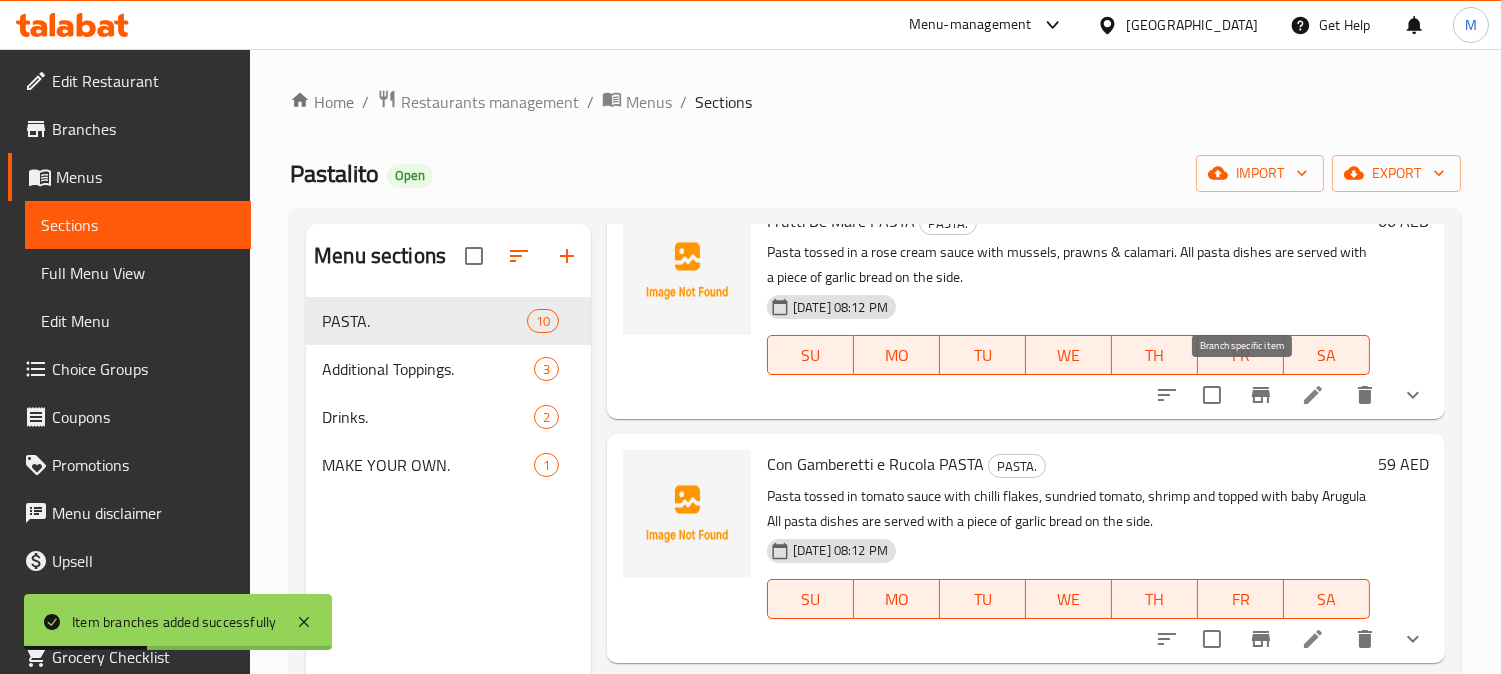 click 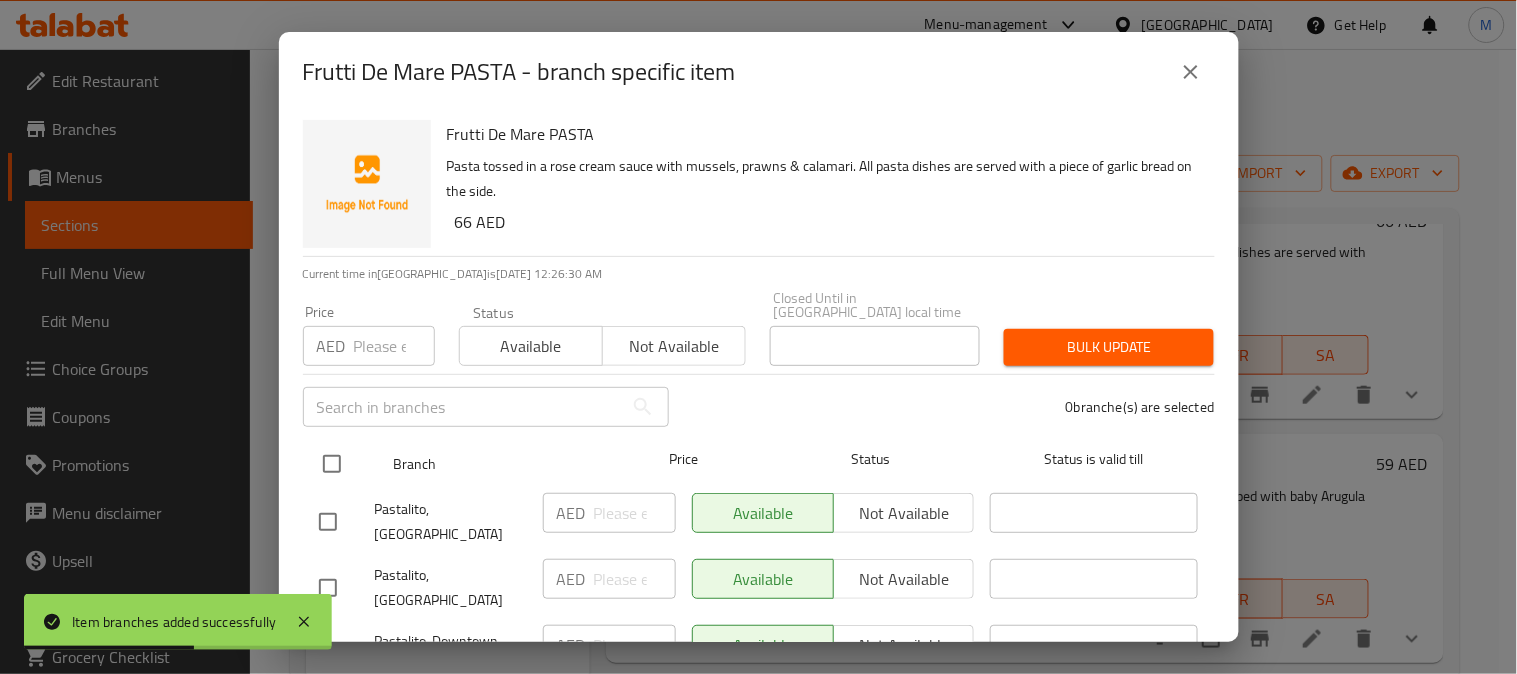 click at bounding box center [332, 464] 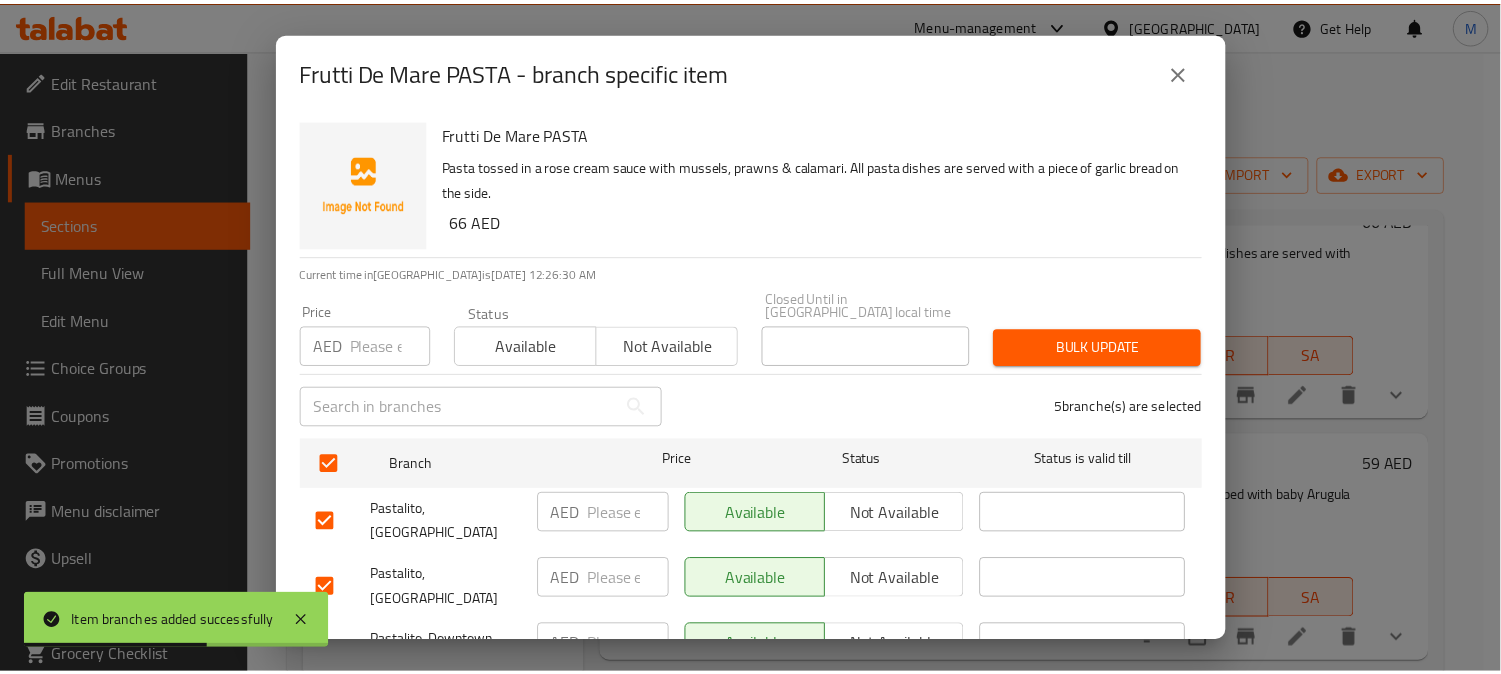 scroll, scrollTop: 165, scrollLeft: 0, axis: vertical 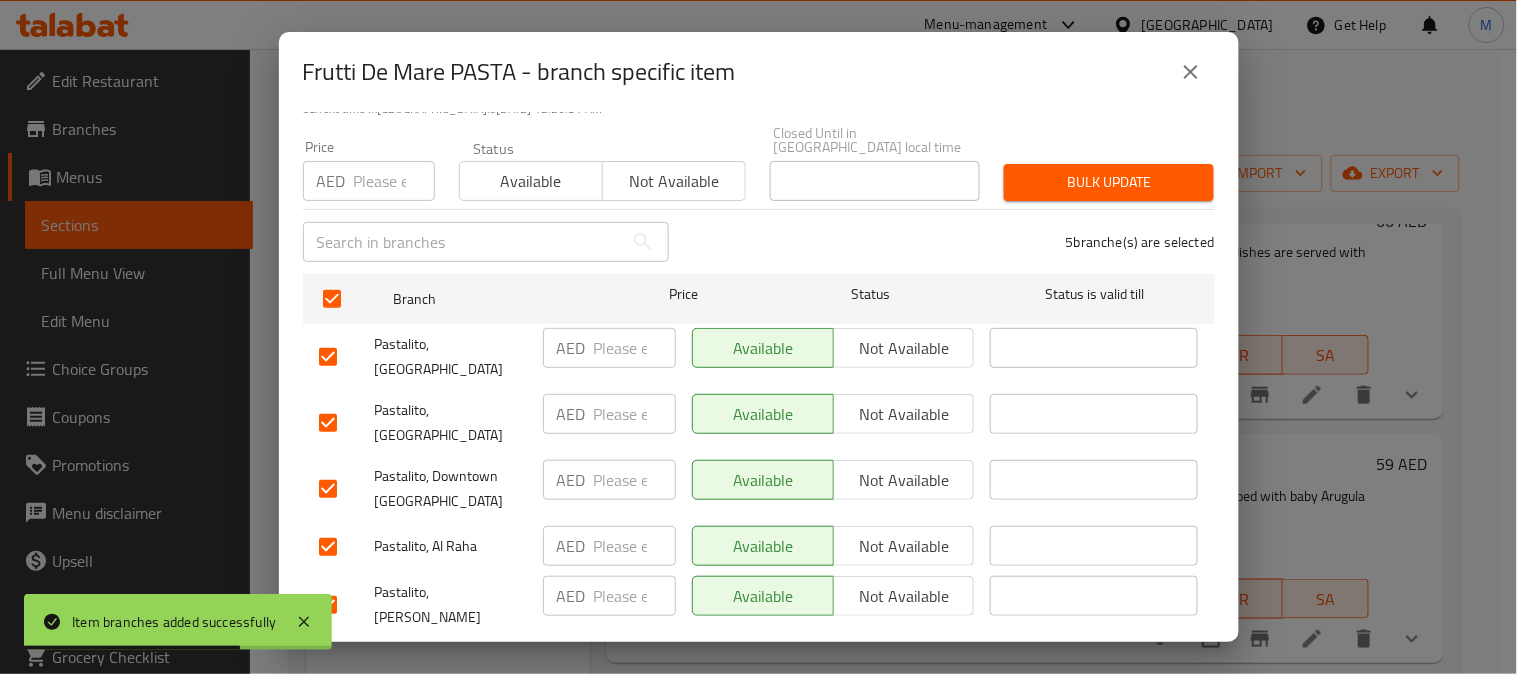 click on "Not available" at bounding box center [904, 414] 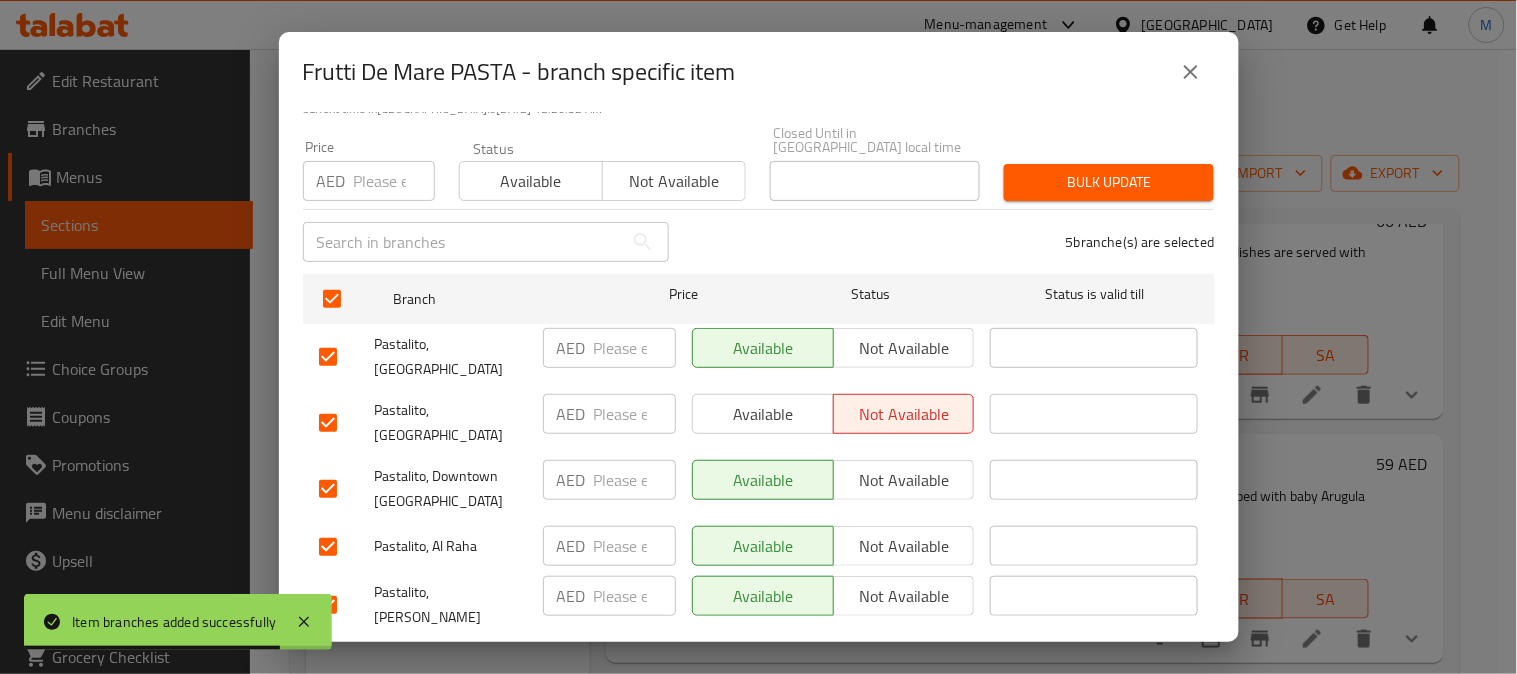 click on "Not available" at bounding box center (904, 348) 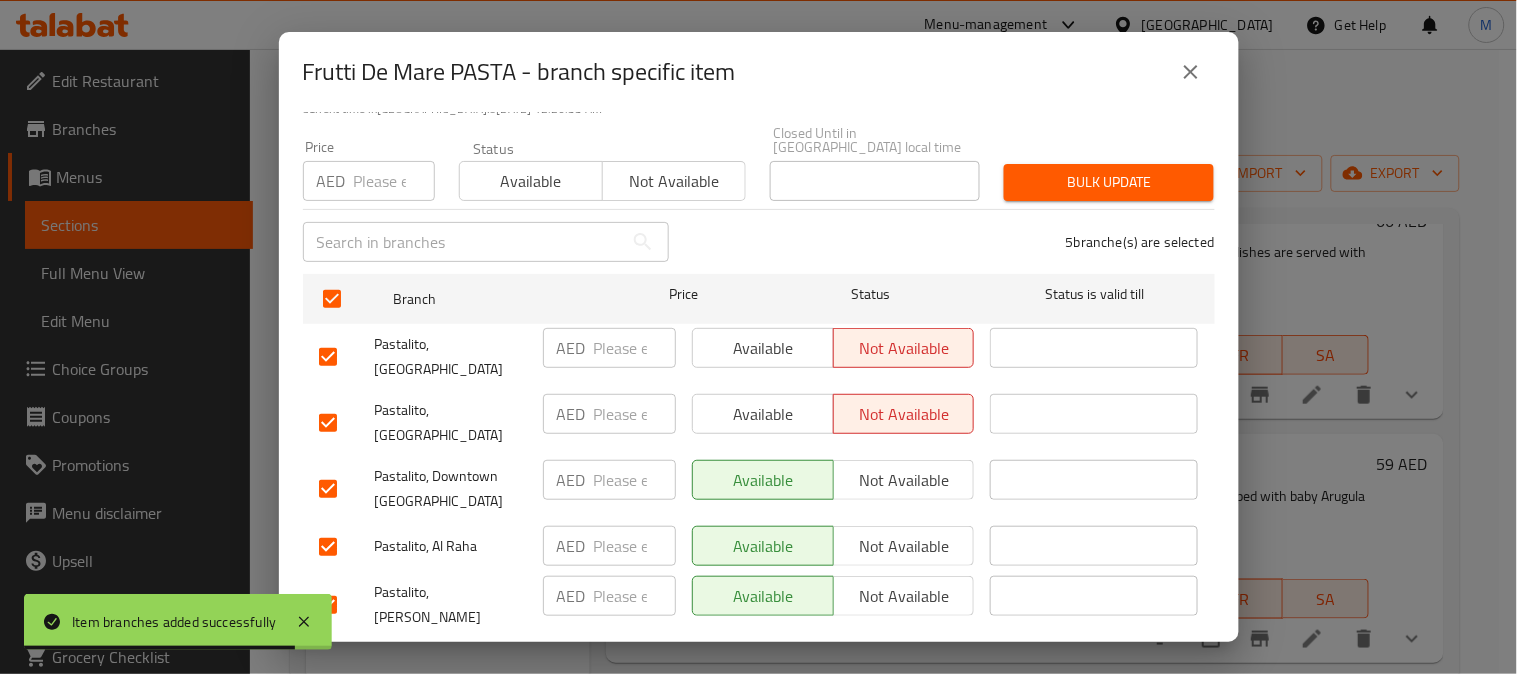 click on "Available" at bounding box center (763, 414) 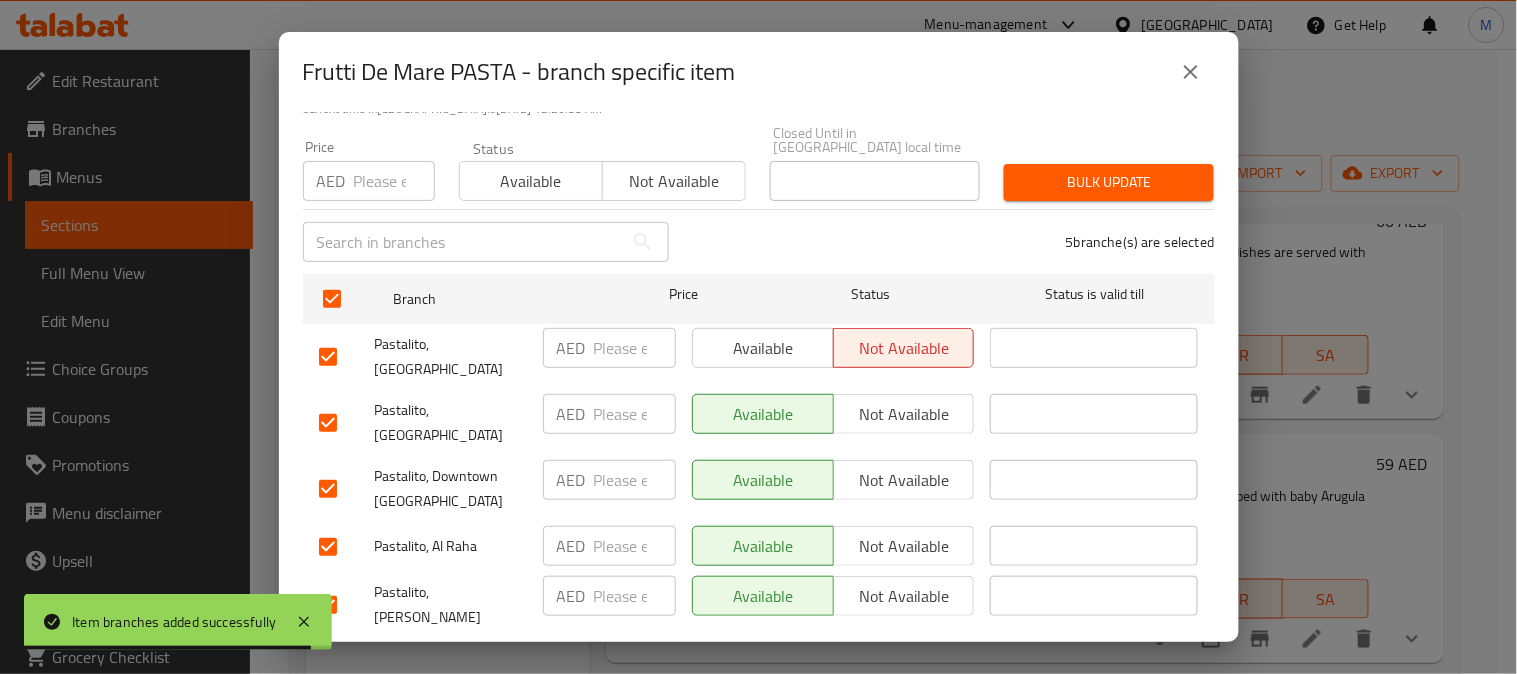 click on "Not available" at bounding box center (904, 480) 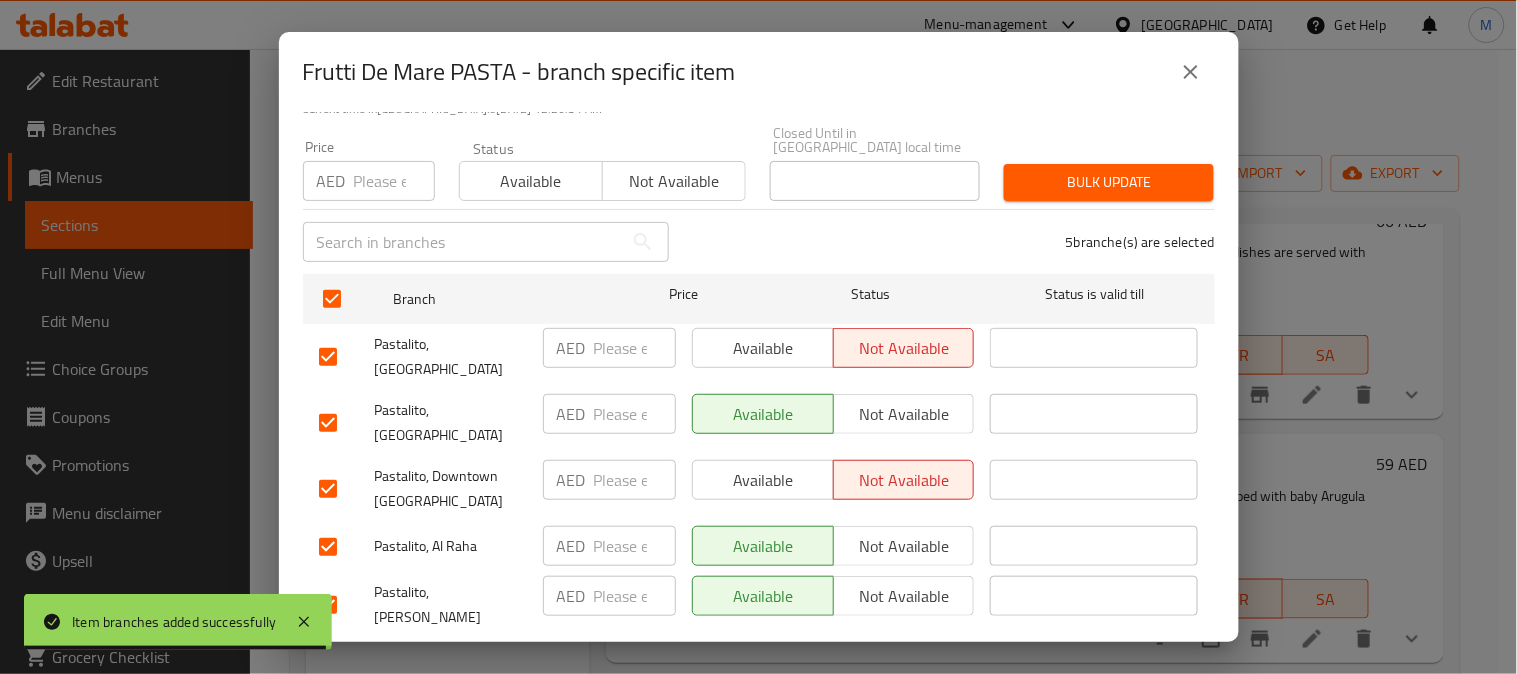 click on "Not available" at bounding box center (904, 546) 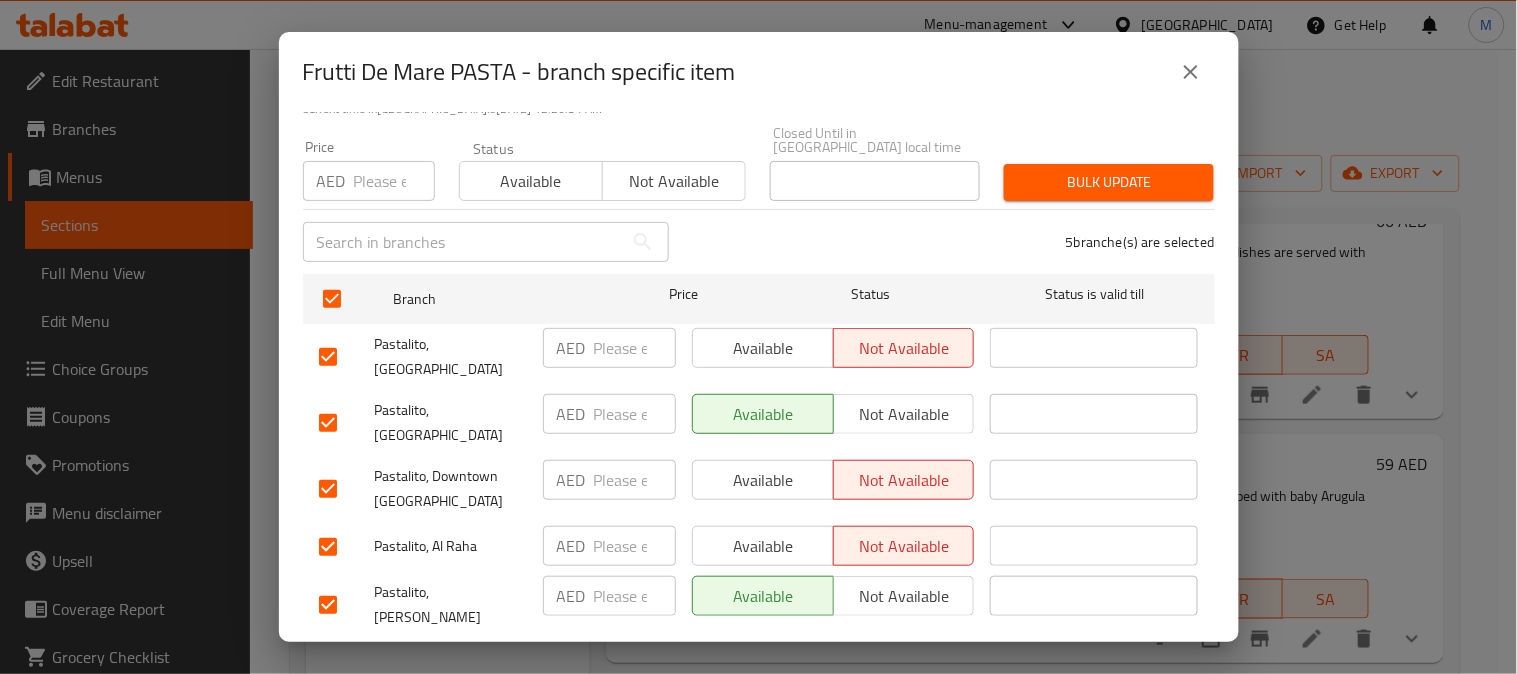 click on "Not available" at bounding box center (904, 596) 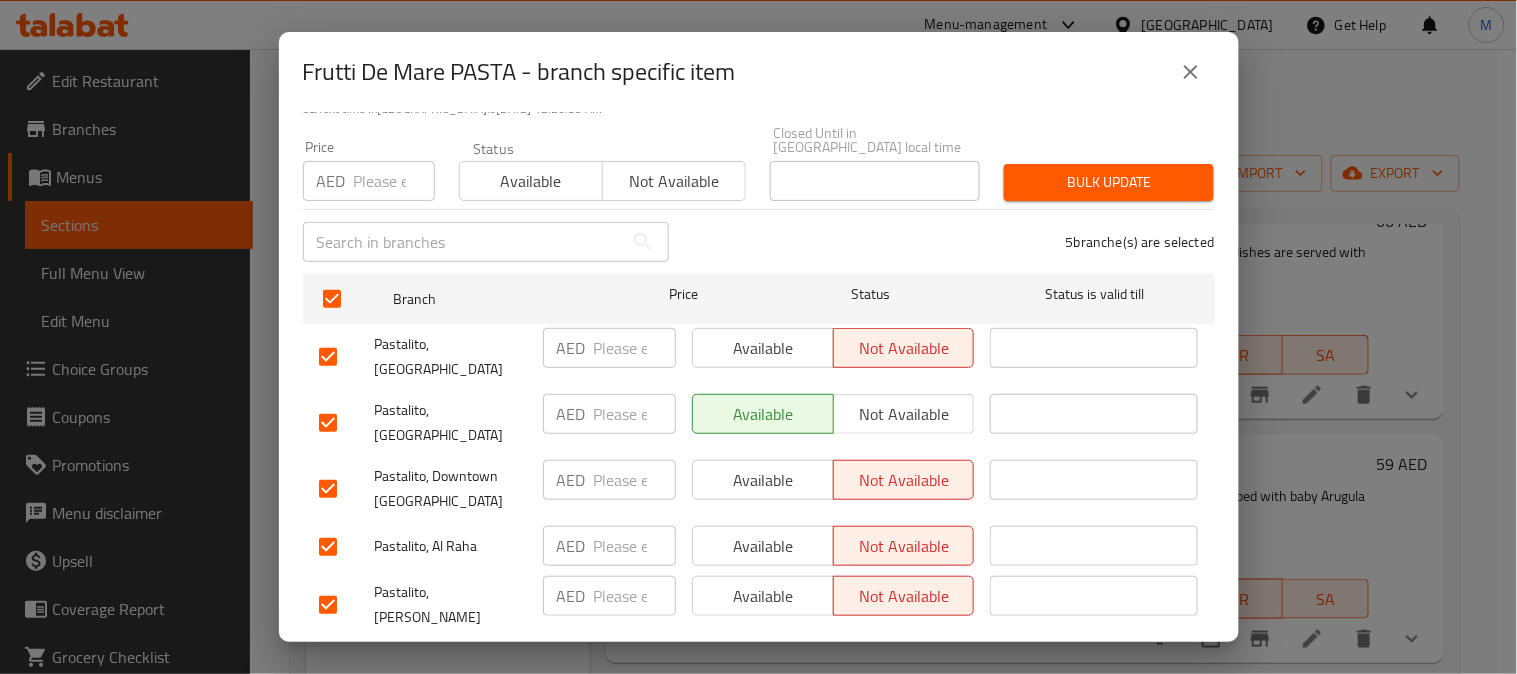 click on "Save" at bounding box center (759, 664) 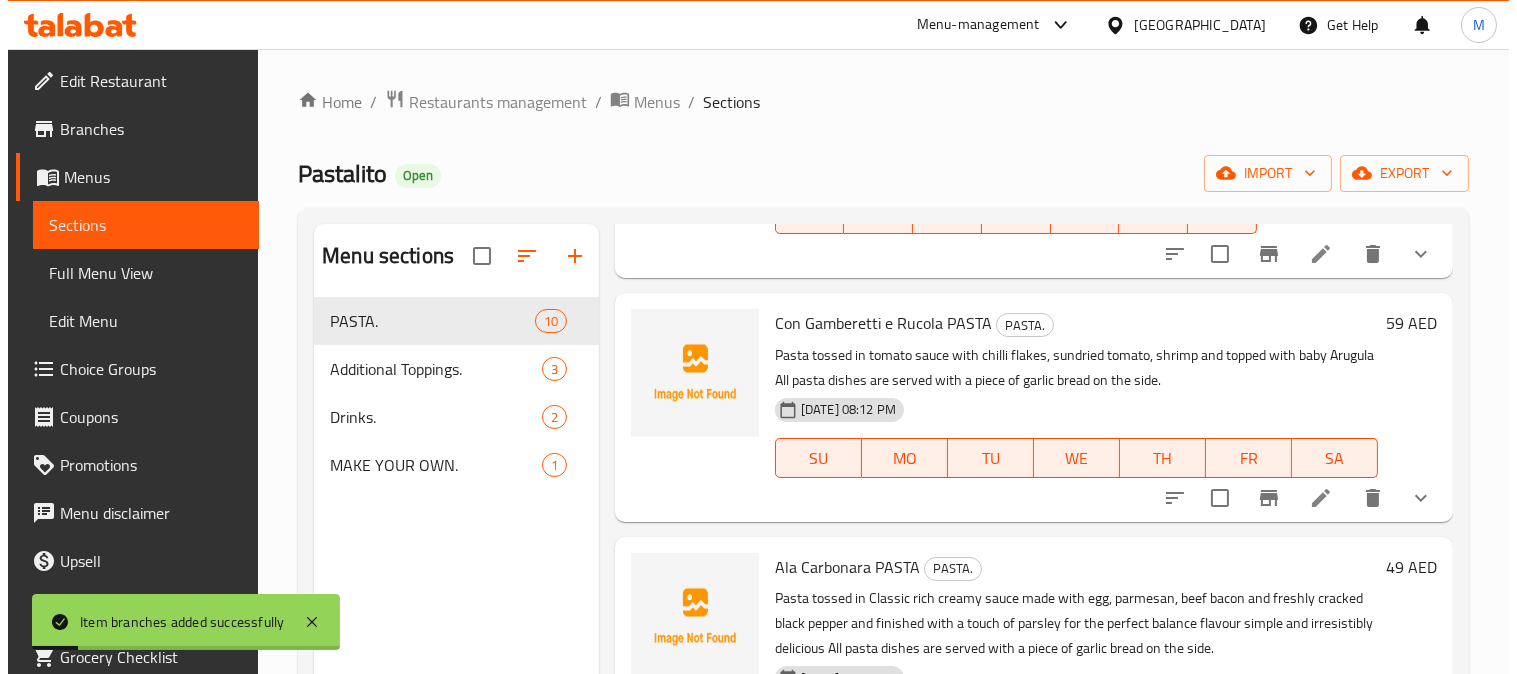 scroll, scrollTop: 777, scrollLeft: 0, axis: vertical 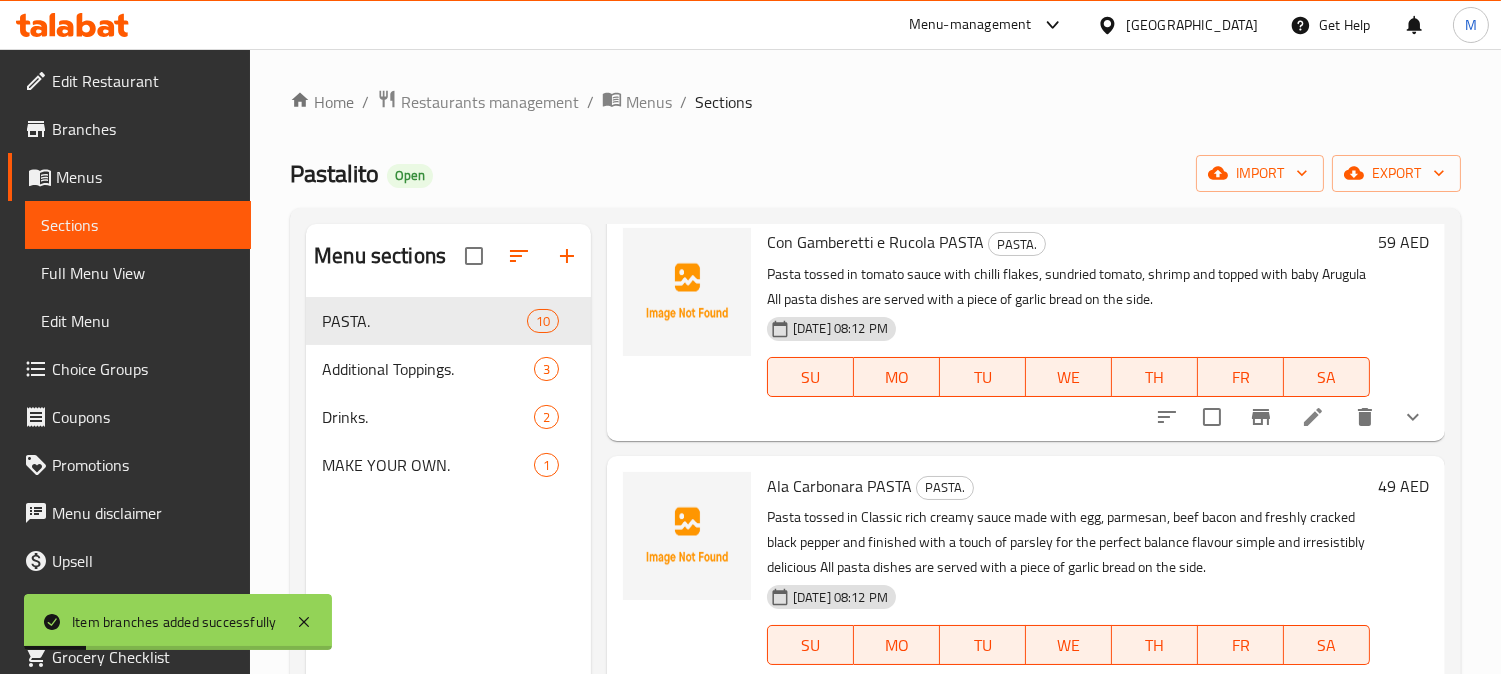 click 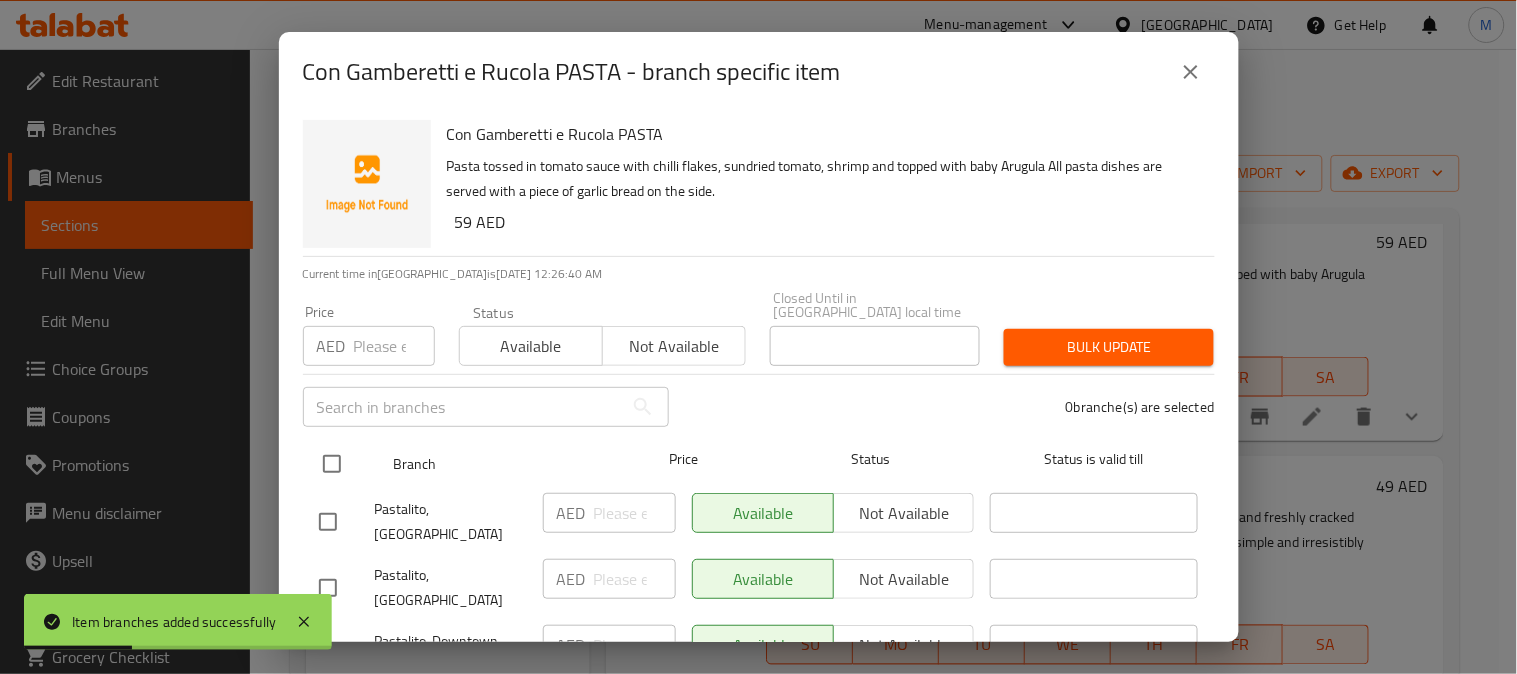 drag, startPoint x: 321, startPoint y: 461, endPoint x: 340, endPoint y: 456, distance: 19.646883 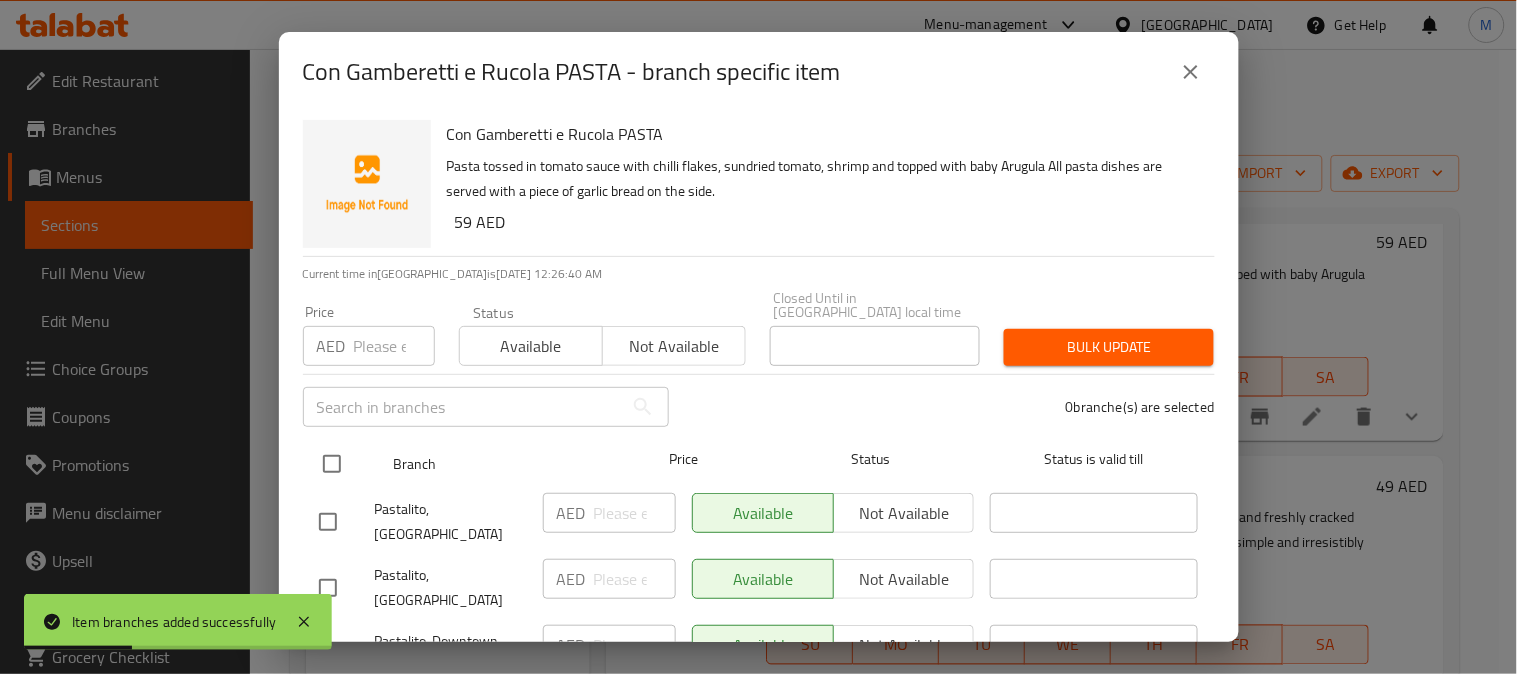 click at bounding box center [332, 464] 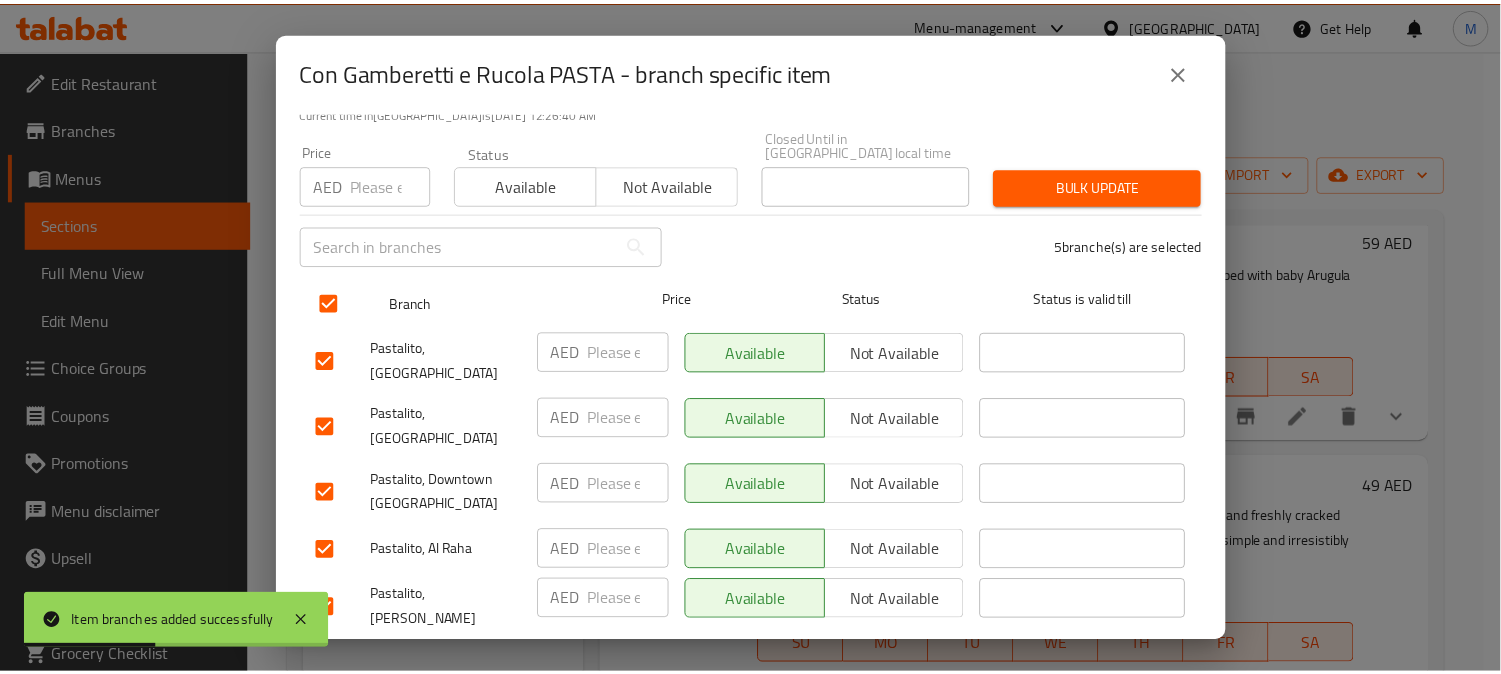 scroll, scrollTop: 165, scrollLeft: 0, axis: vertical 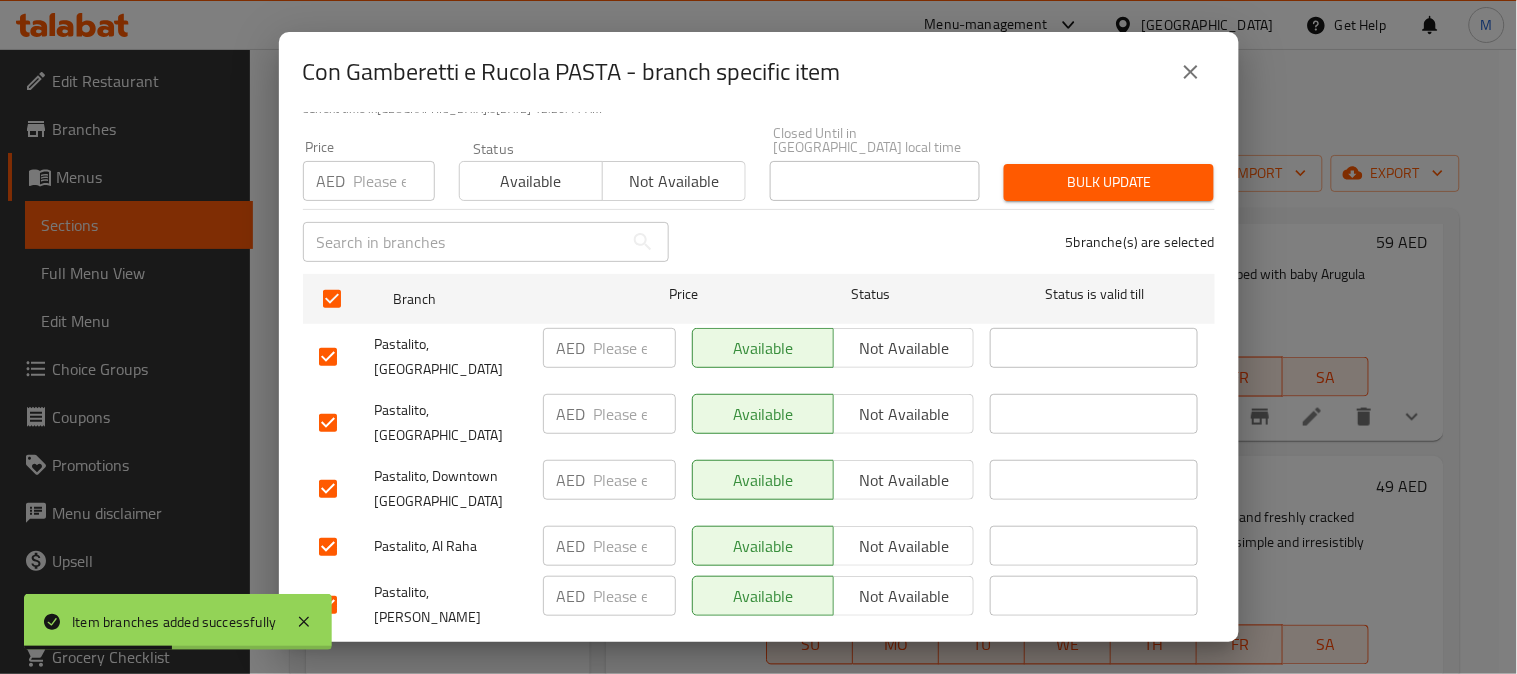 click on "Not available" at bounding box center (904, 348) 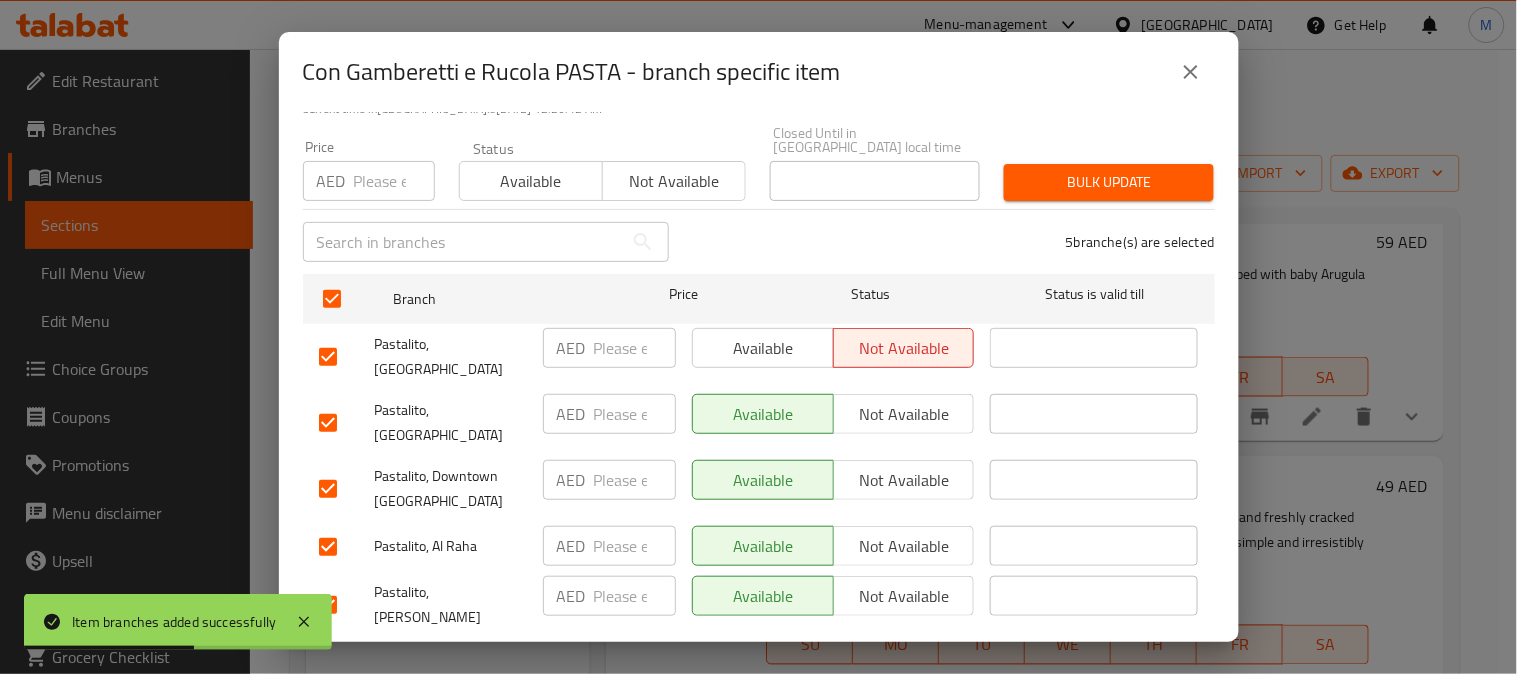click on "Not available" at bounding box center (904, 480) 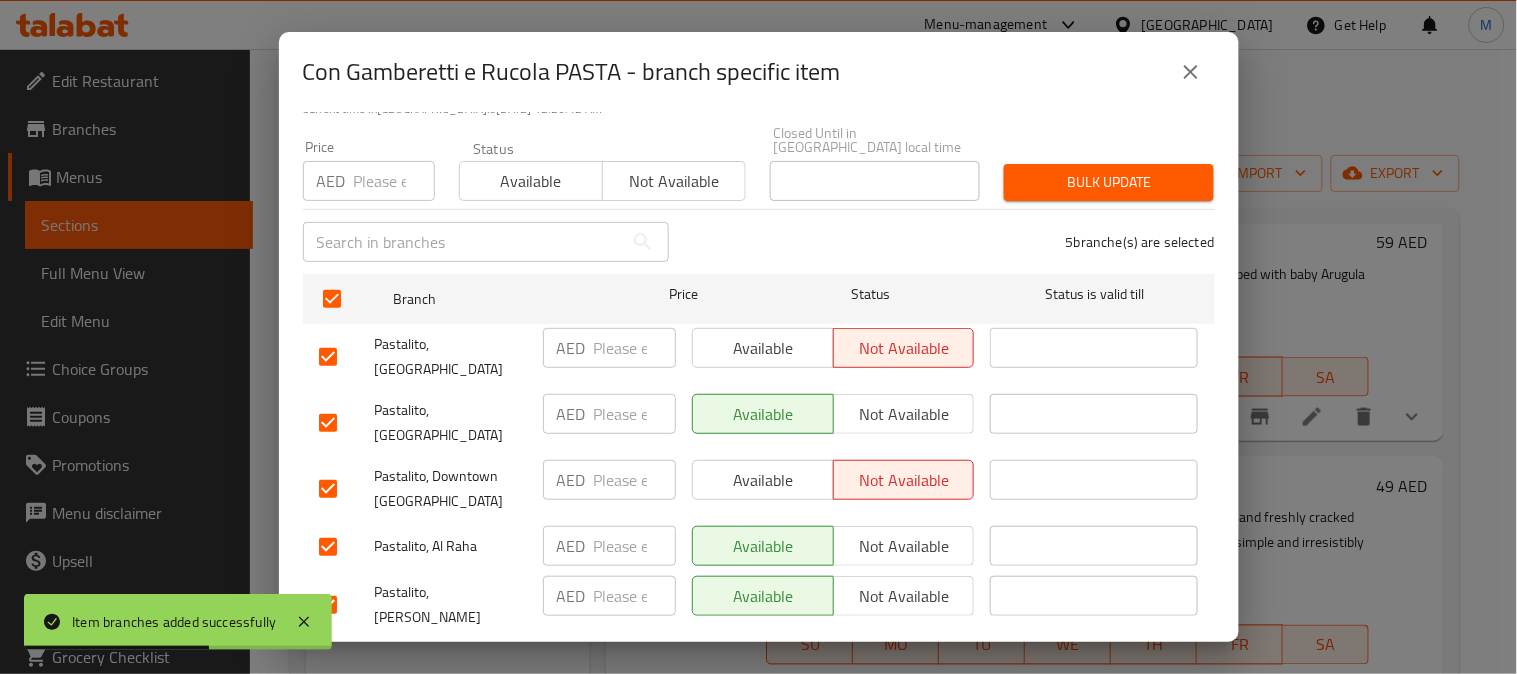 click on "Not available" at bounding box center (904, 546) 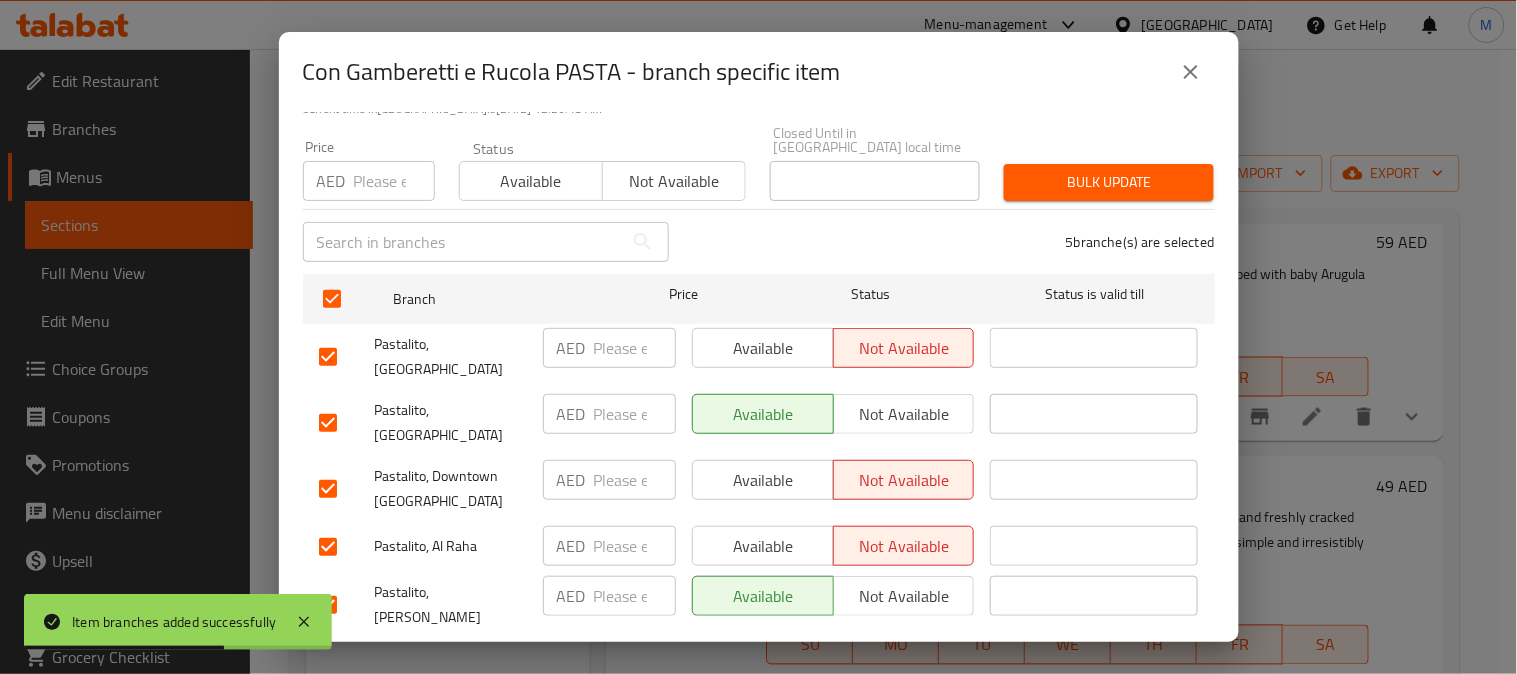 click on "Not available" at bounding box center [904, 596] 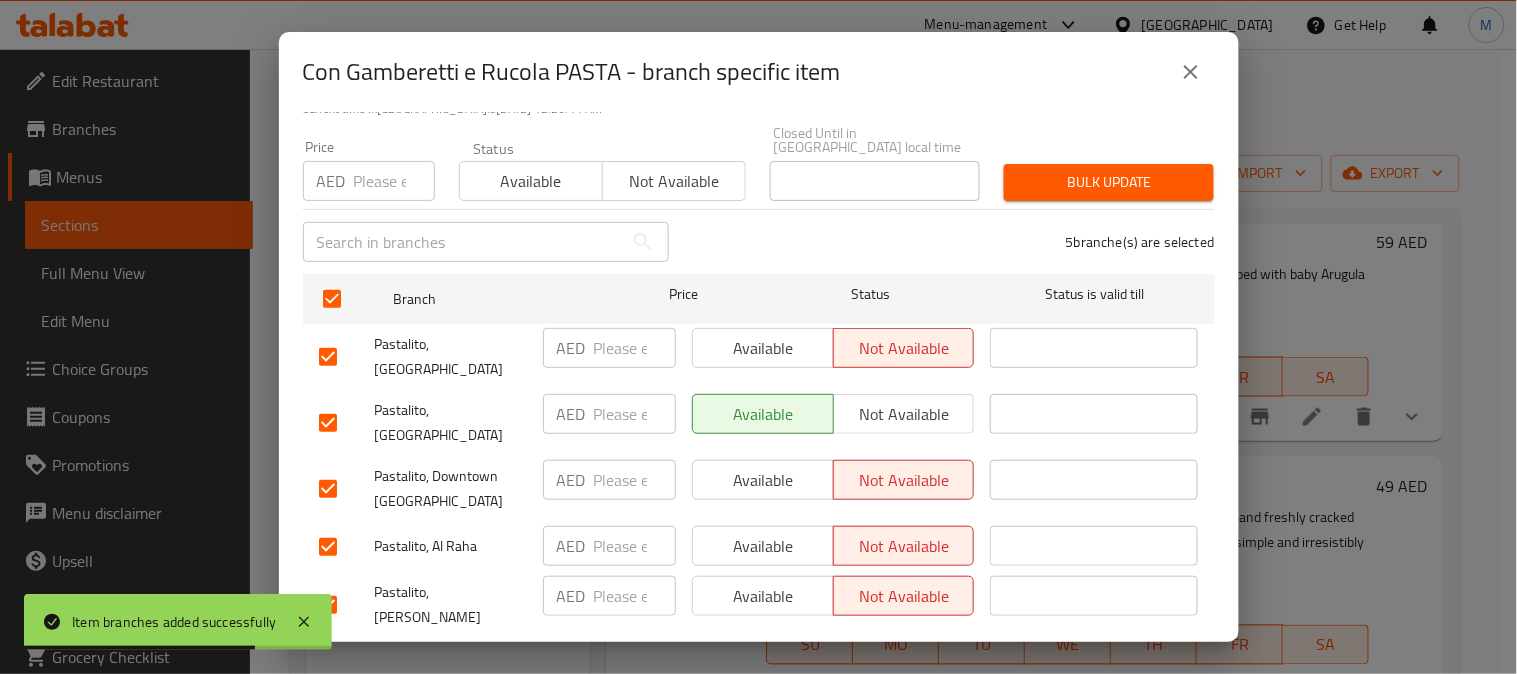 click on "Save" at bounding box center [759, 664] 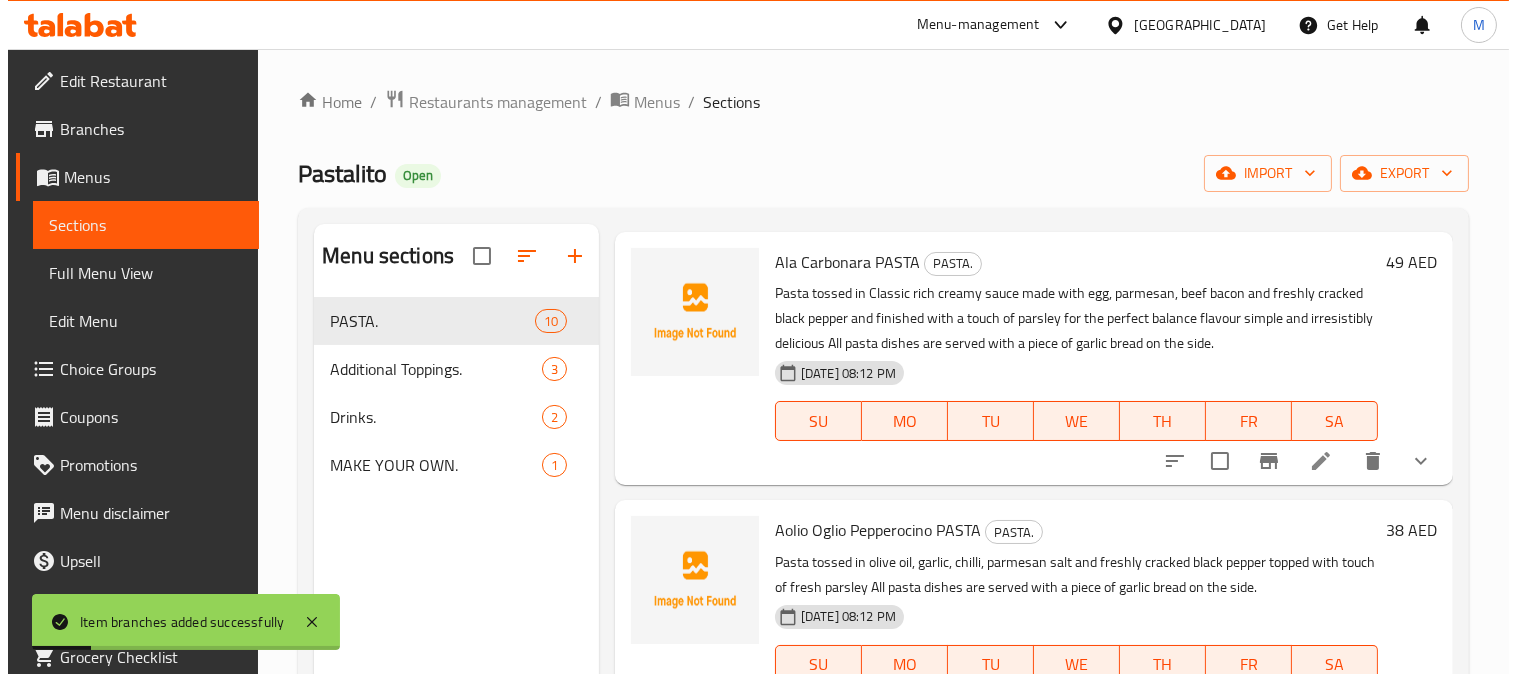 scroll, scrollTop: 1111, scrollLeft: 0, axis: vertical 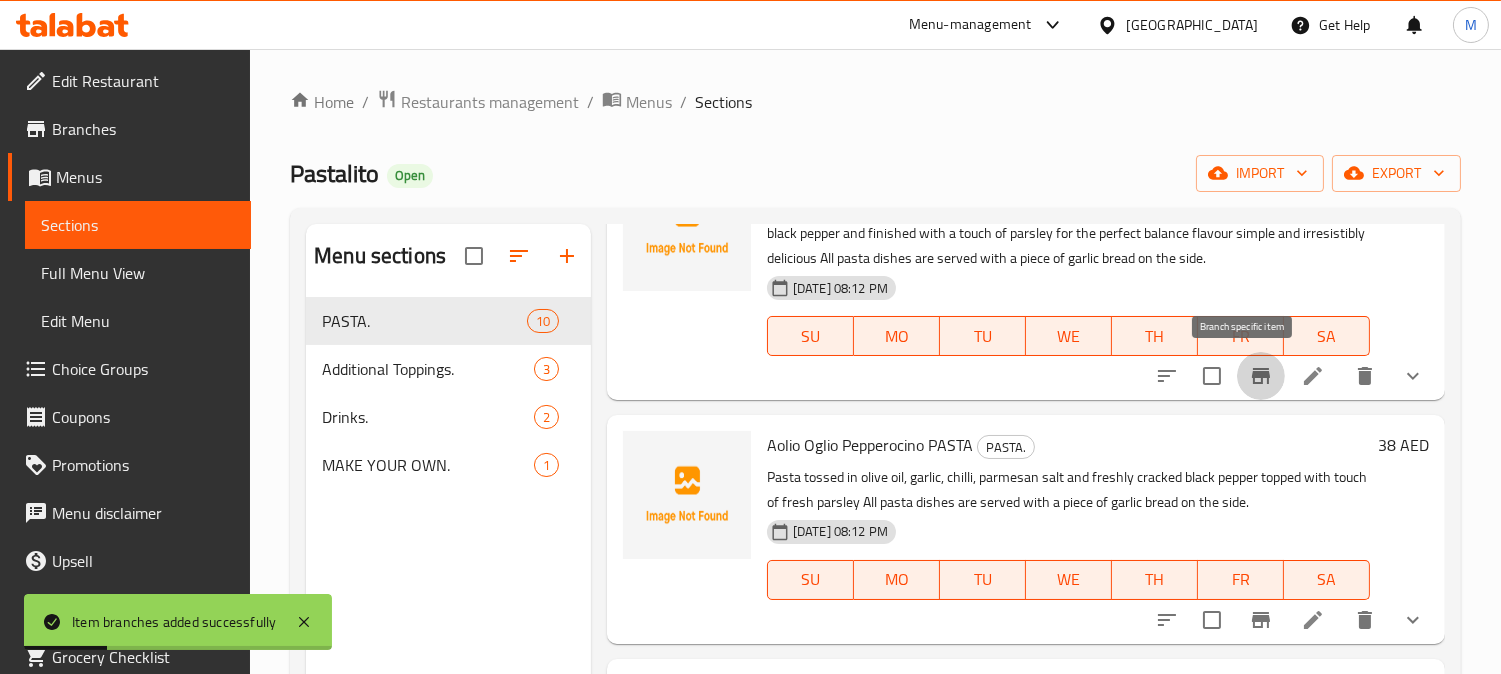 click 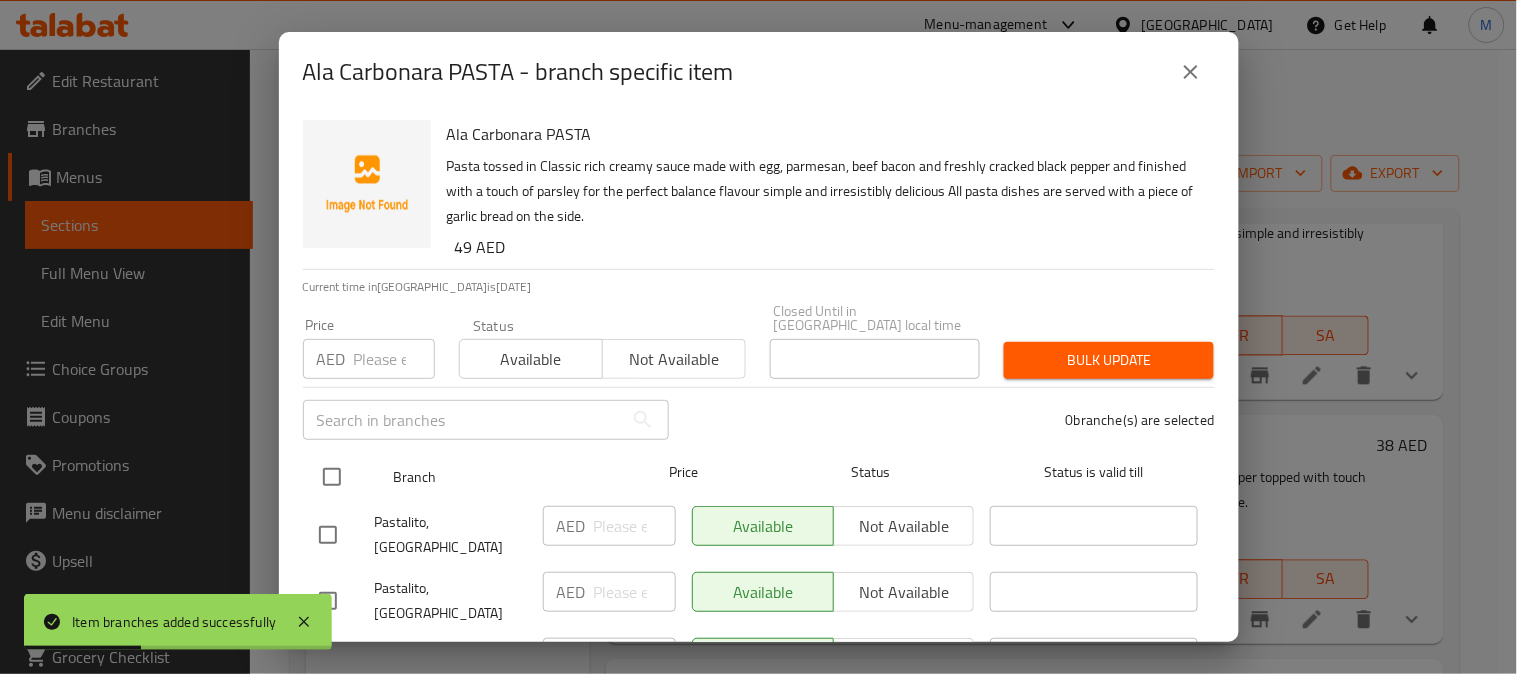 click at bounding box center [332, 477] 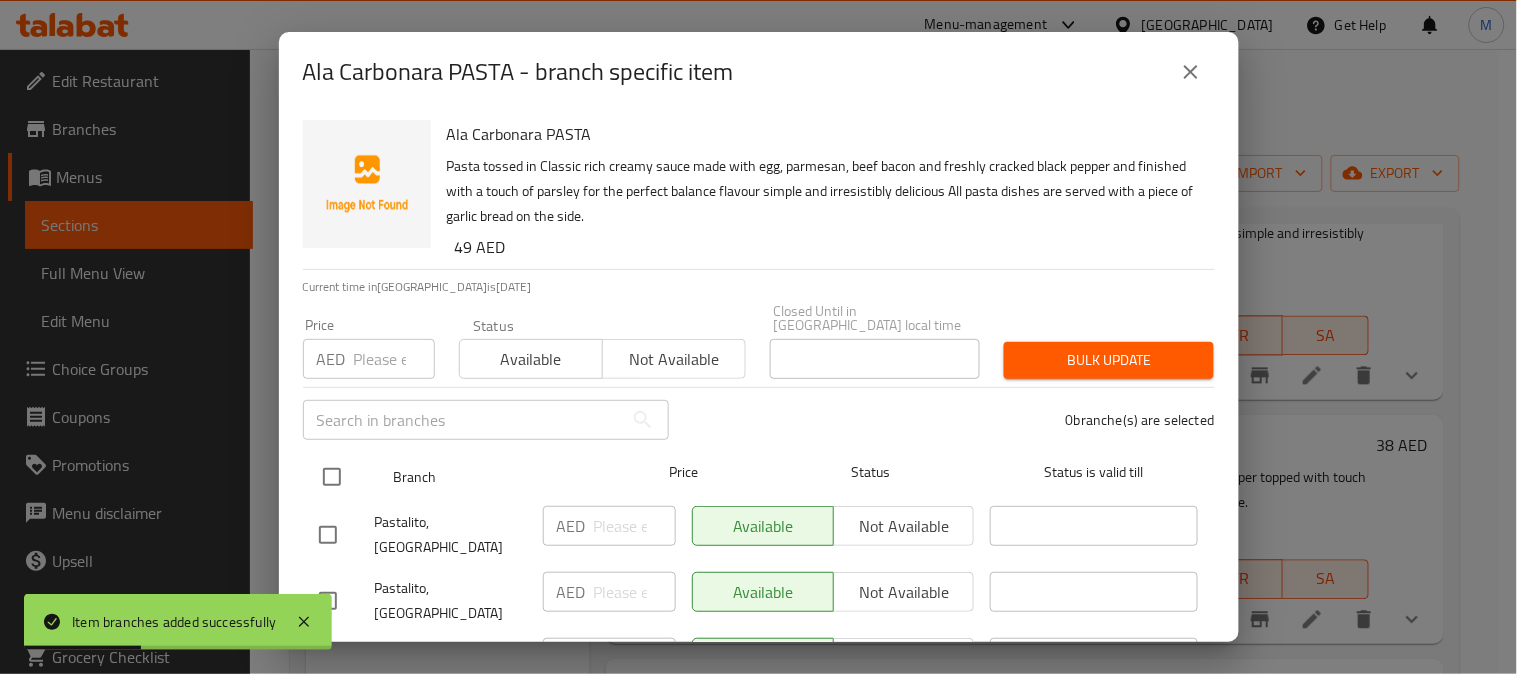 checkbox on "true" 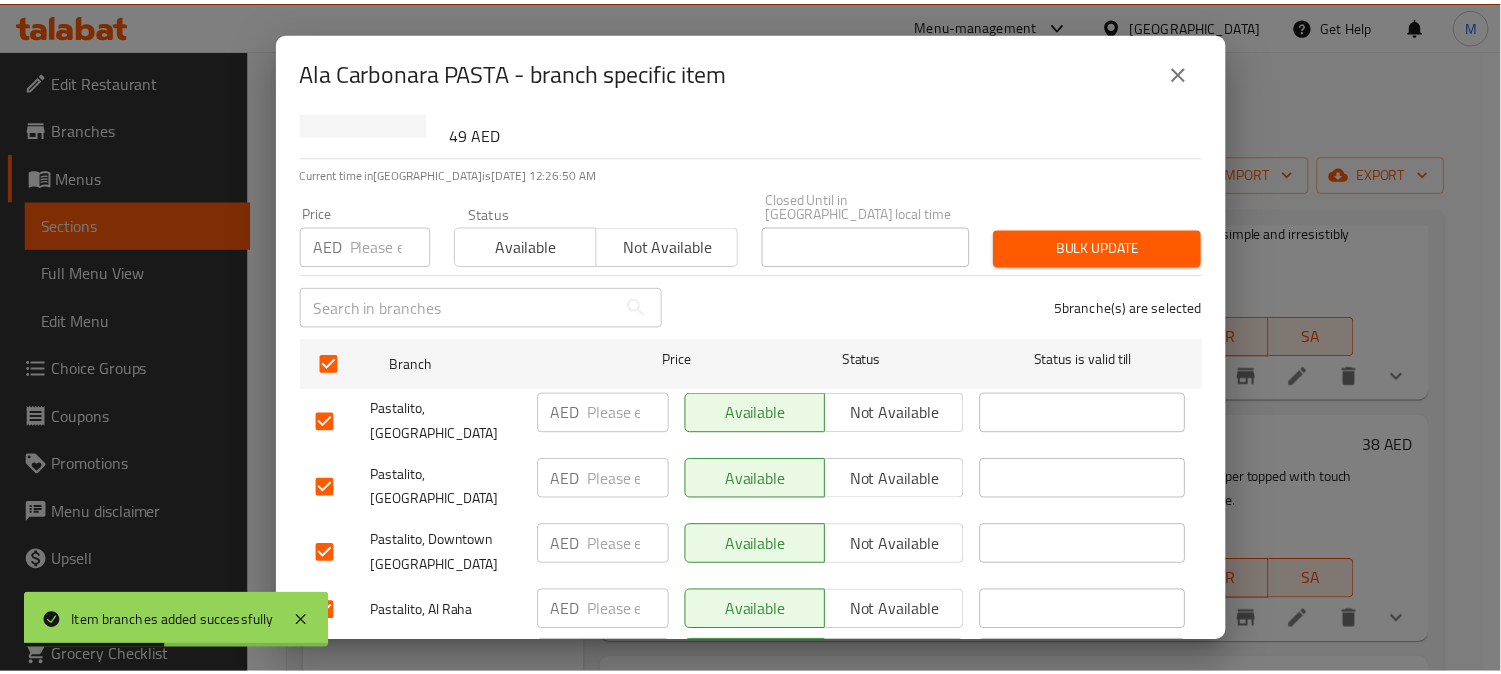 scroll, scrollTop: 178, scrollLeft: 0, axis: vertical 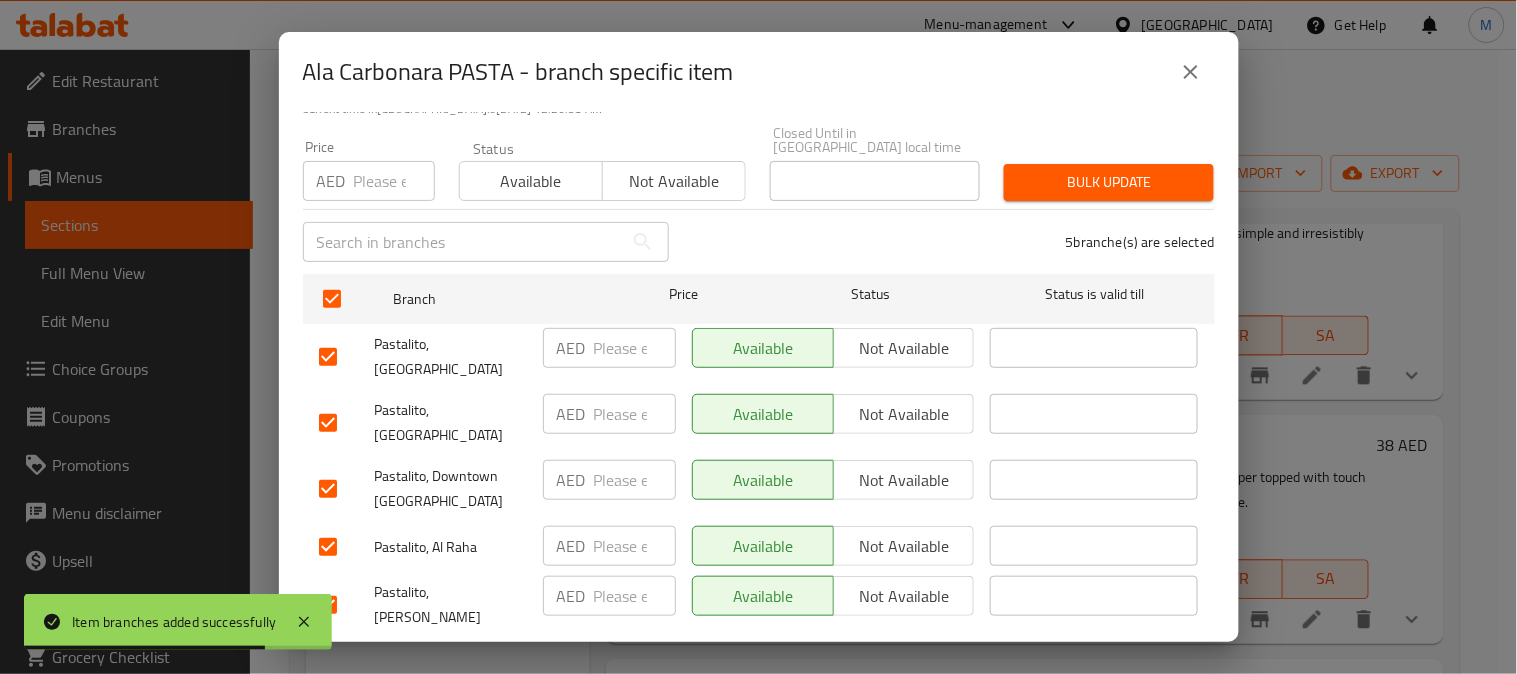 click on "Not available" at bounding box center (904, 348) 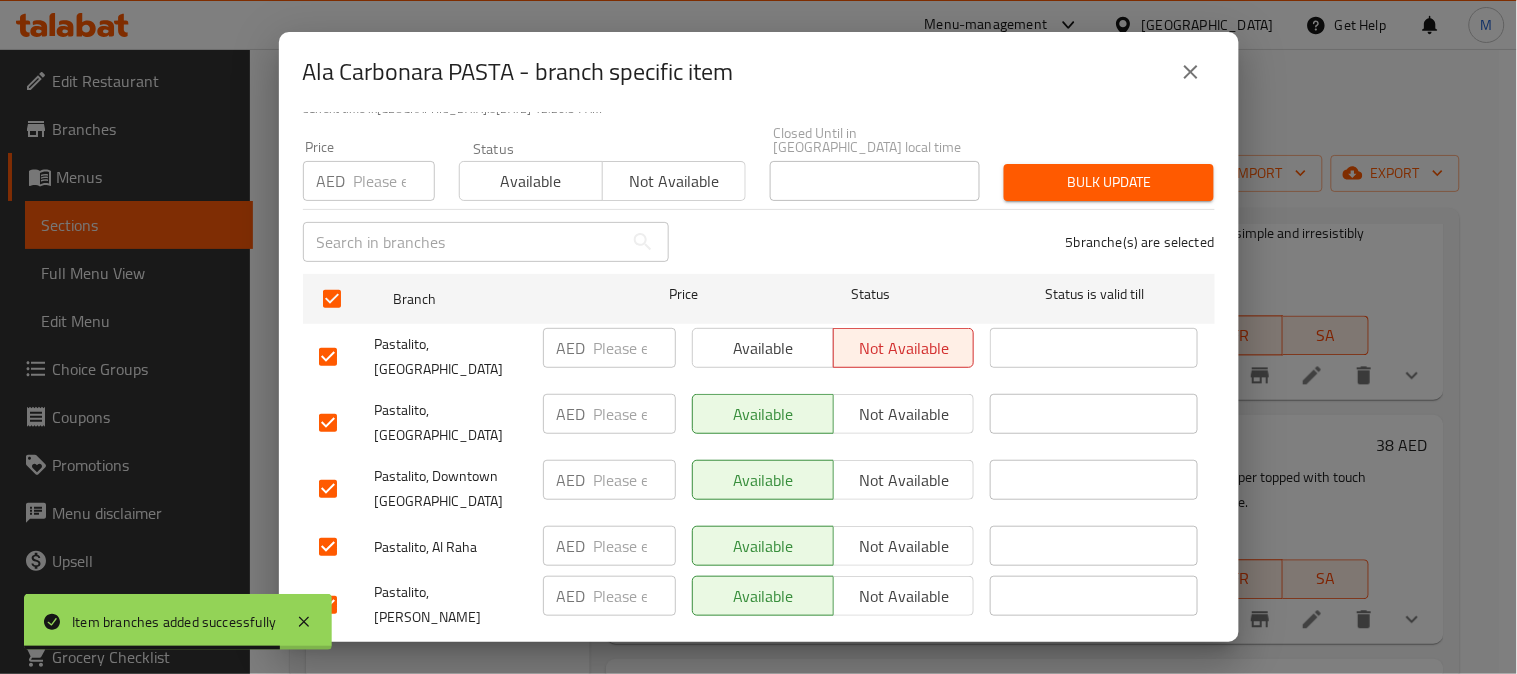 click on "Not available" at bounding box center [904, 480] 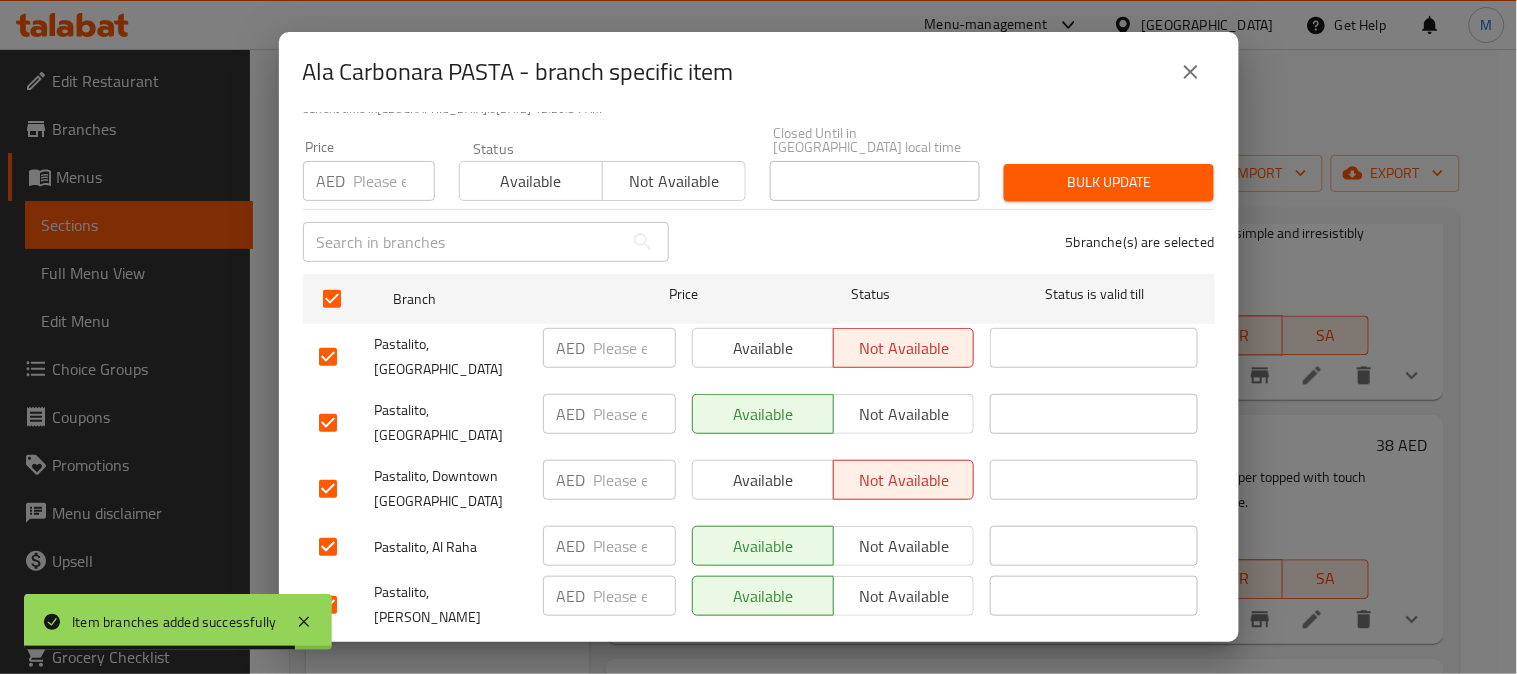 click on "Not available" at bounding box center [904, 546] 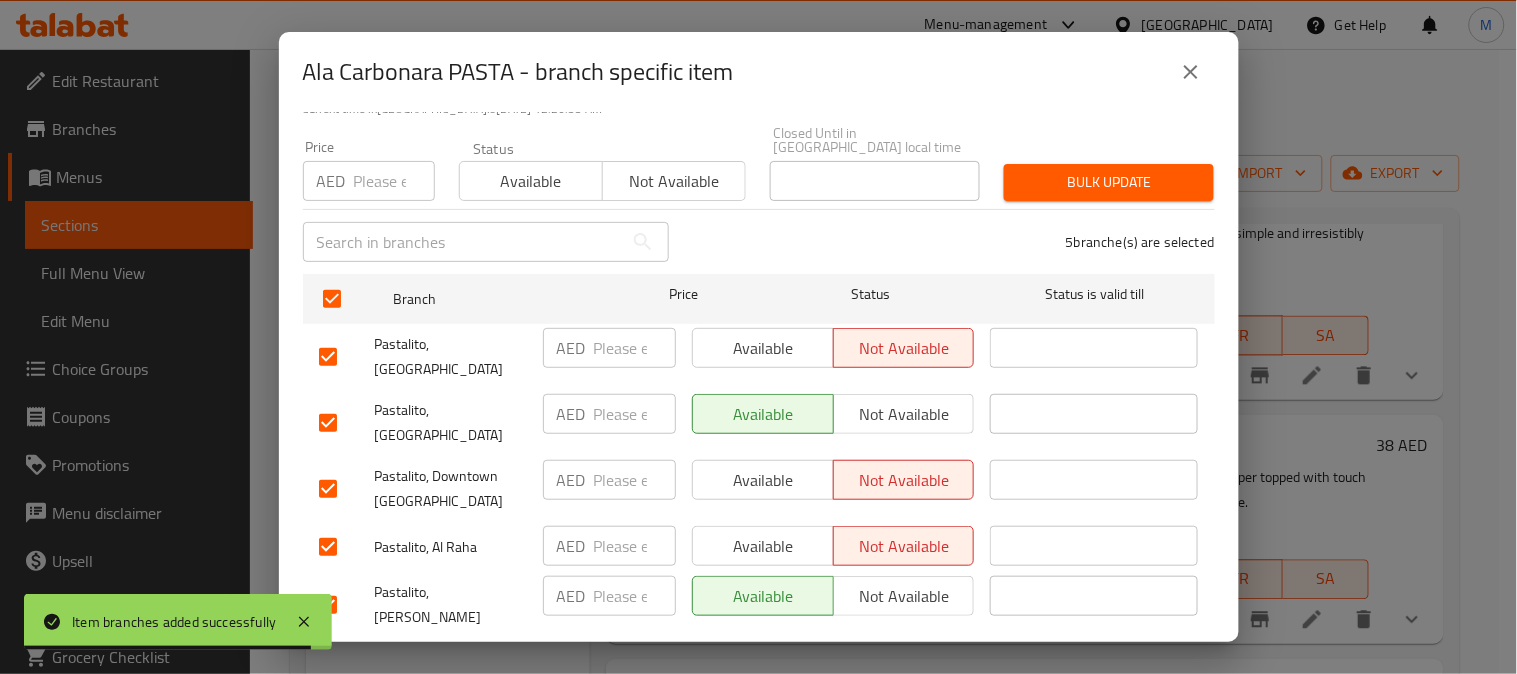 click on "Not available" at bounding box center (904, 596) 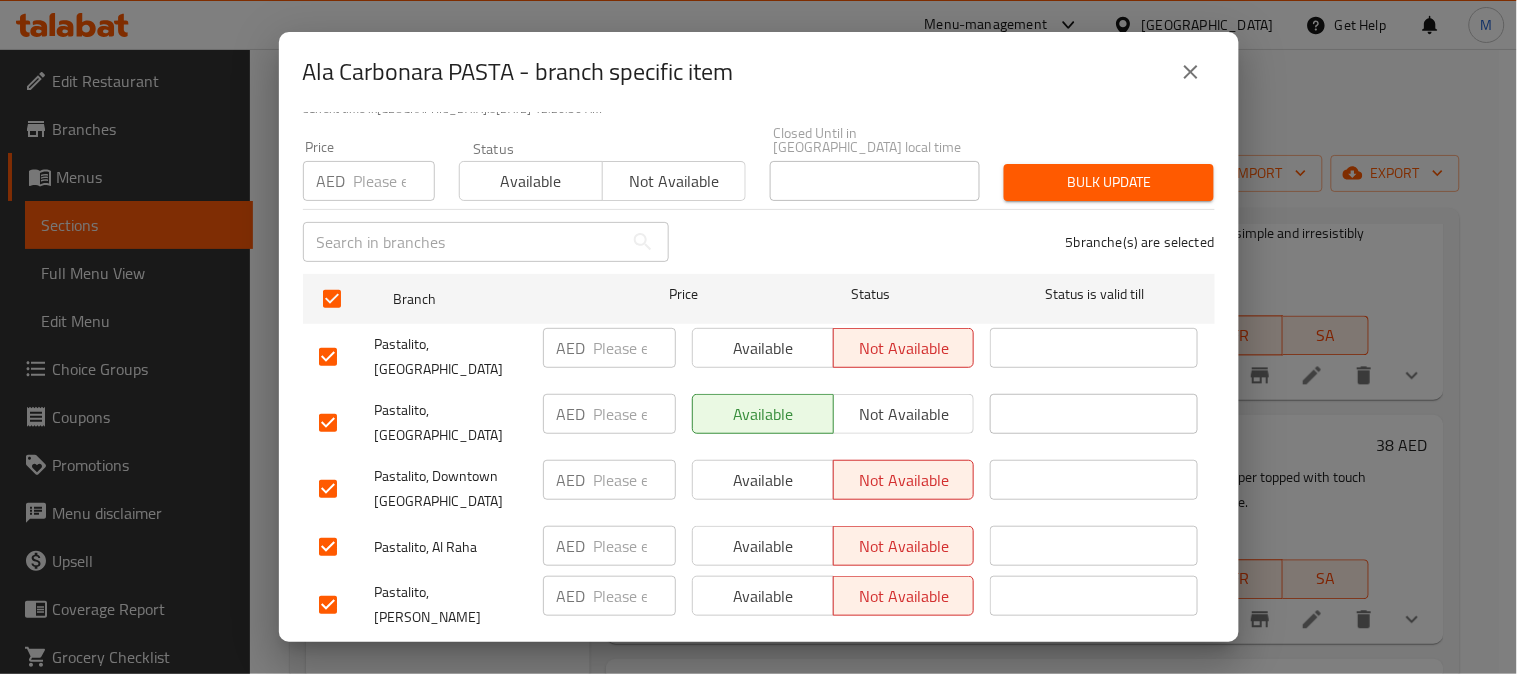 click on "Save" at bounding box center [759, 664] 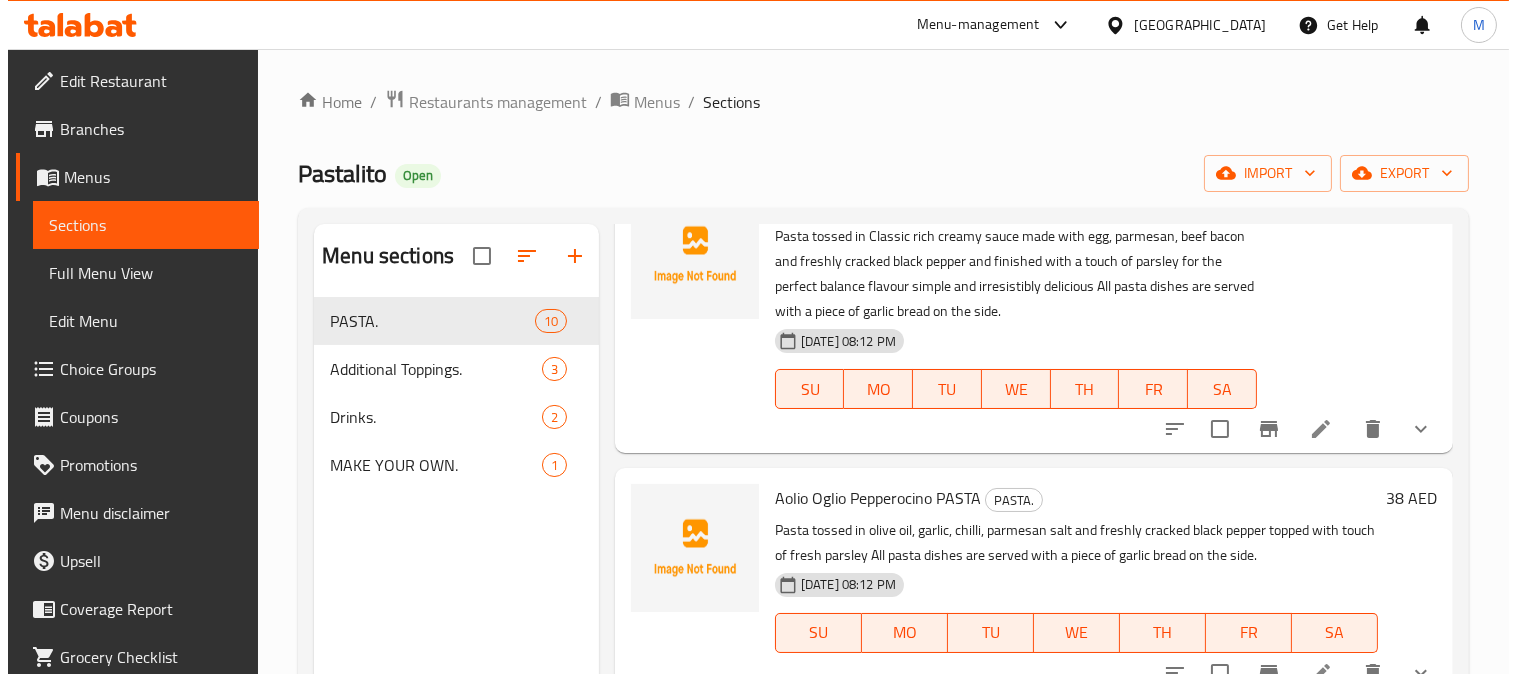 scroll, scrollTop: 1222, scrollLeft: 0, axis: vertical 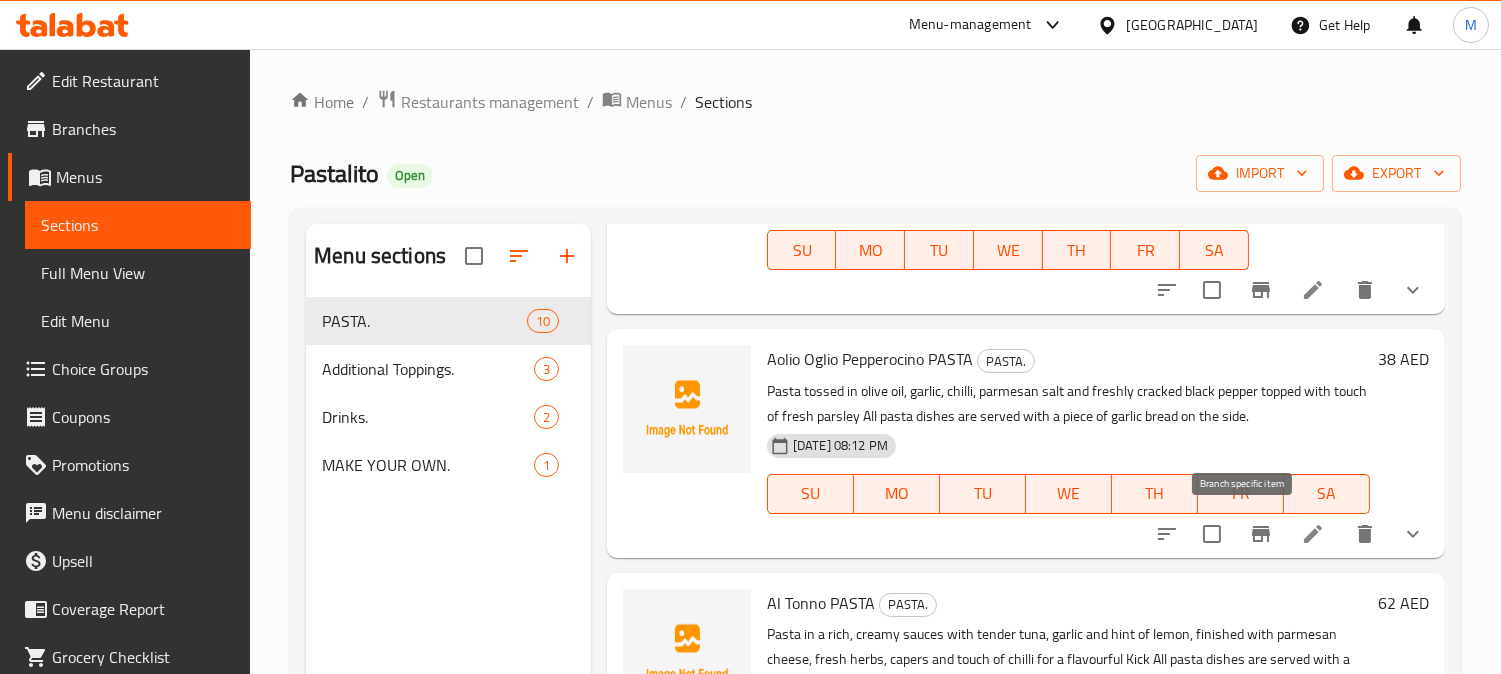 click 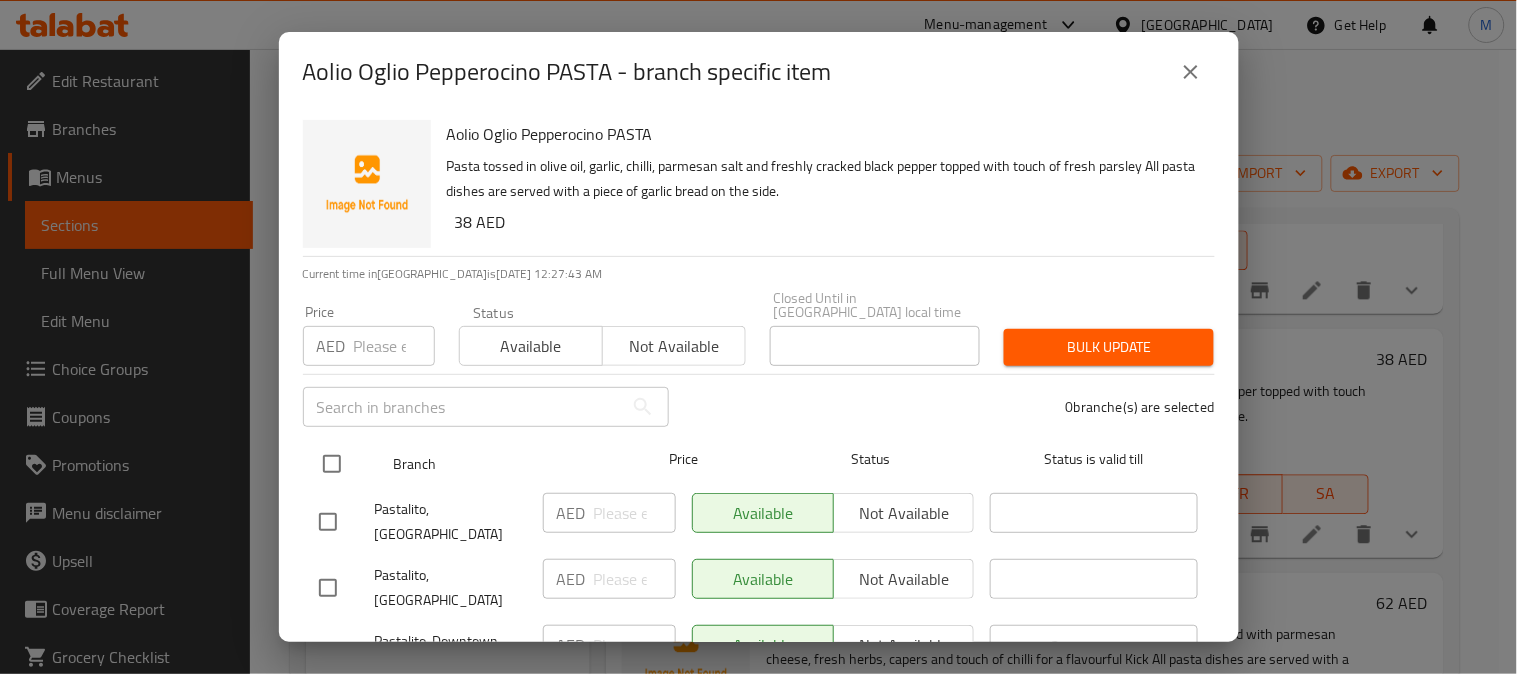 click at bounding box center [332, 464] 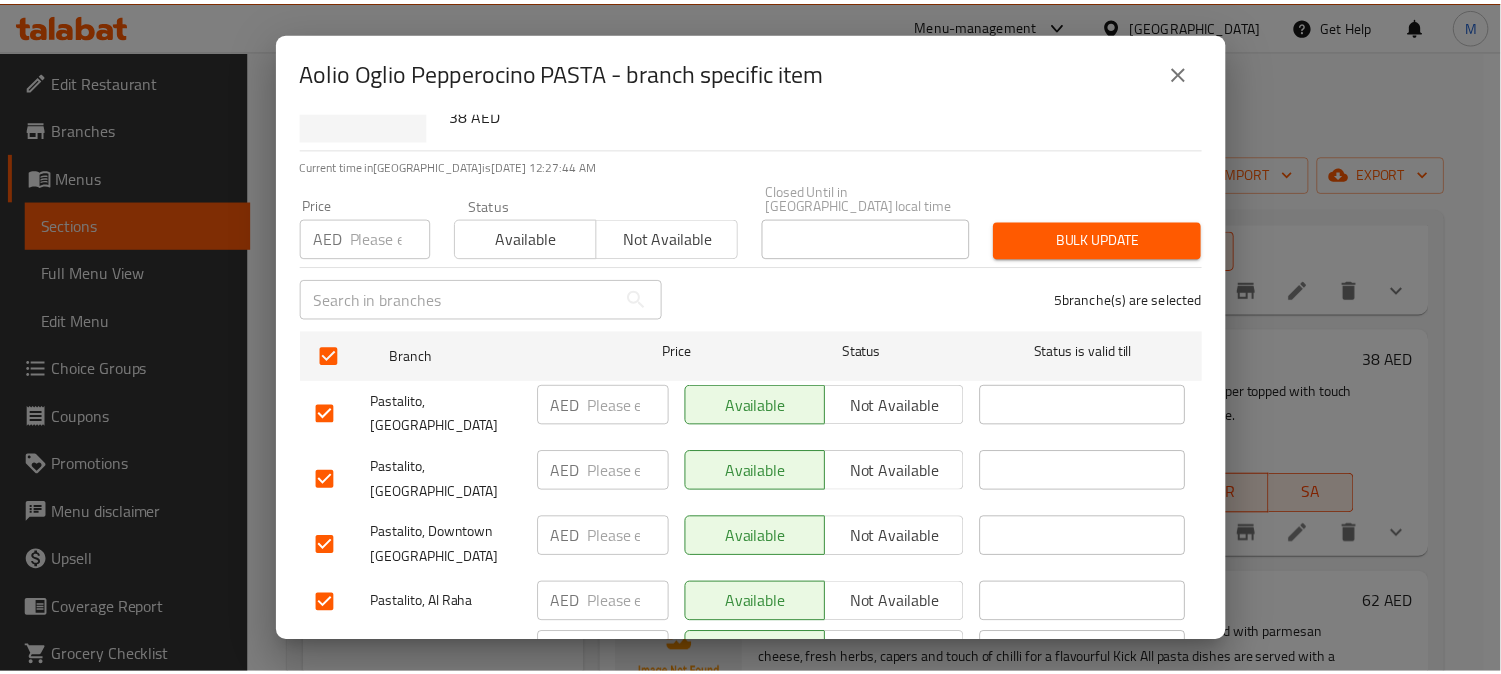 scroll, scrollTop: 165, scrollLeft: 0, axis: vertical 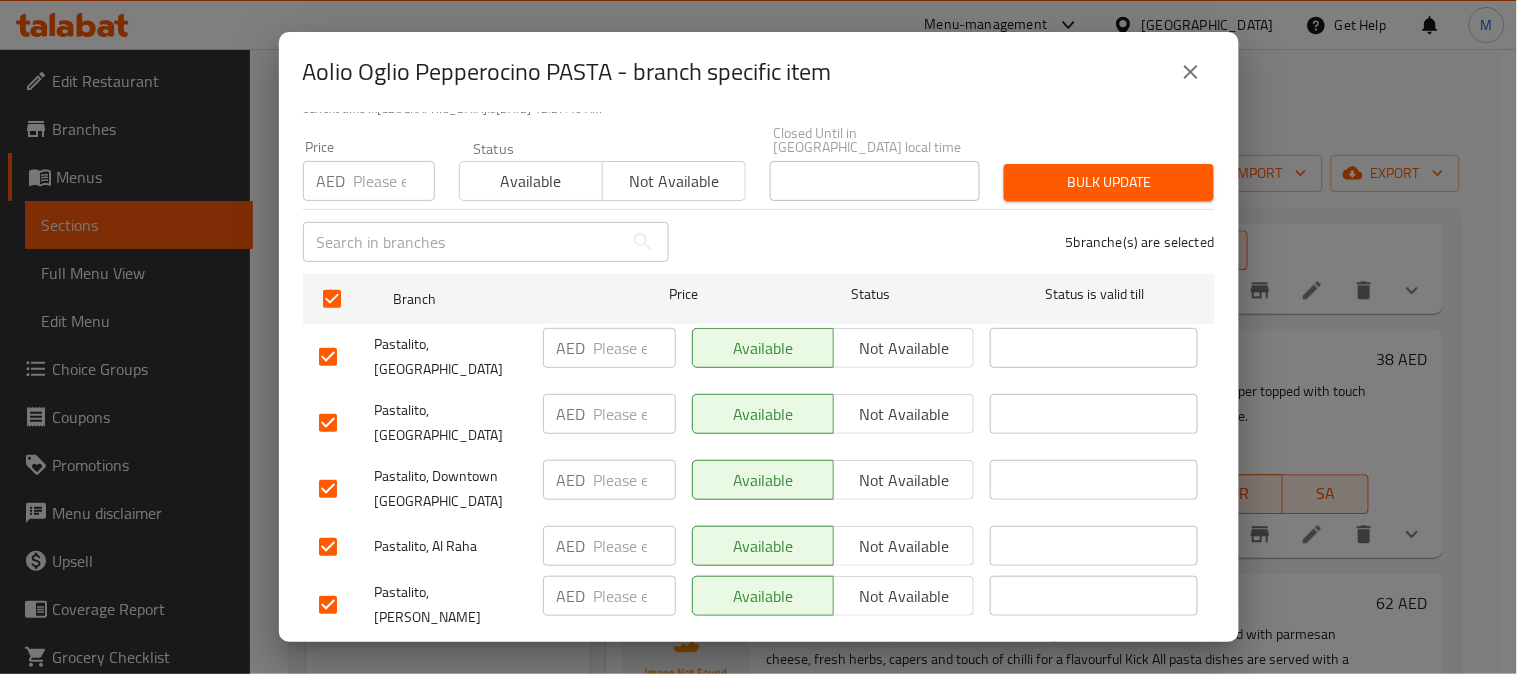 click on "Not available" at bounding box center [904, 348] 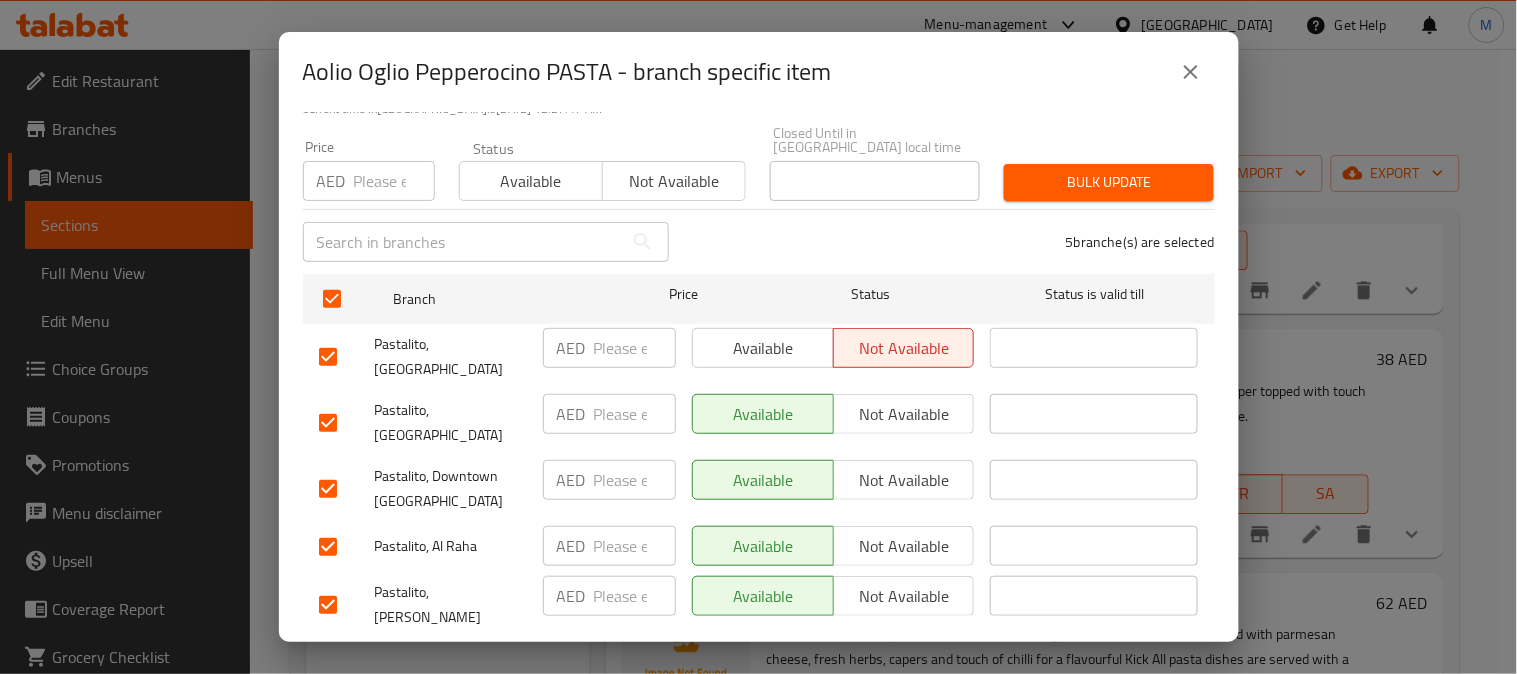 click on "Not available" at bounding box center [904, 480] 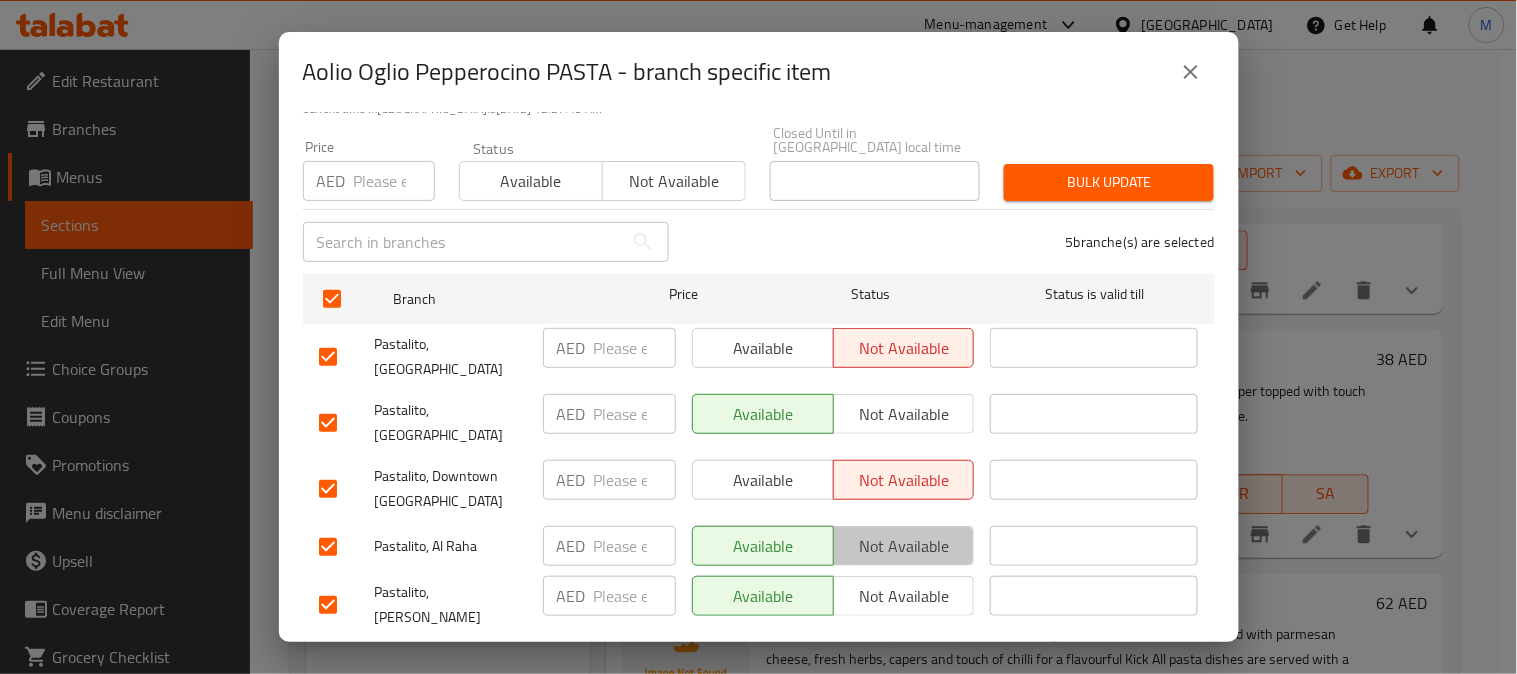 click on "Not available" at bounding box center (904, 546) 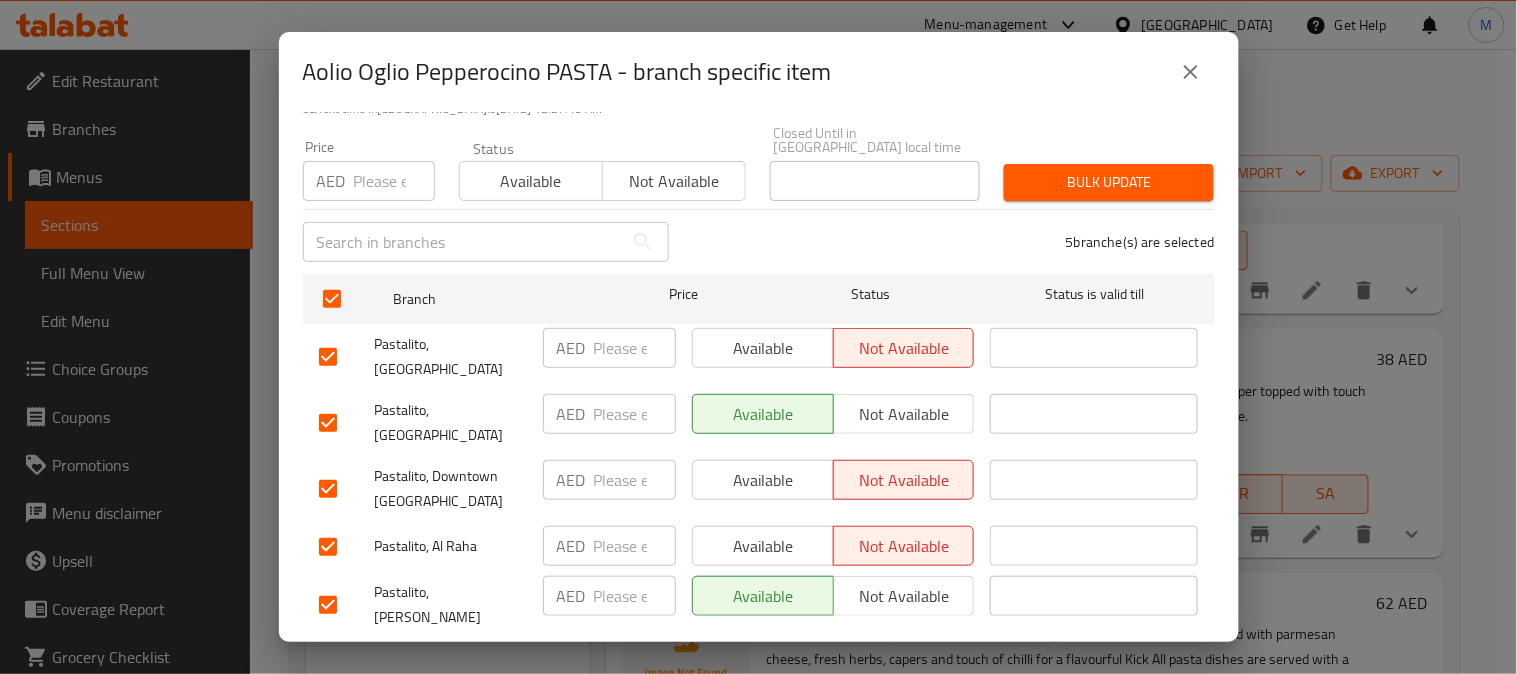 click on "Not available" at bounding box center (904, 596) 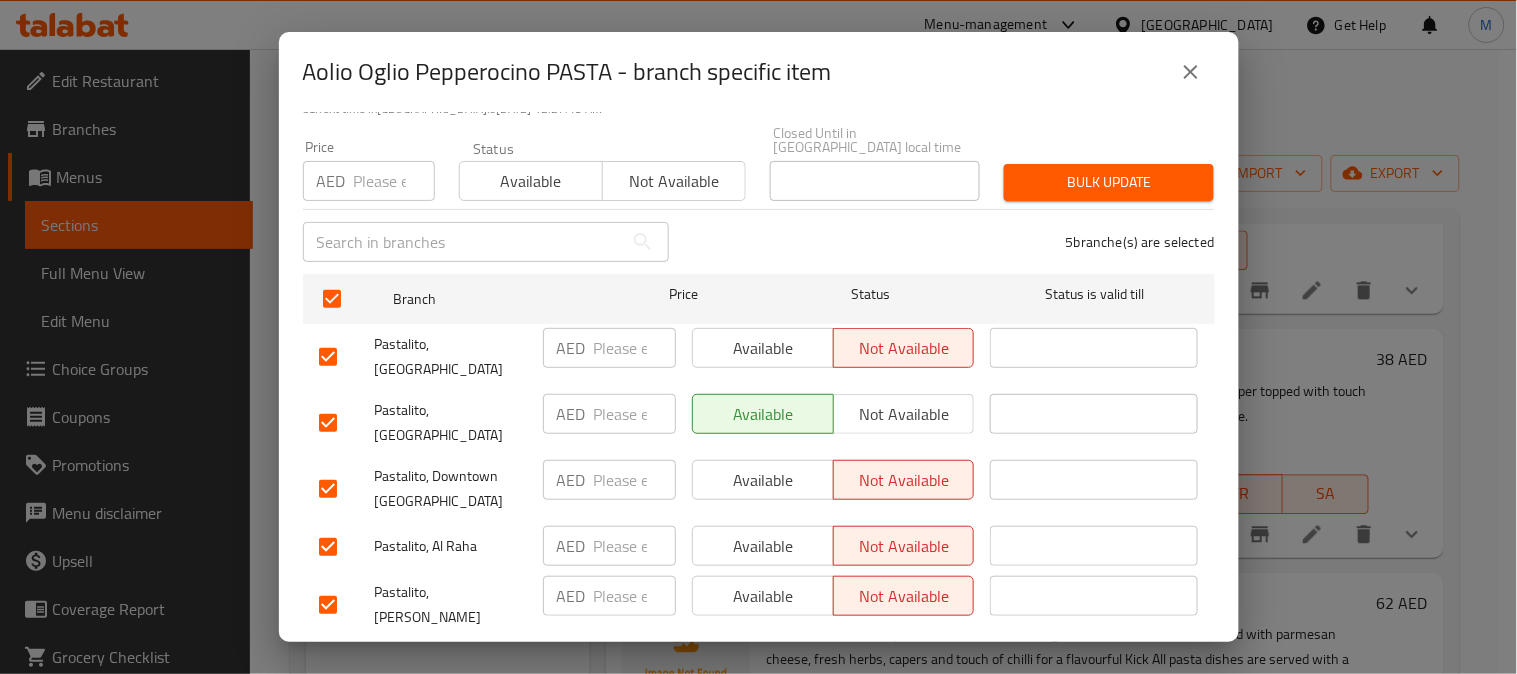 click on "Save" at bounding box center [759, 664] 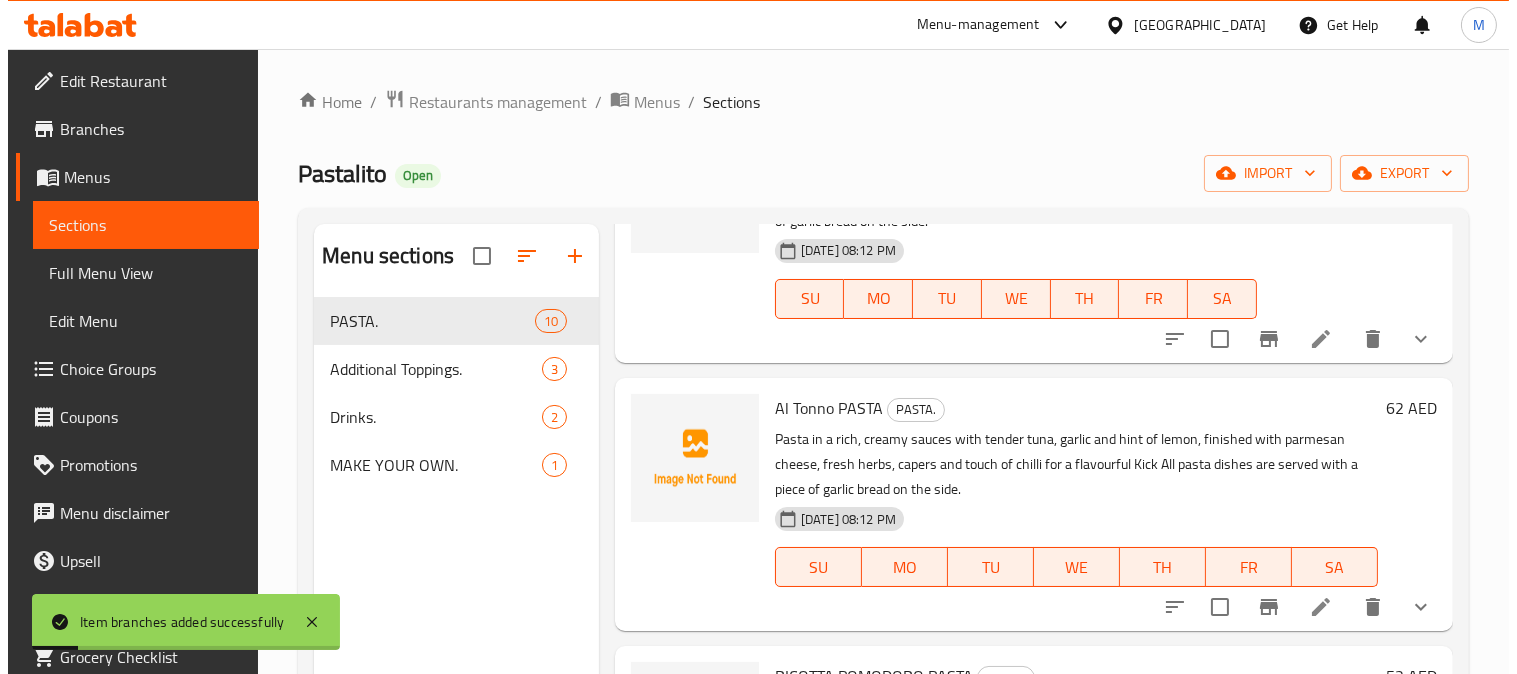 scroll, scrollTop: 1444, scrollLeft: 0, axis: vertical 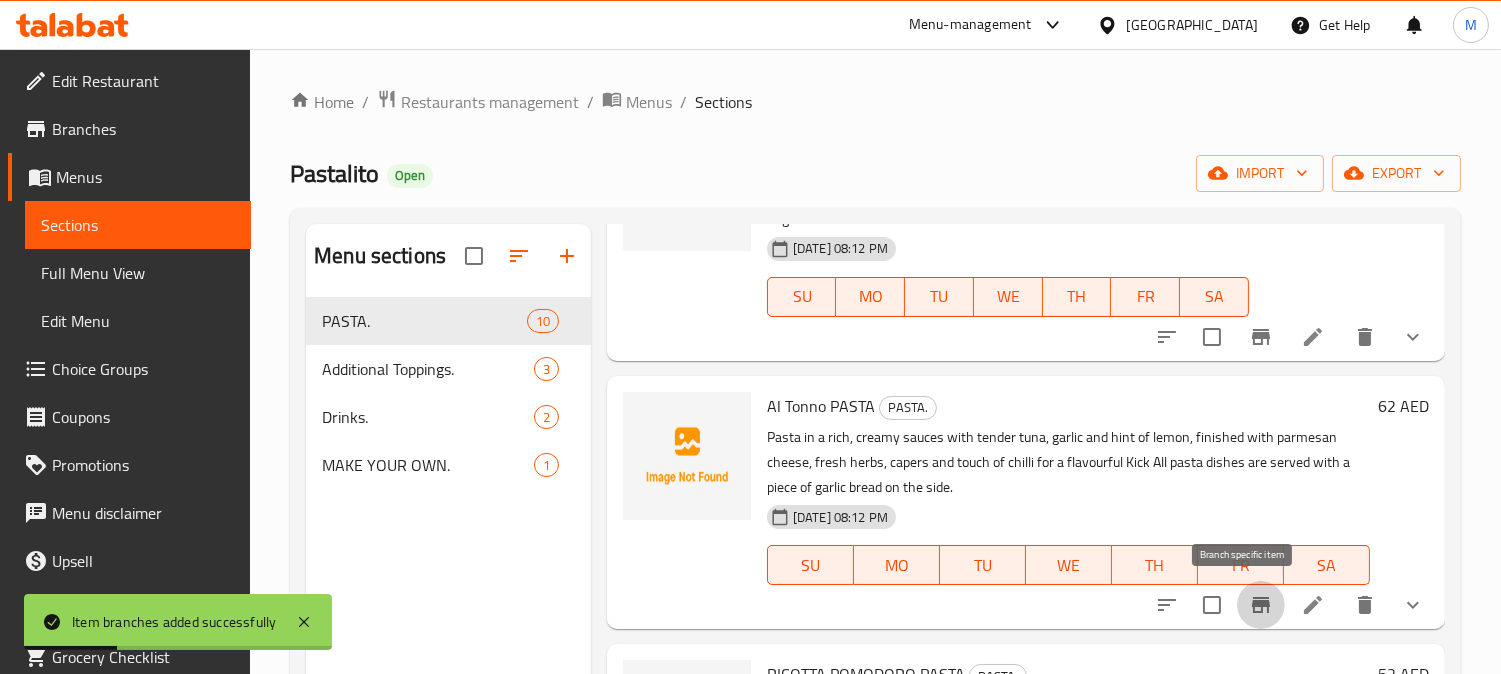 click 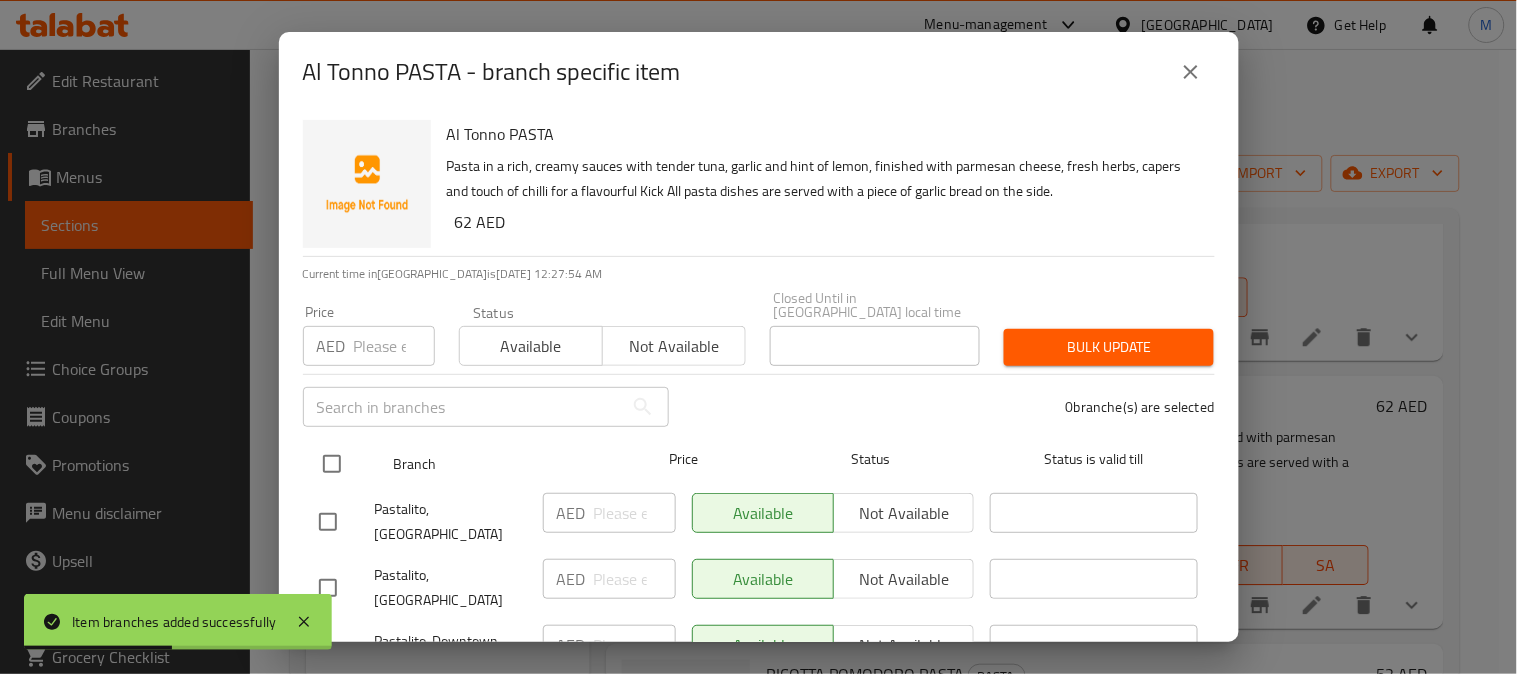 click at bounding box center (332, 464) 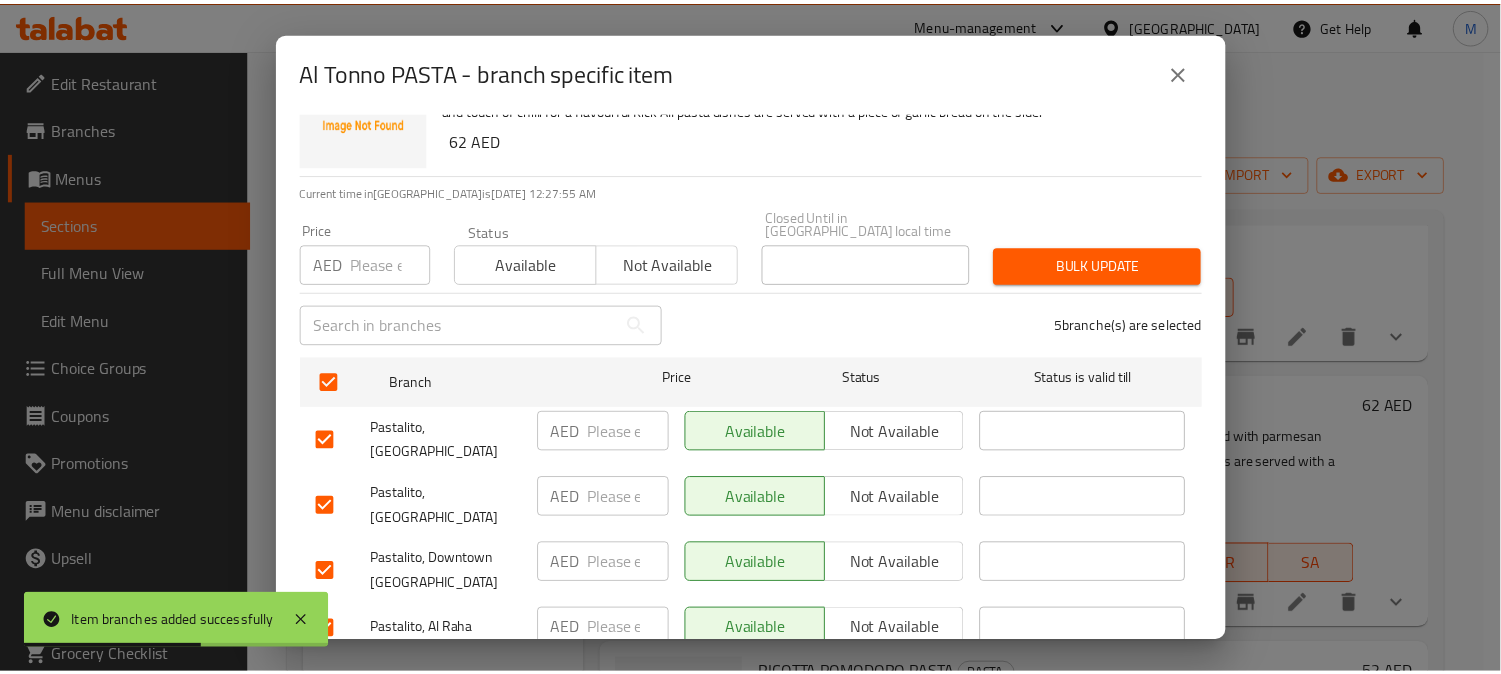 scroll, scrollTop: 165, scrollLeft: 0, axis: vertical 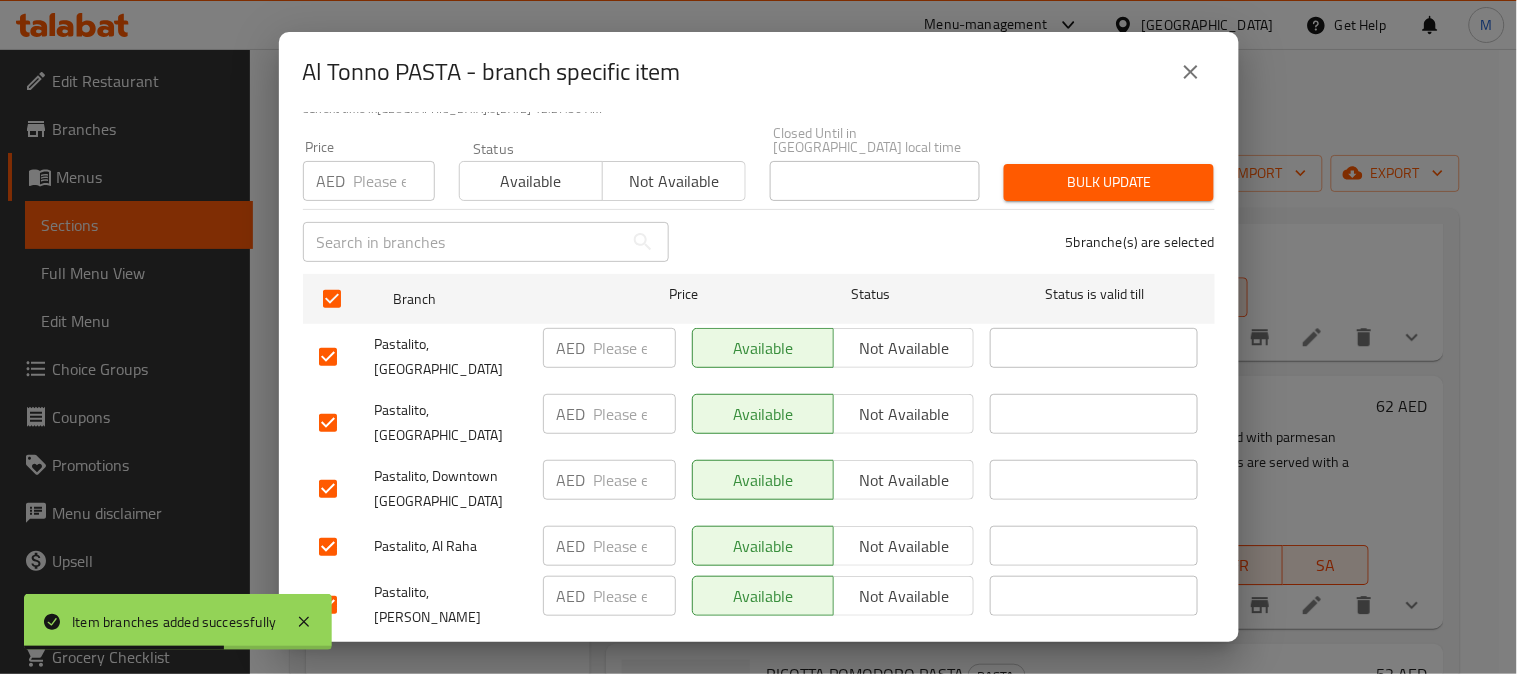 click on "Not available" at bounding box center (904, 348) 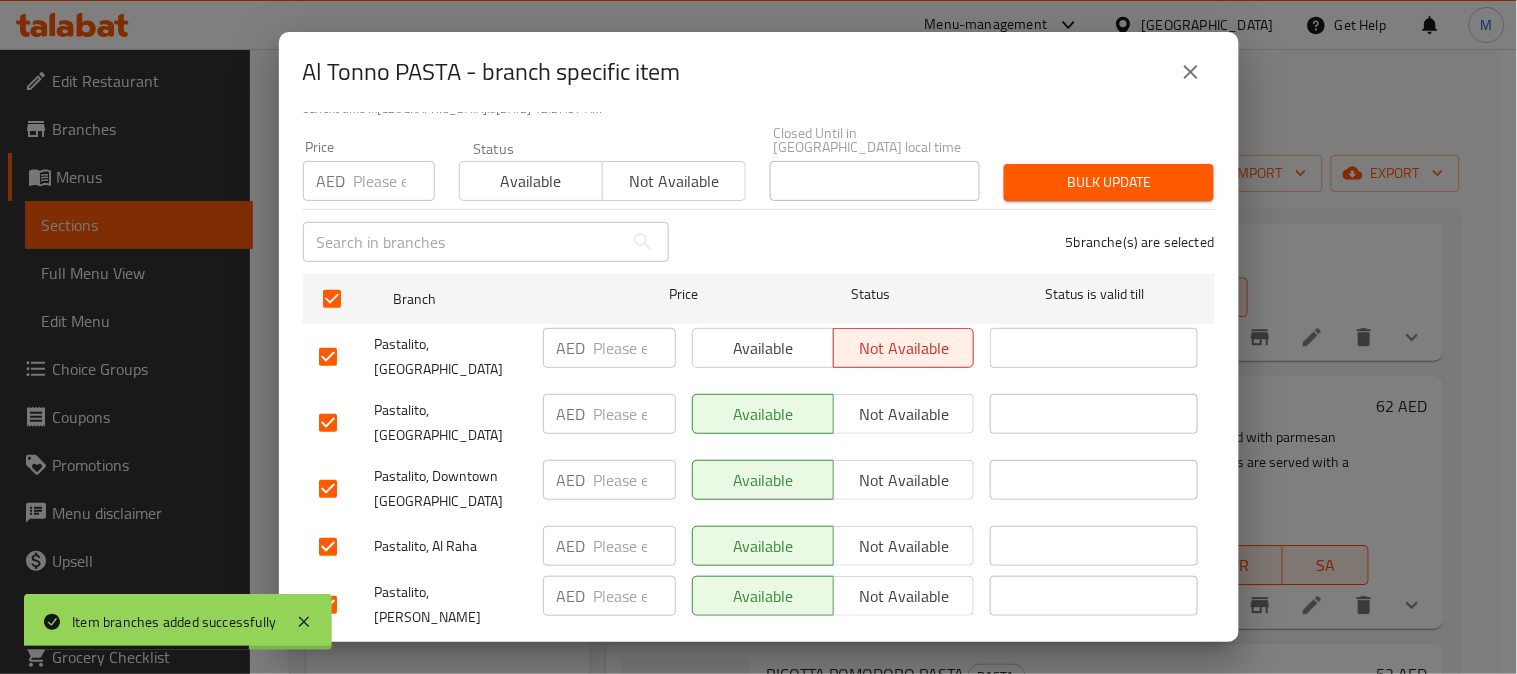 click on "Not available" at bounding box center [904, 480] 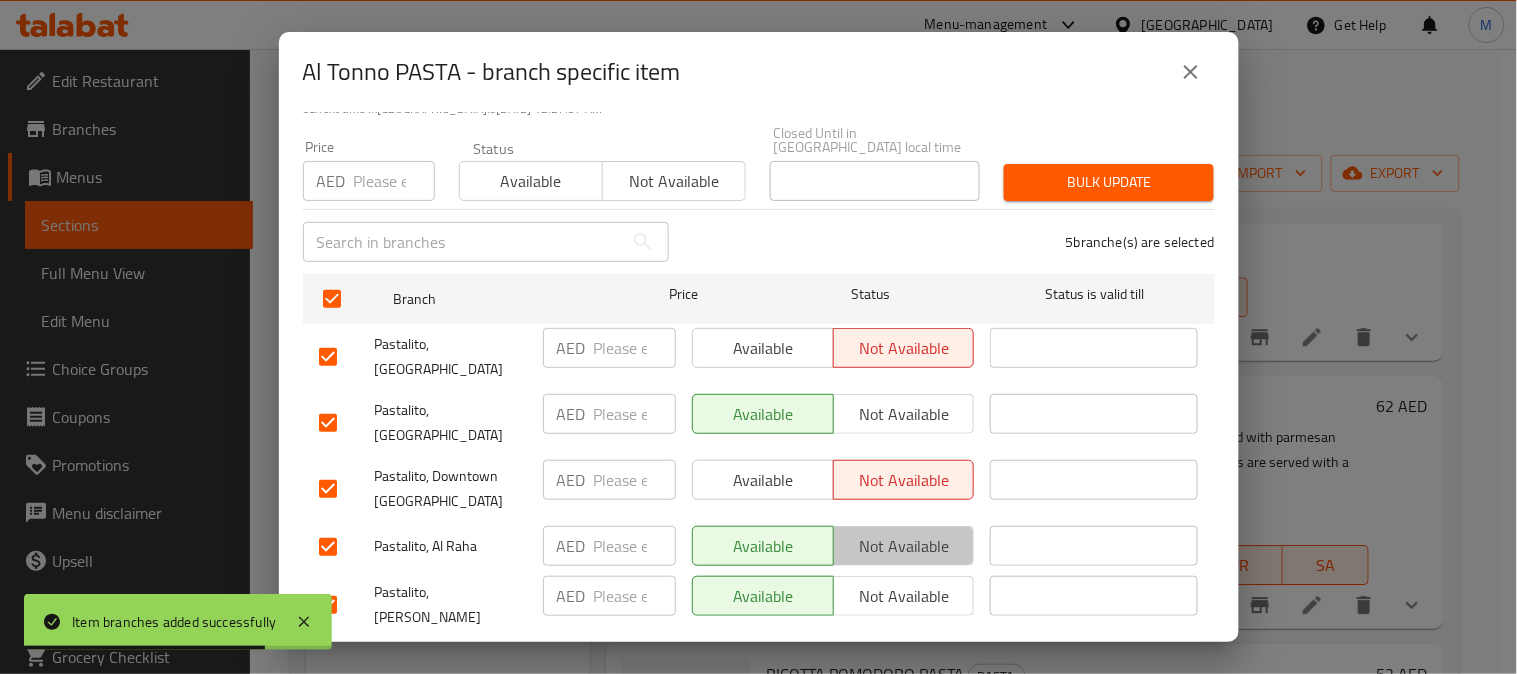 click on "Not available" at bounding box center (904, 546) 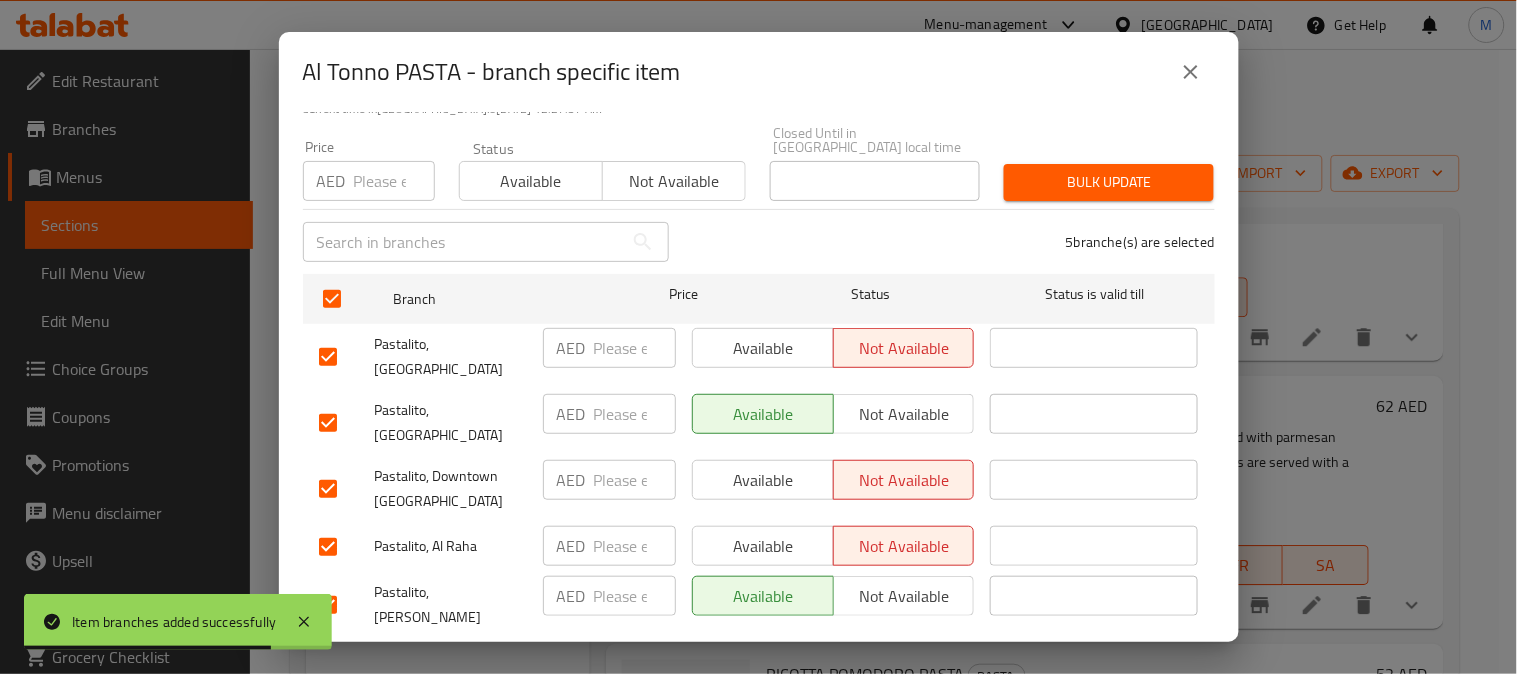 click on "Not available" at bounding box center [904, 596] 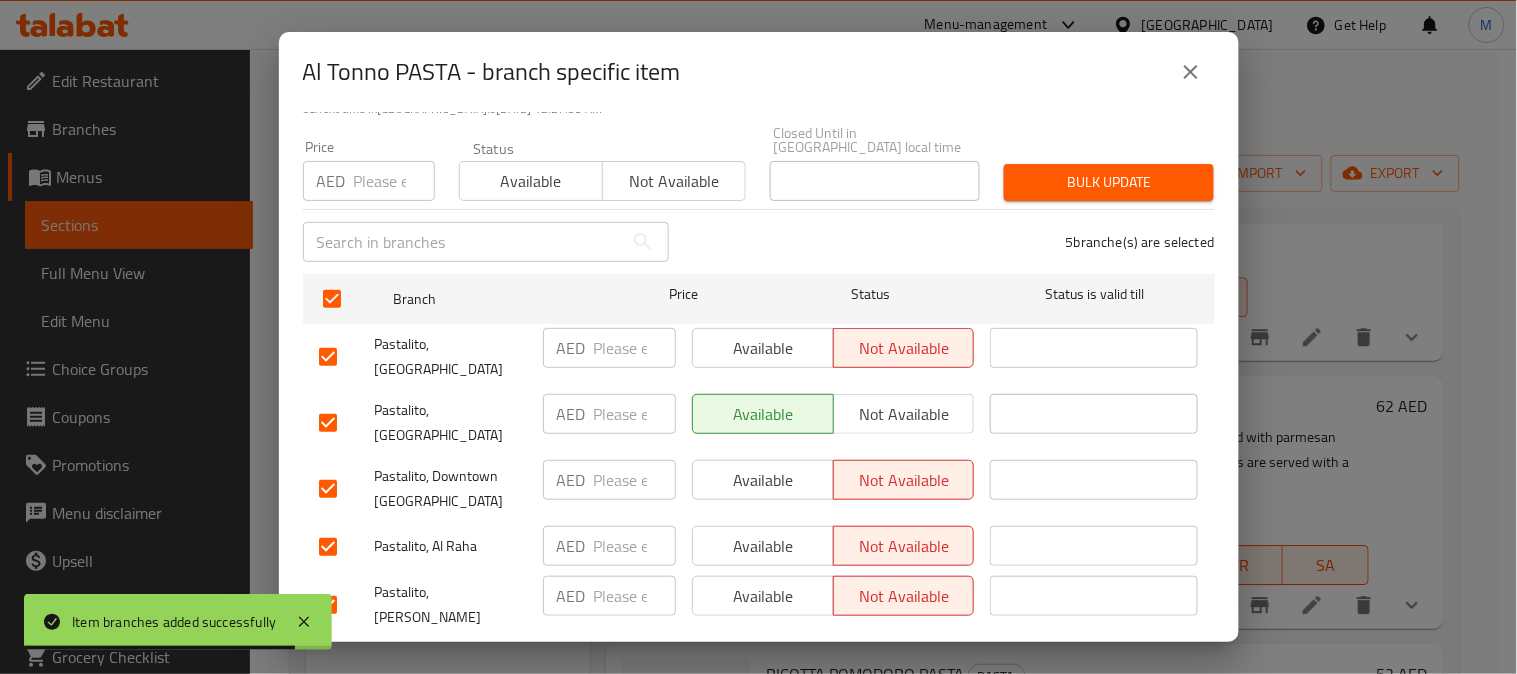 click on "Save" at bounding box center [759, 664] 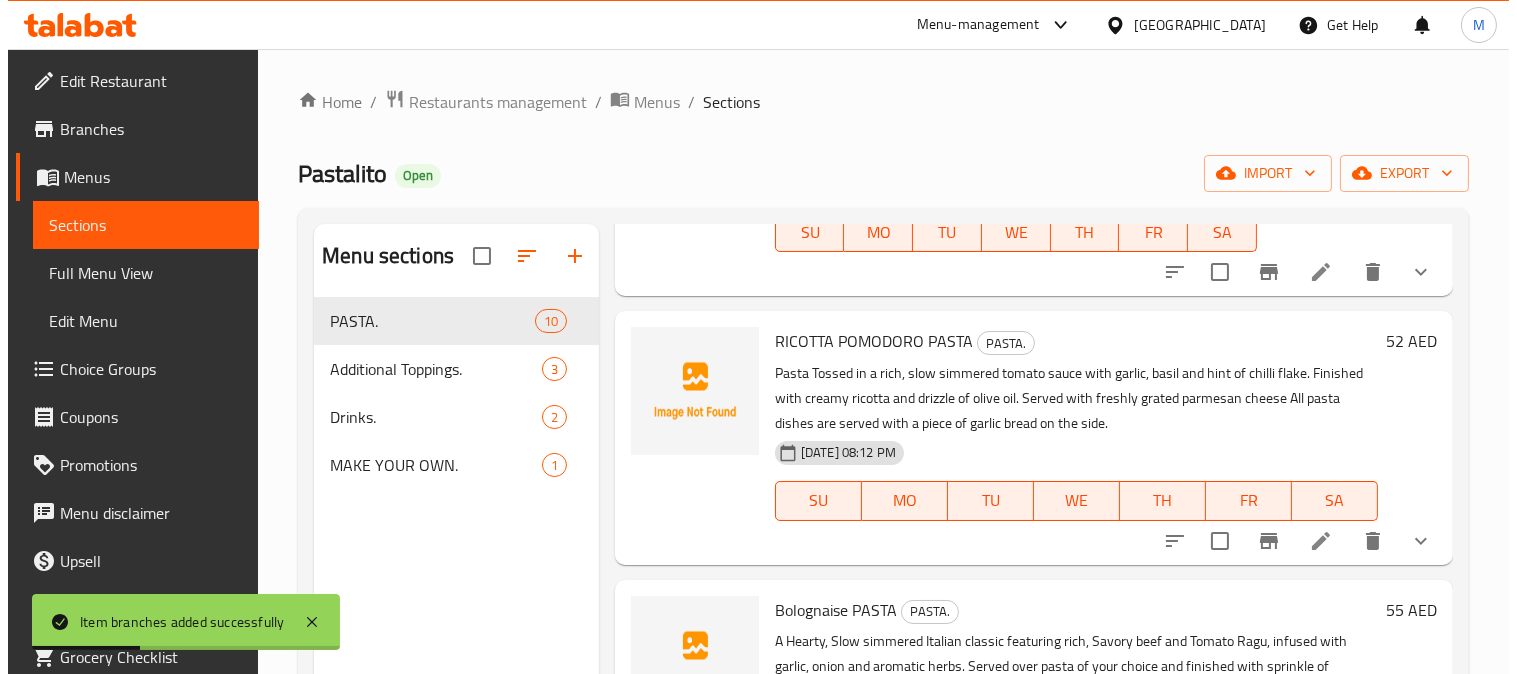 scroll, scrollTop: 1888, scrollLeft: 0, axis: vertical 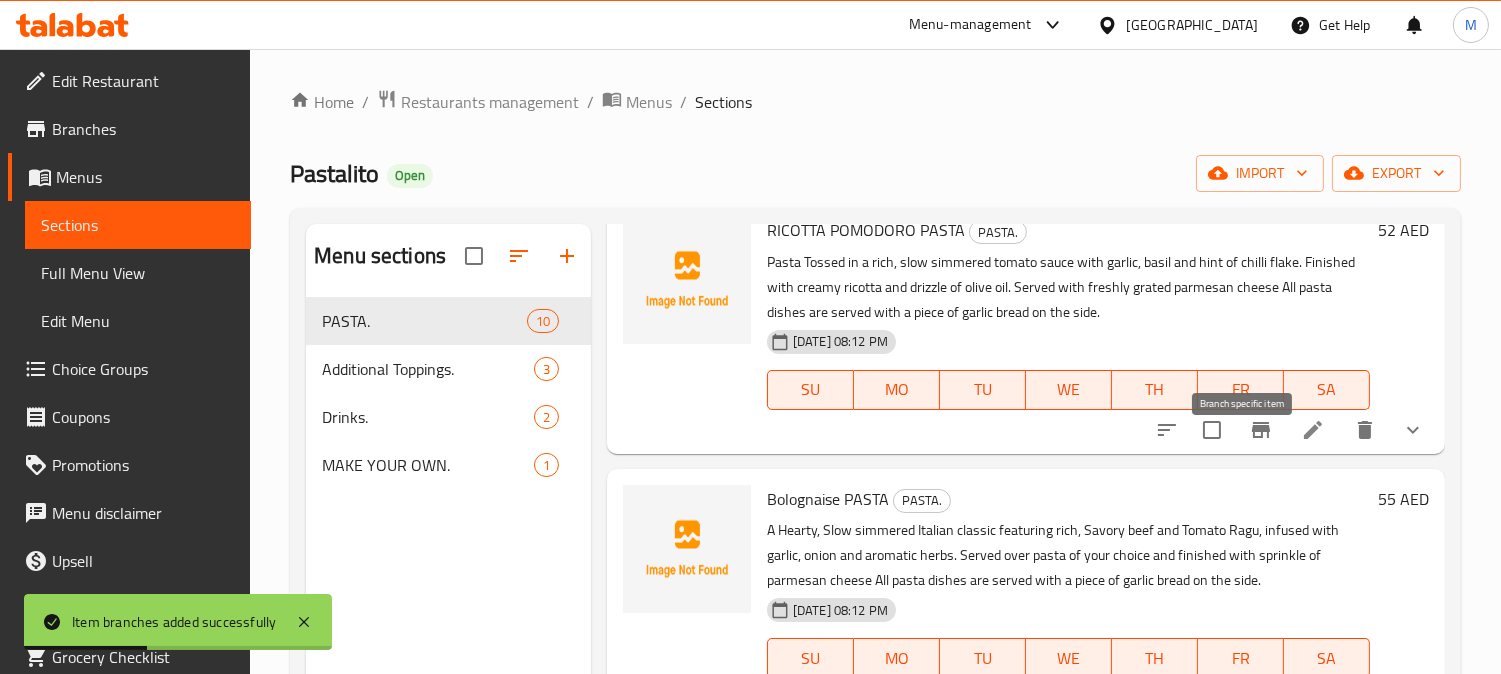 click 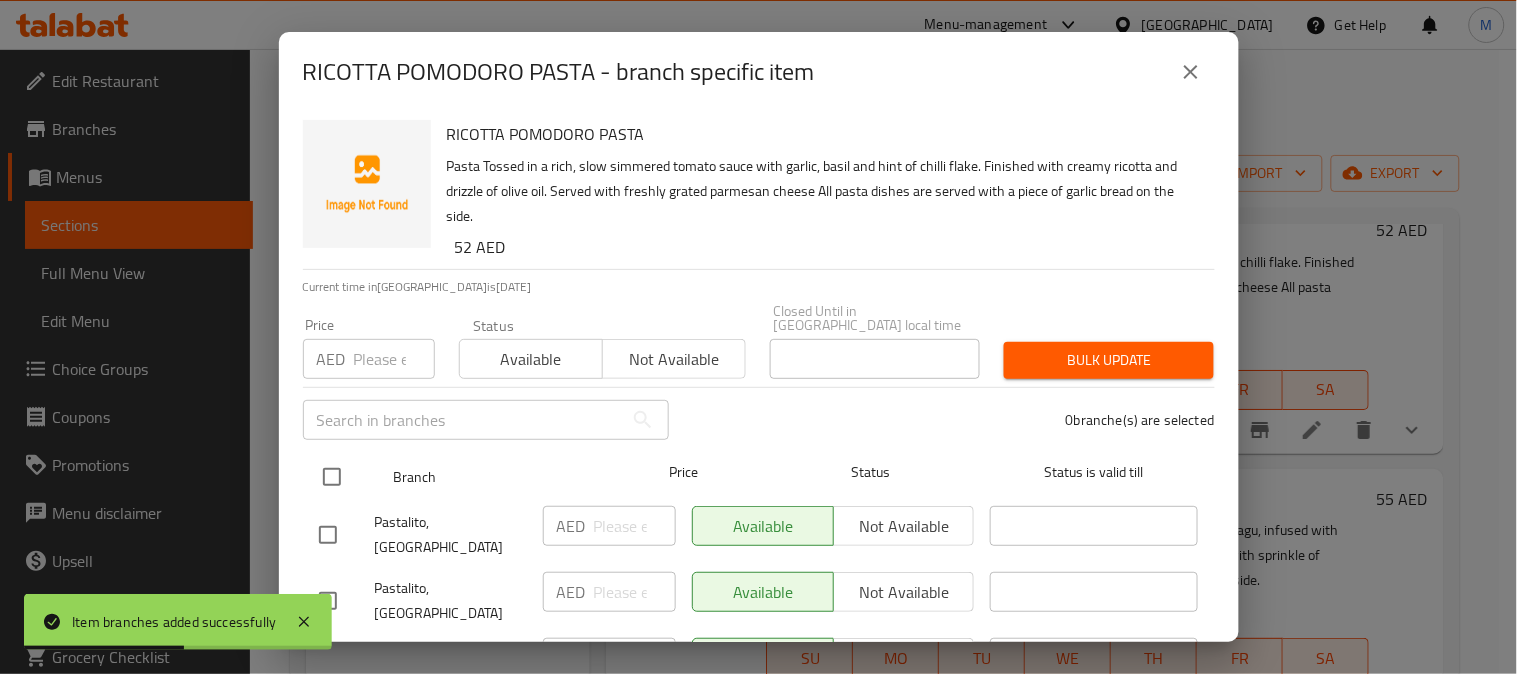 click at bounding box center (332, 477) 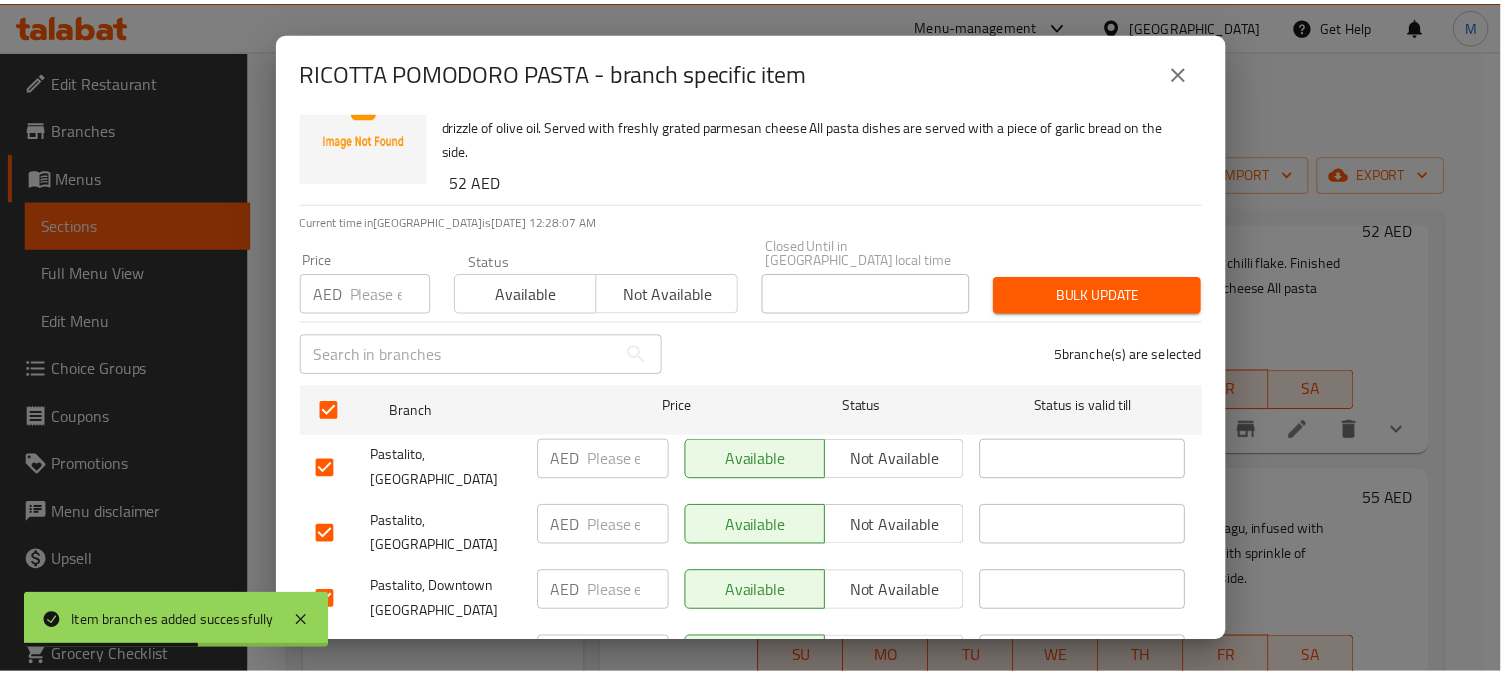 scroll, scrollTop: 178, scrollLeft: 0, axis: vertical 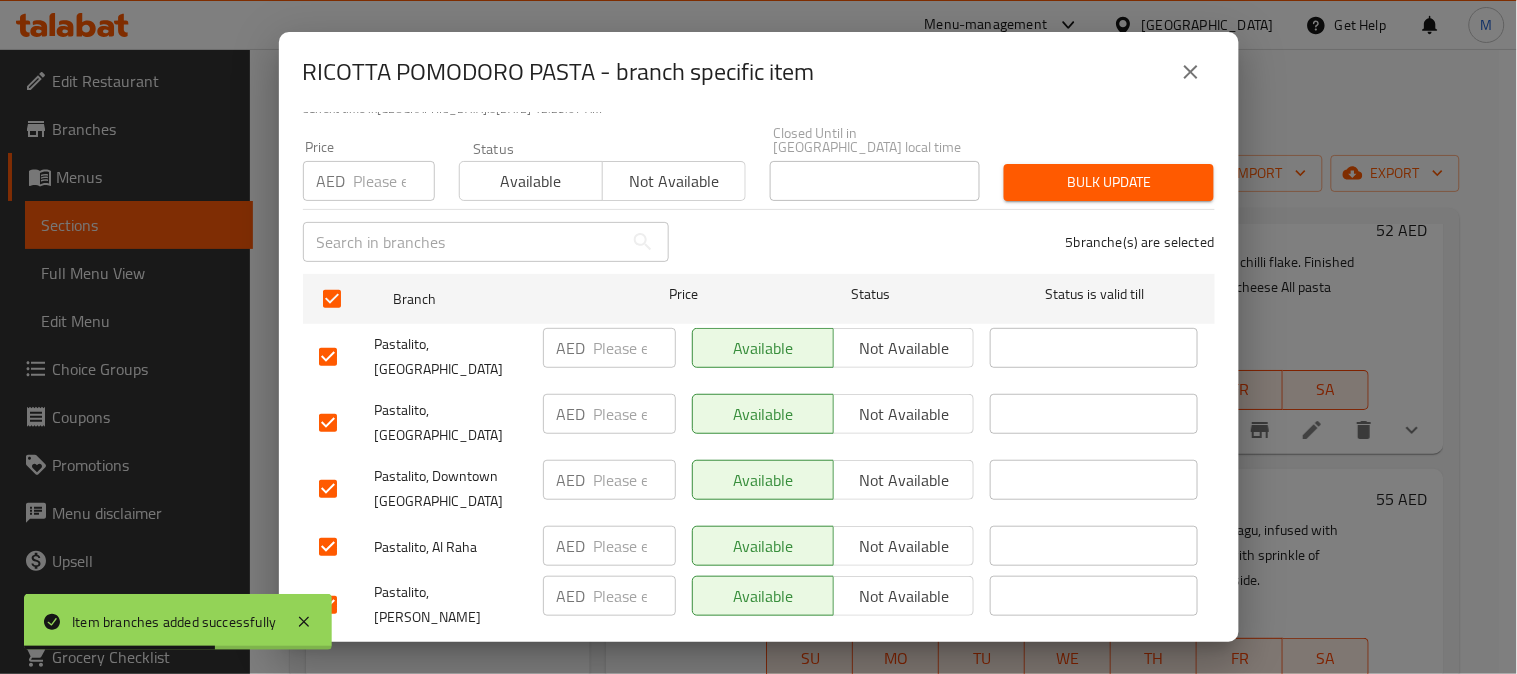 click on "Not available" at bounding box center (904, 348) 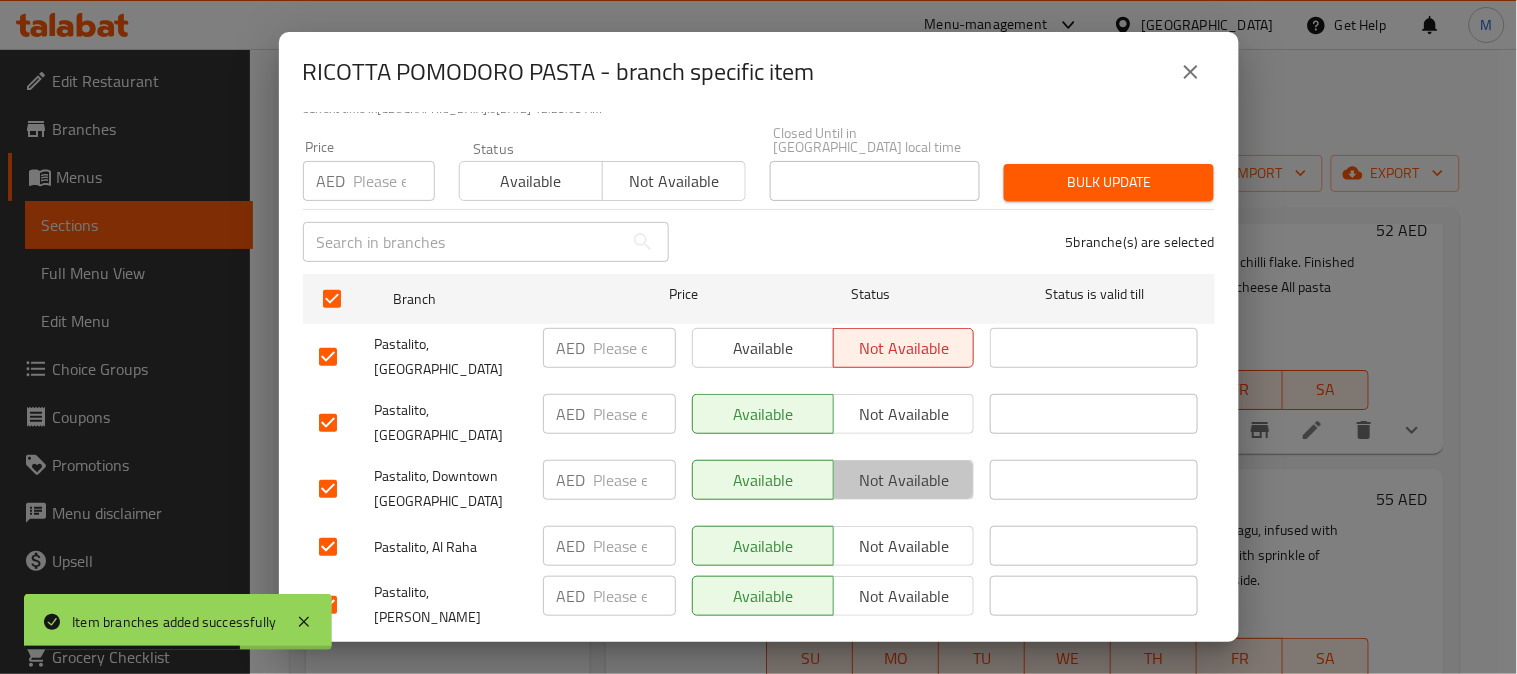 click on "Not available" at bounding box center [904, 480] 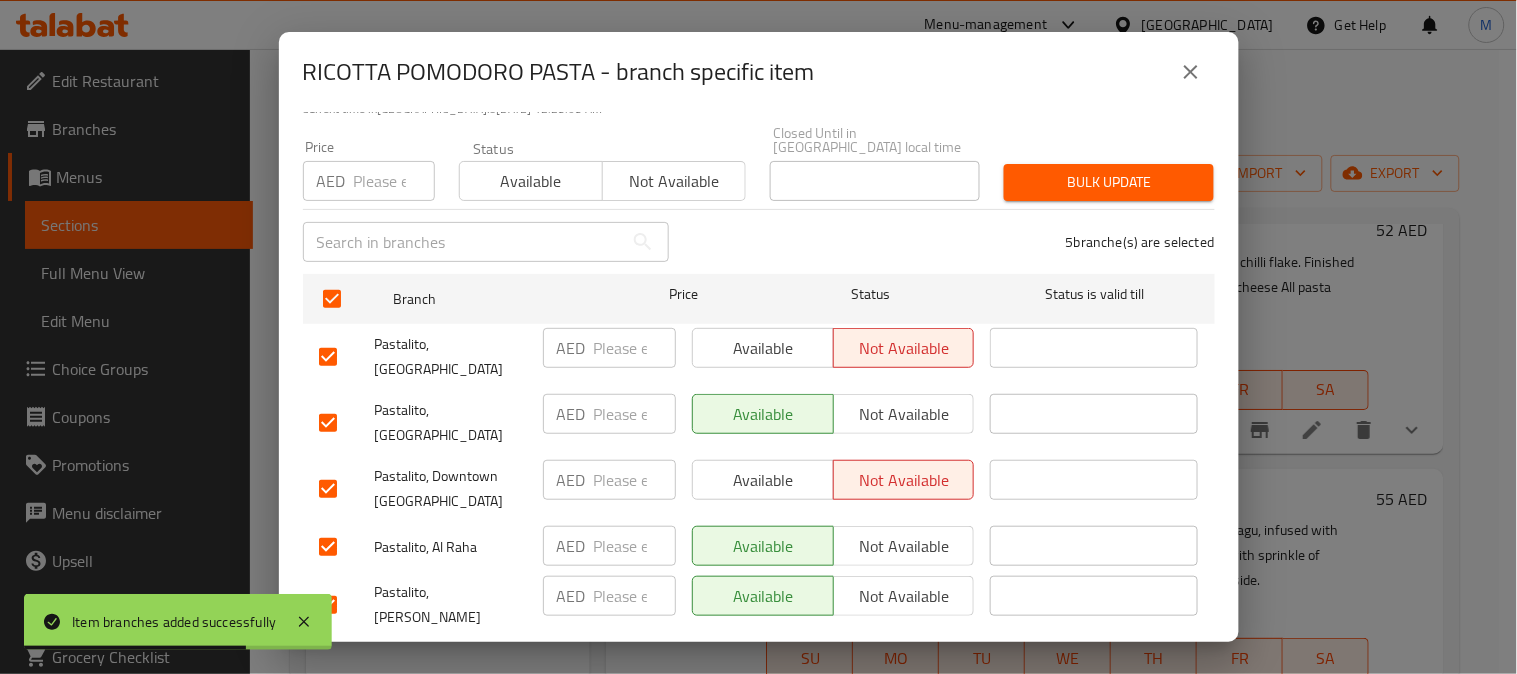 click on "Not available" at bounding box center (904, 546) 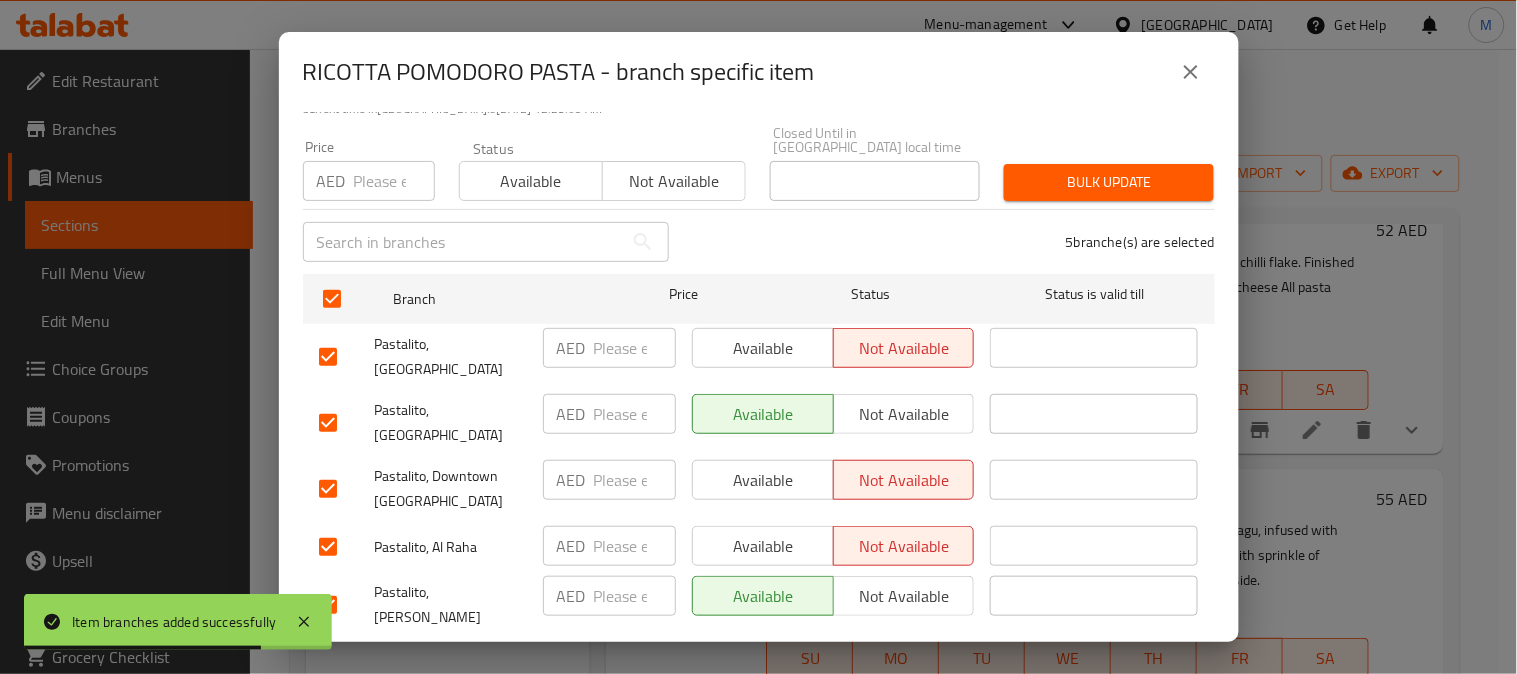 click on "Available Not available" at bounding box center (833, 605) 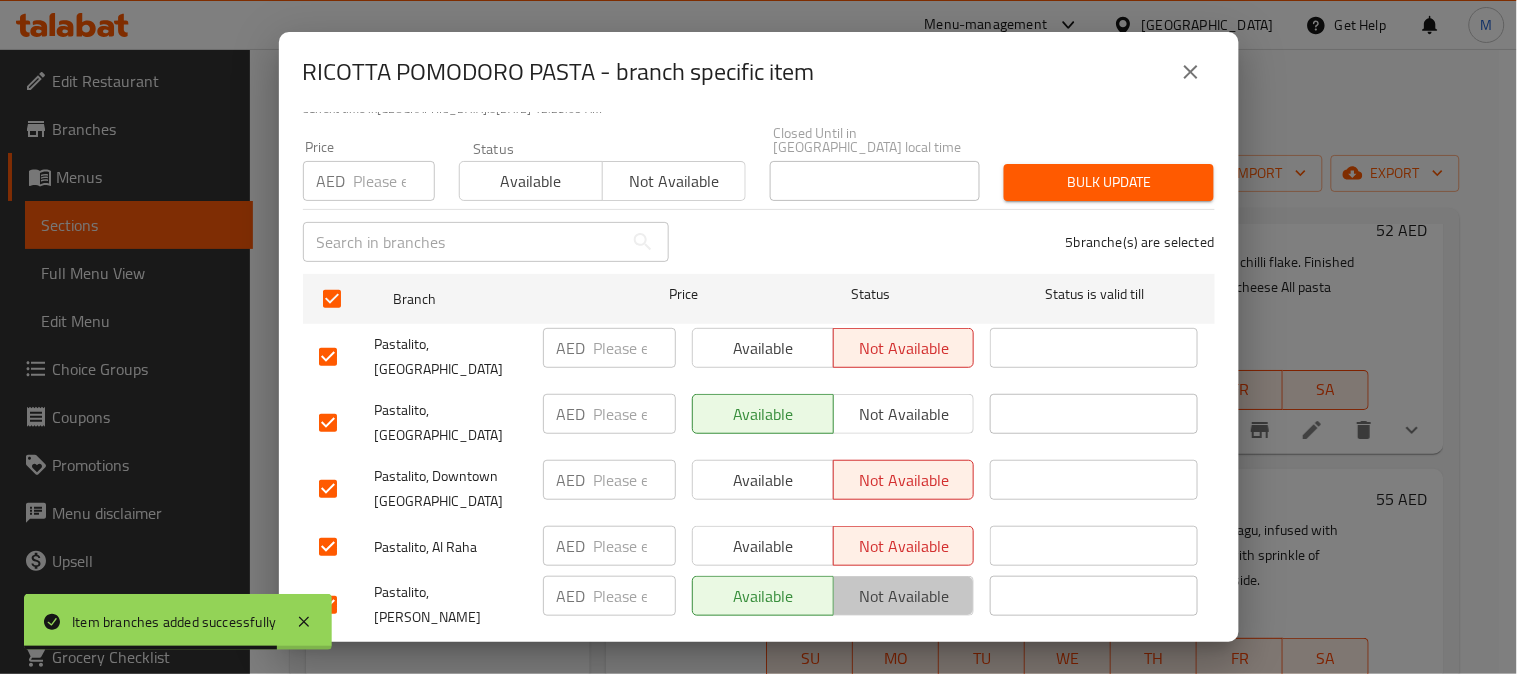 click on "Not available" at bounding box center (904, 596) 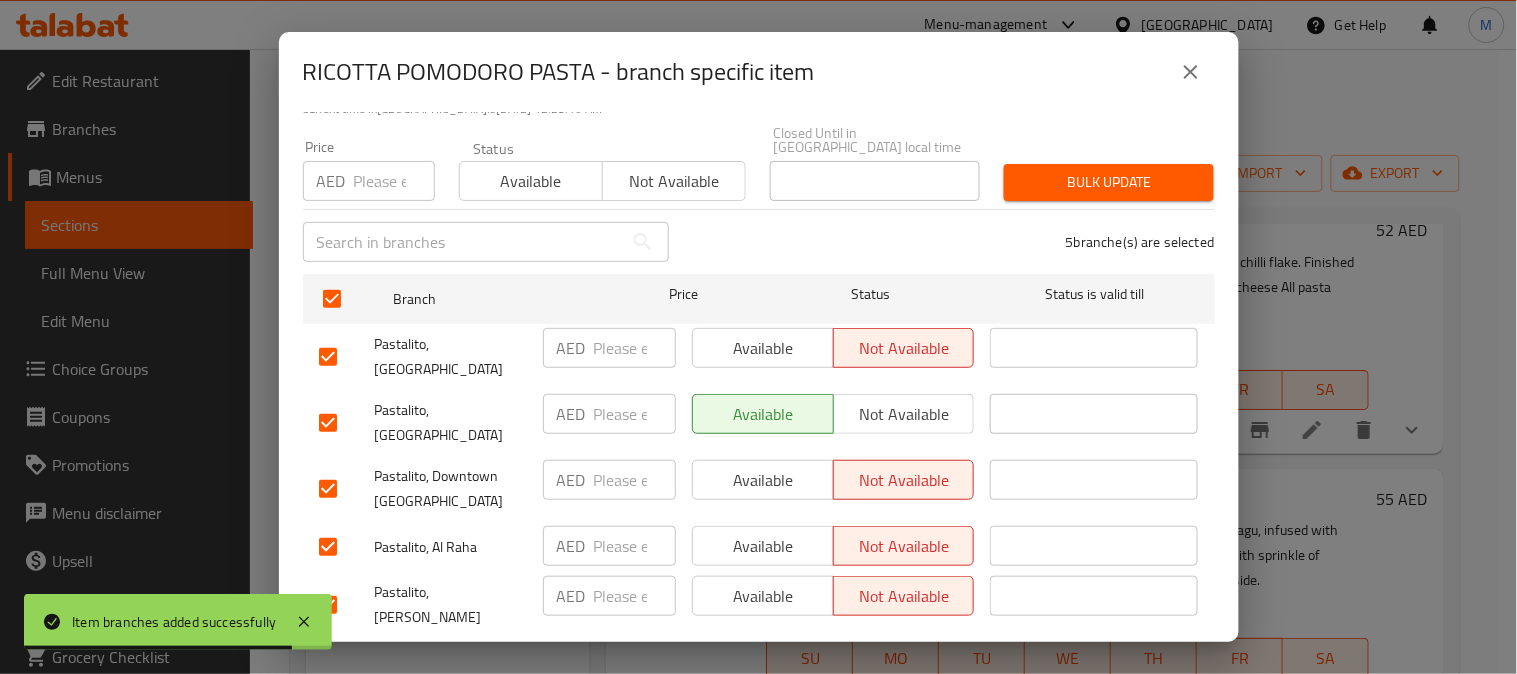 click on "Save" at bounding box center [759, 664] 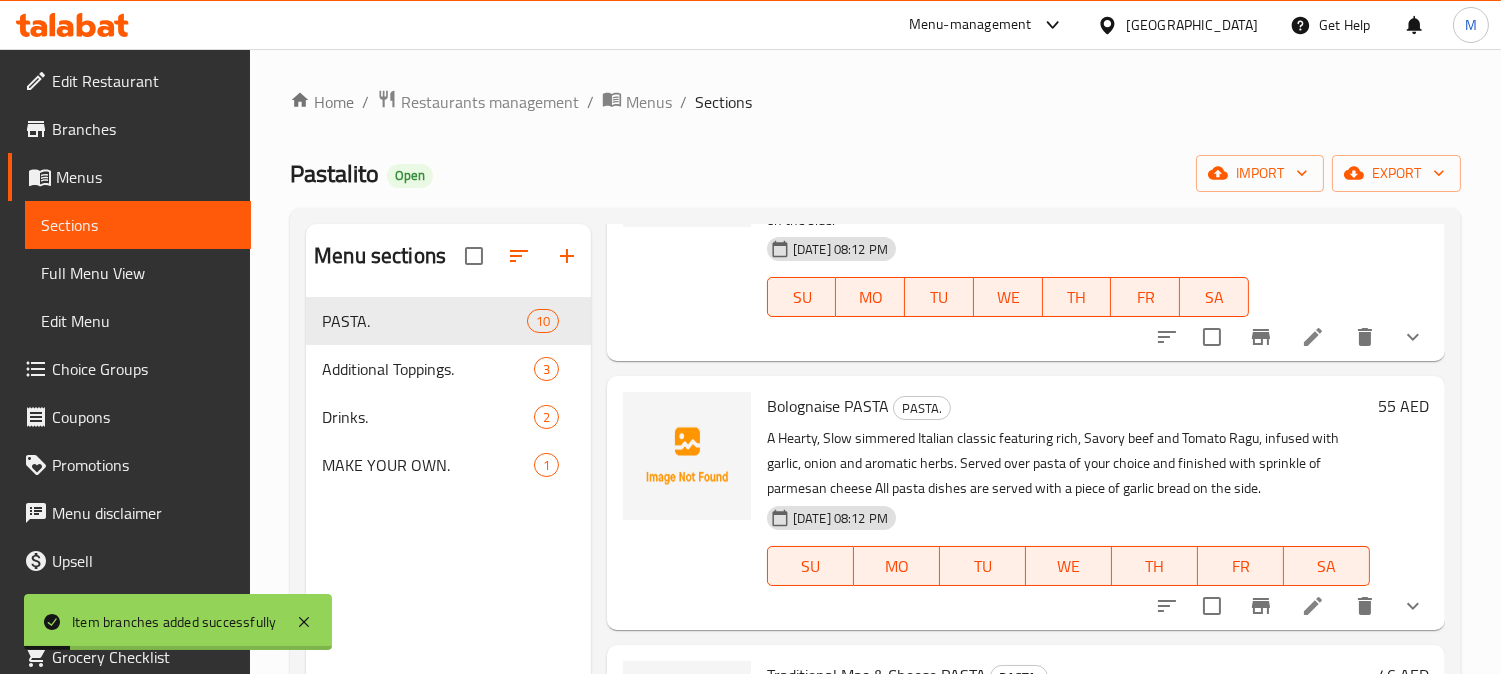 scroll, scrollTop: 2028, scrollLeft: 0, axis: vertical 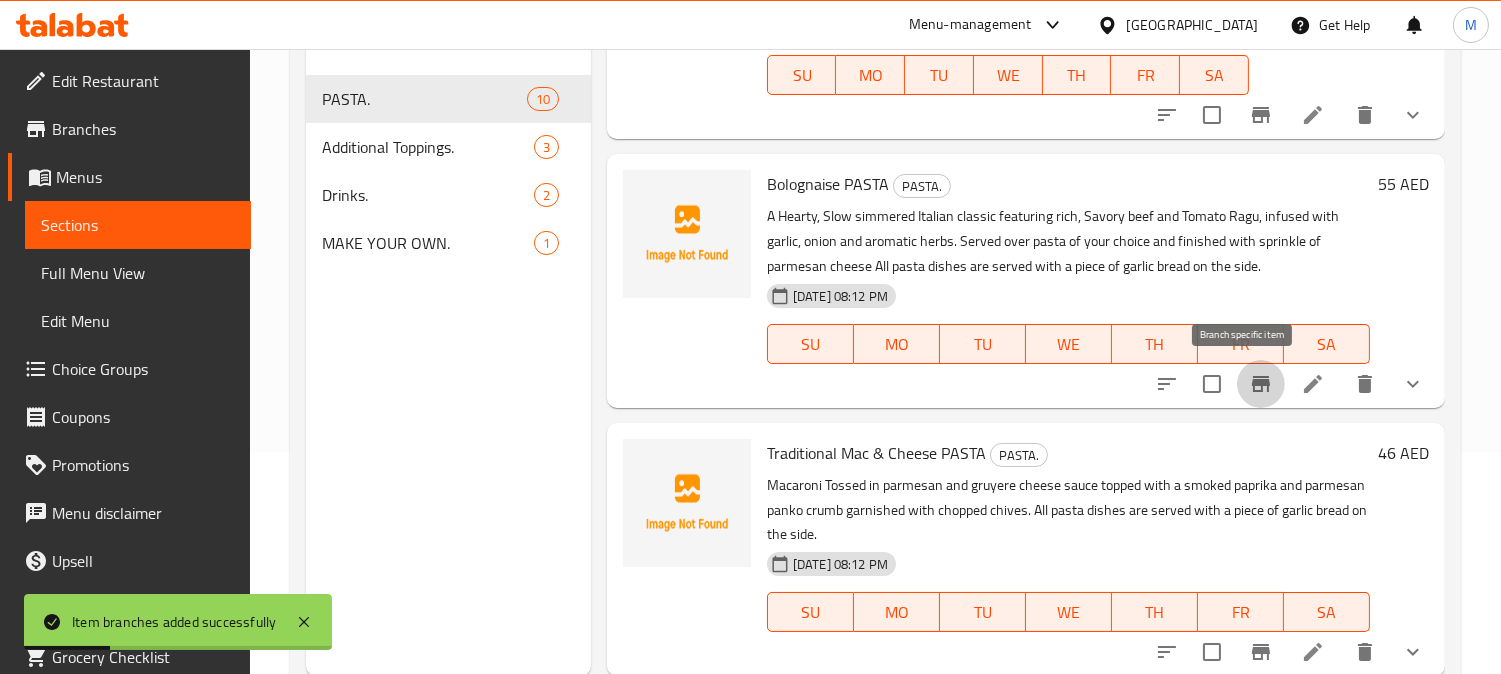 click 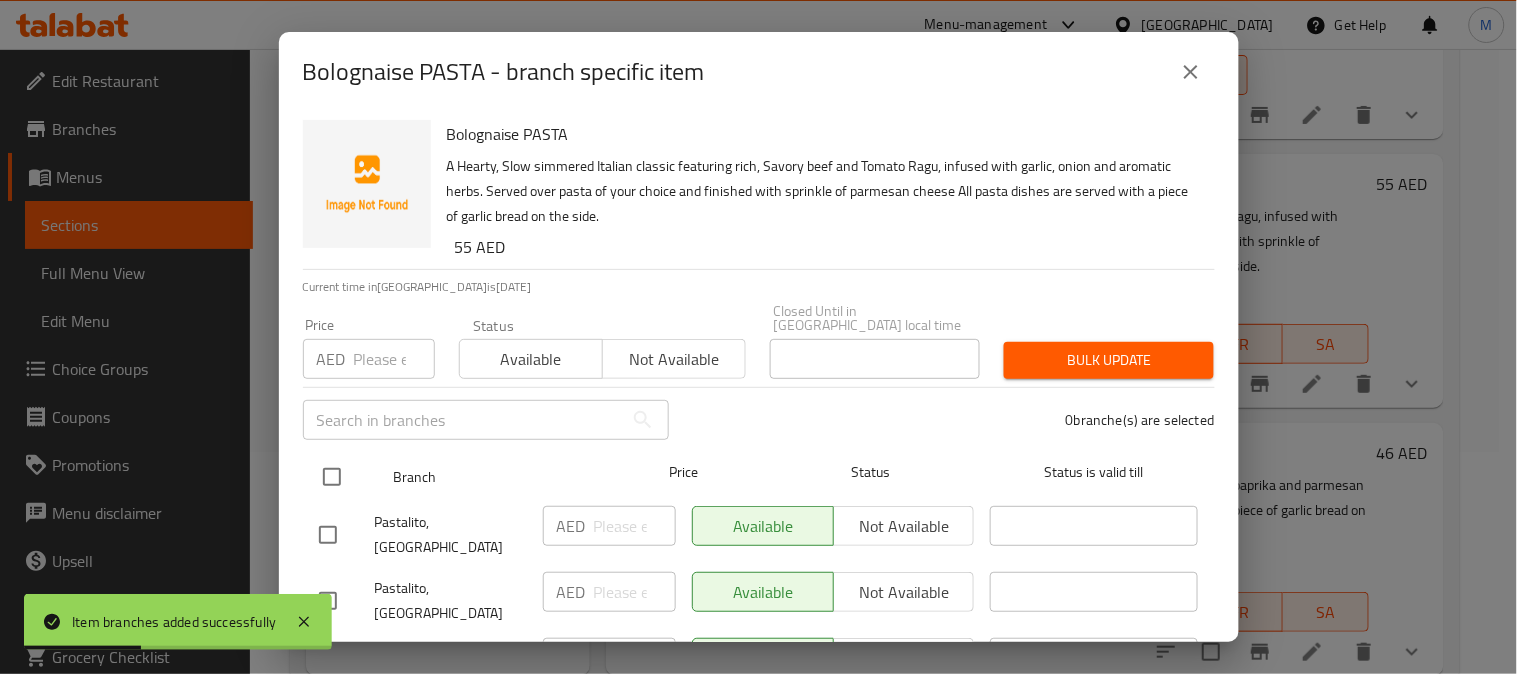 click at bounding box center [332, 477] 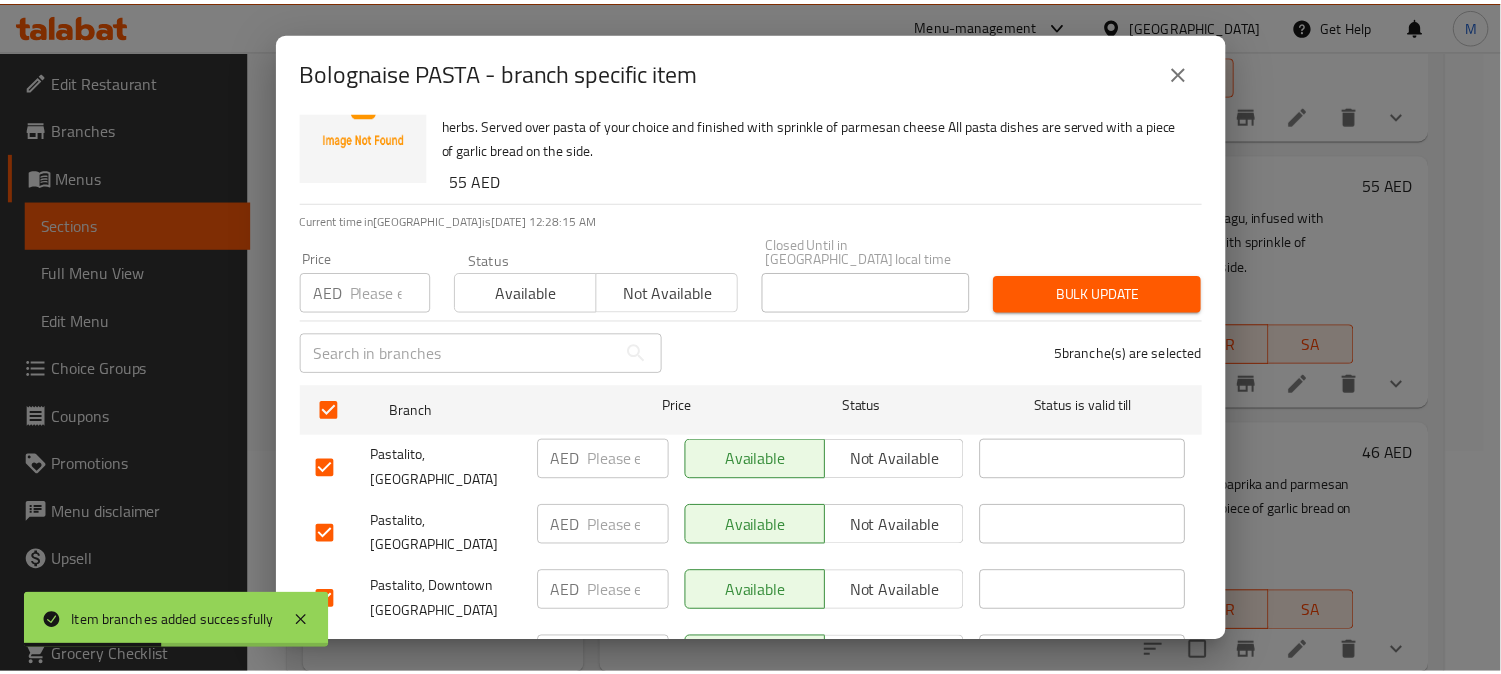 scroll, scrollTop: 178, scrollLeft: 0, axis: vertical 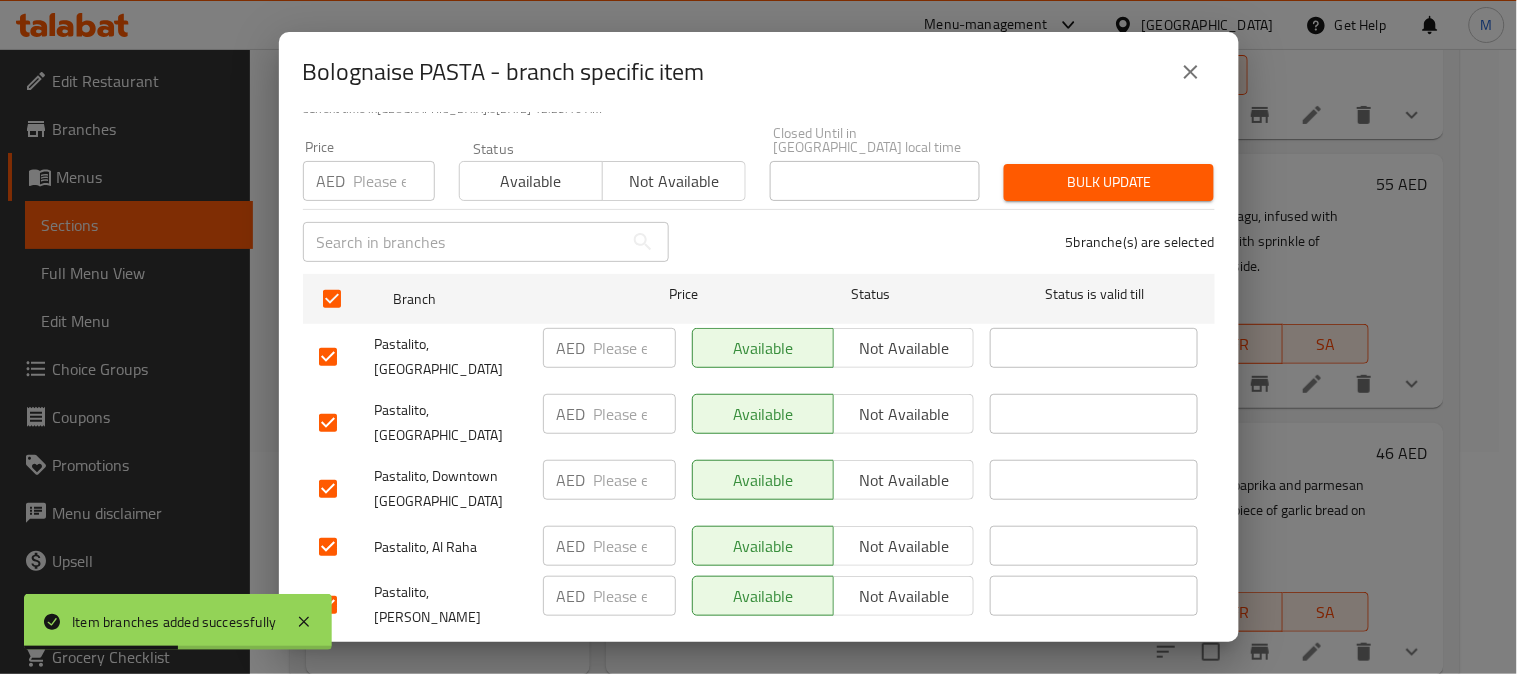 click on "Not available" at bounding box center [904, 348] 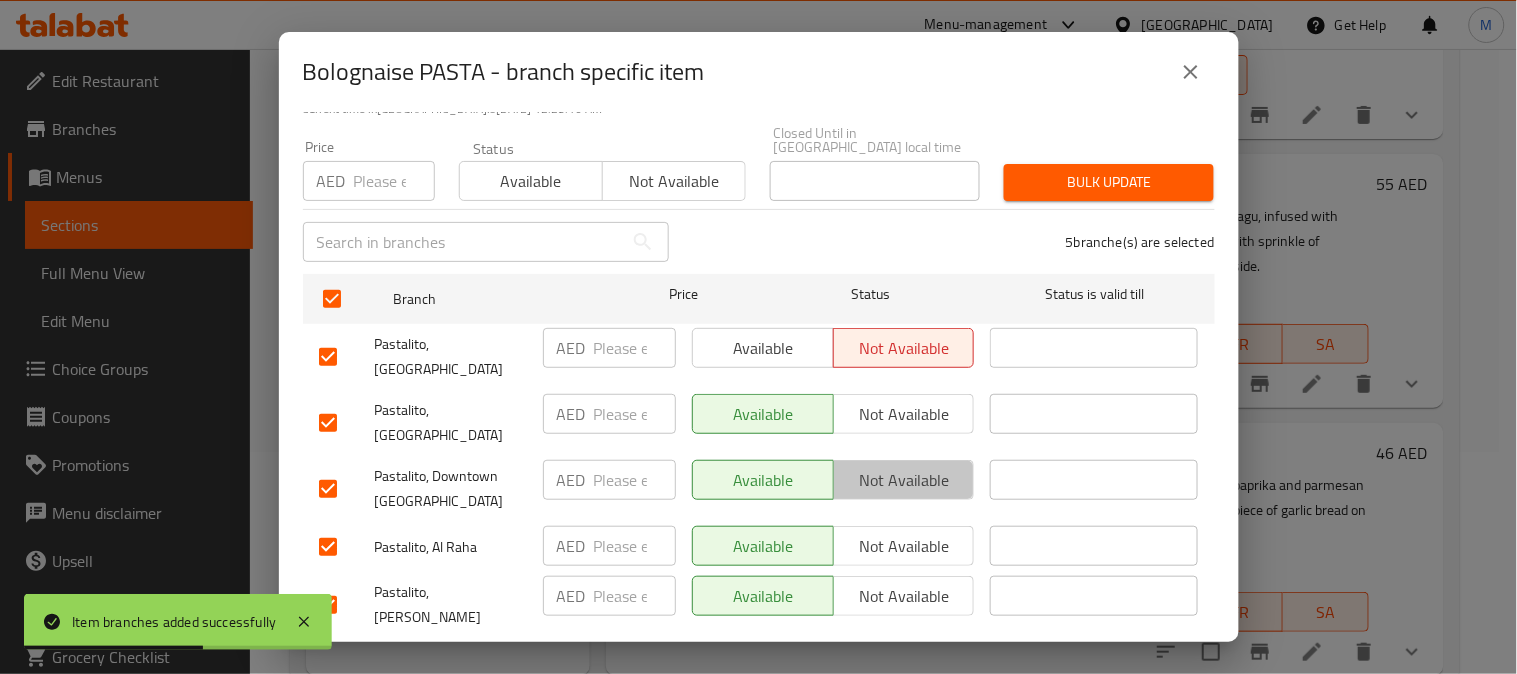 click on "Not available" at bounding box center [904, 480] 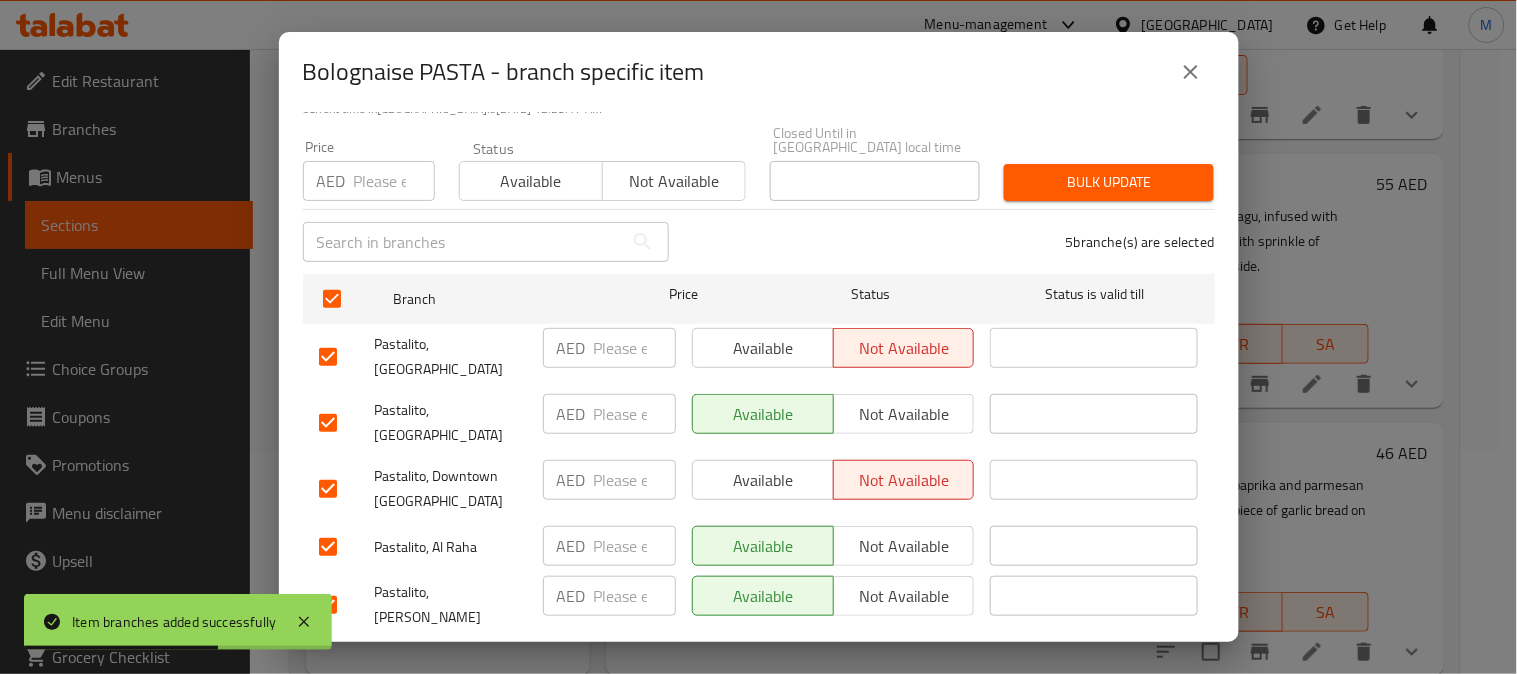click on "Not available" at bounding box center [904, 546] 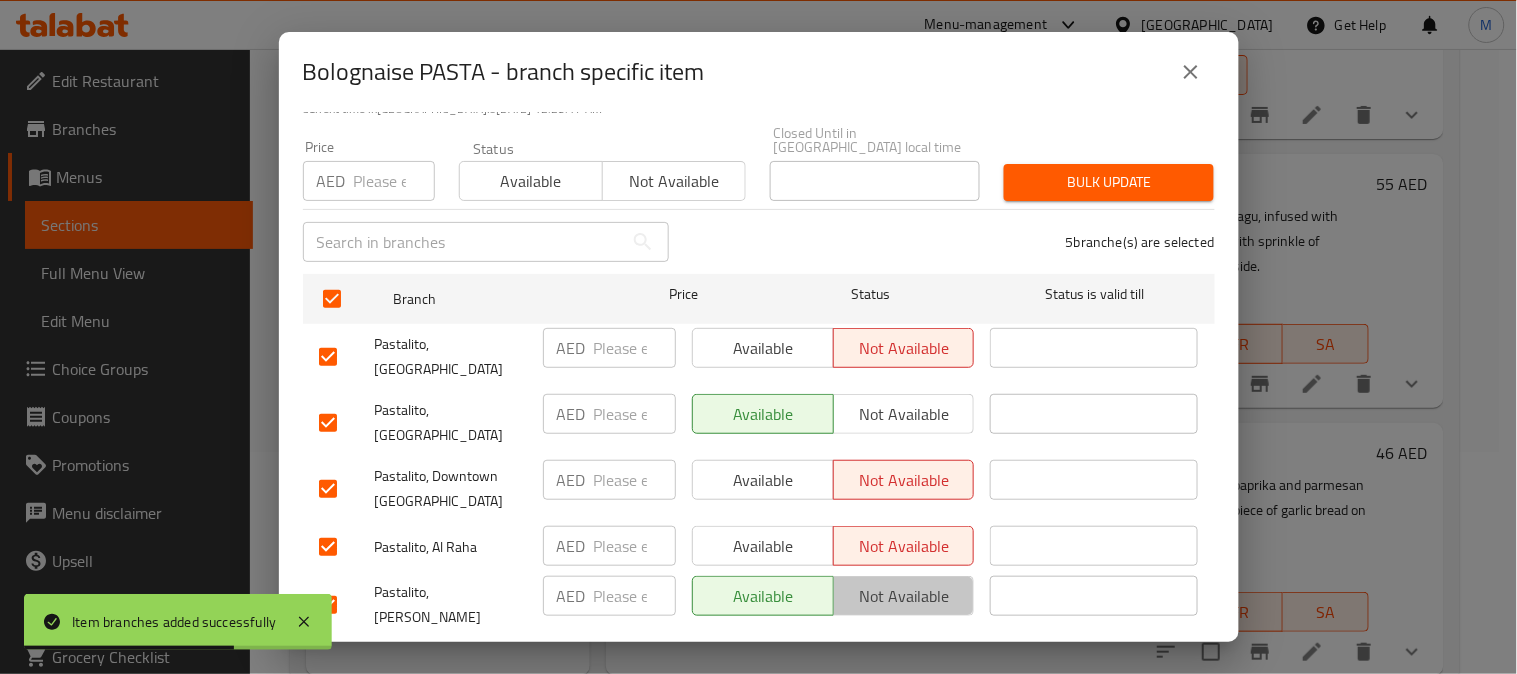 click on "Not available" at bounding box center [904, 596] 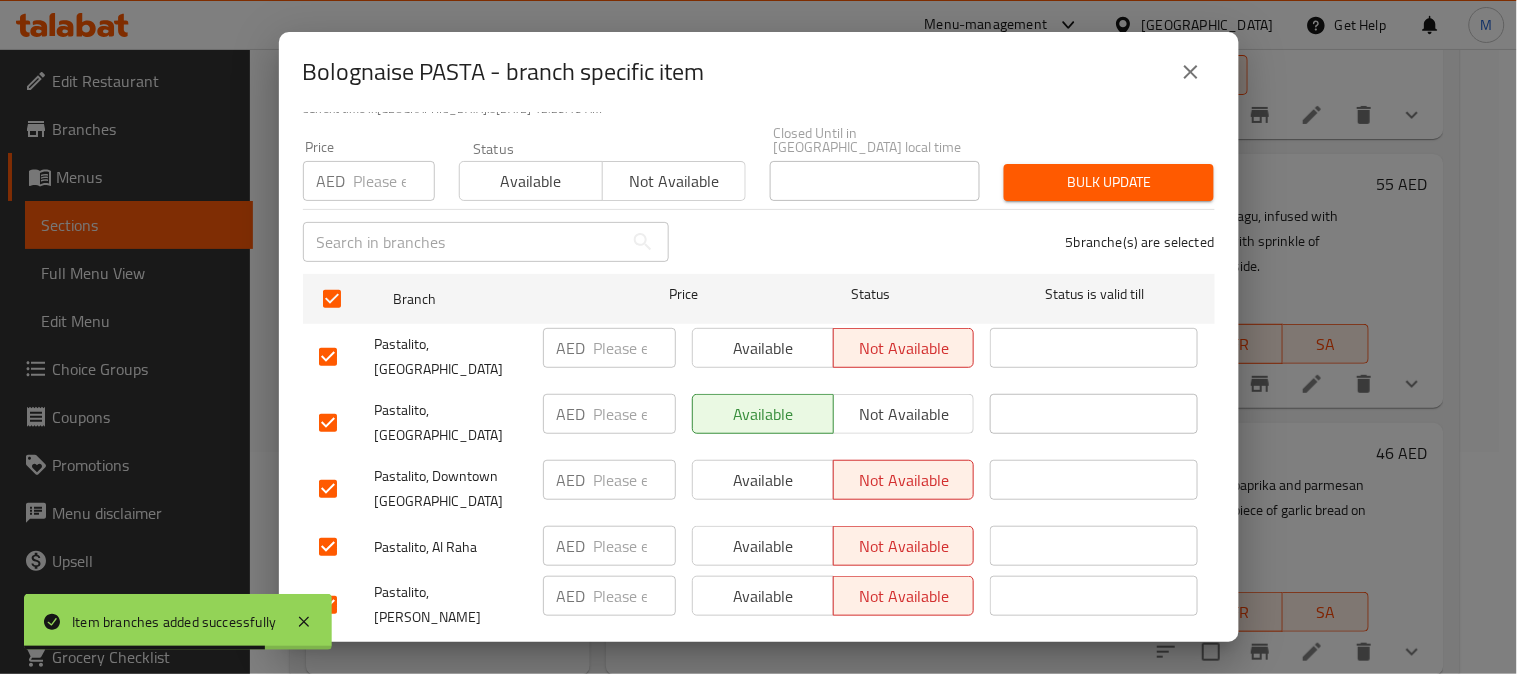 click on "Save" at bounding box center [759, 664] 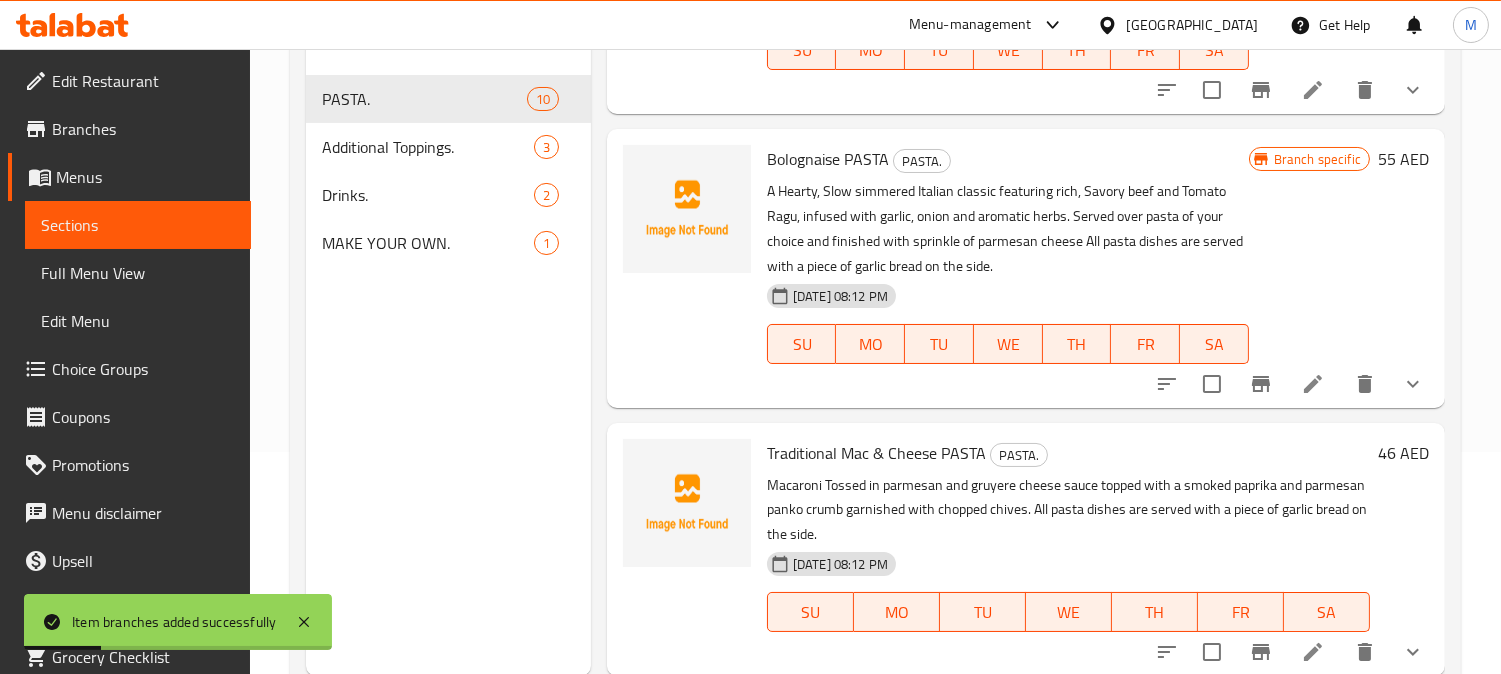 scroll, scrollTop: 2053, scrollLeft: 0, axis: vertical 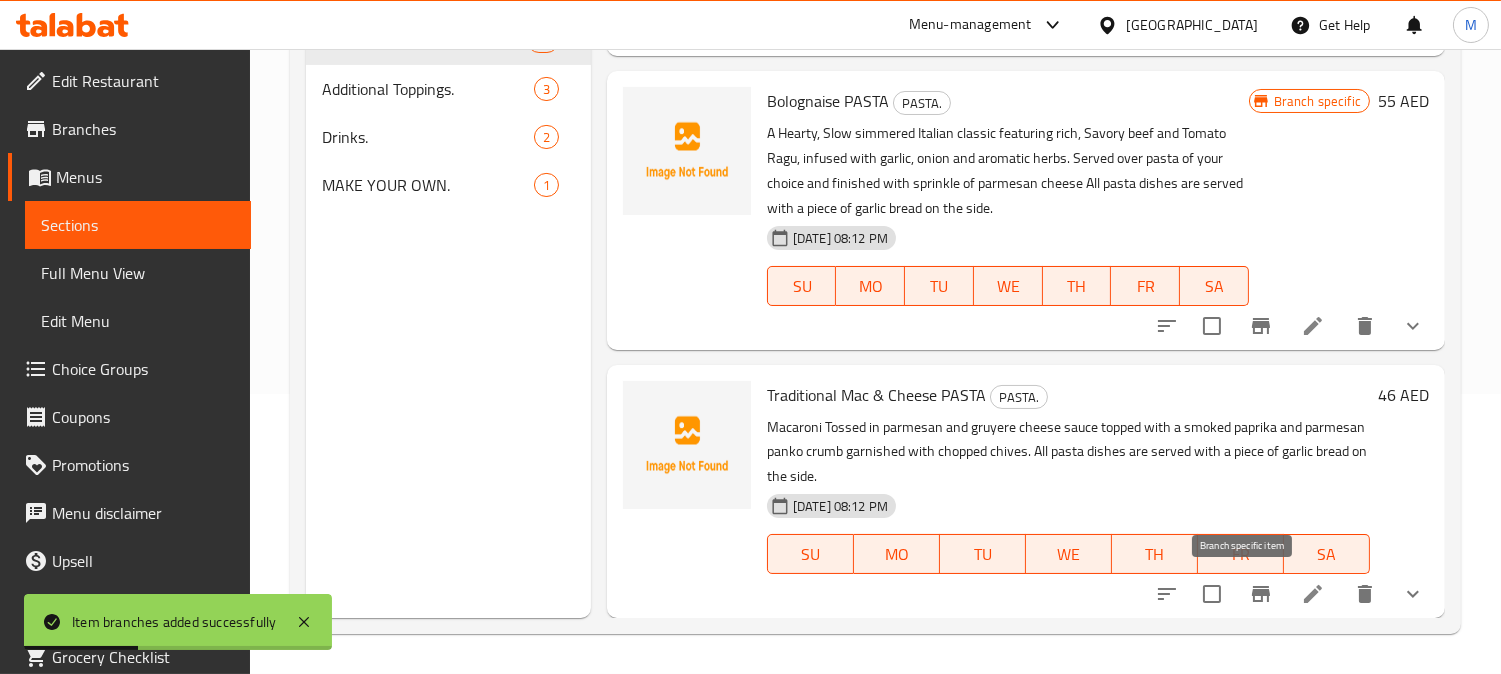 click 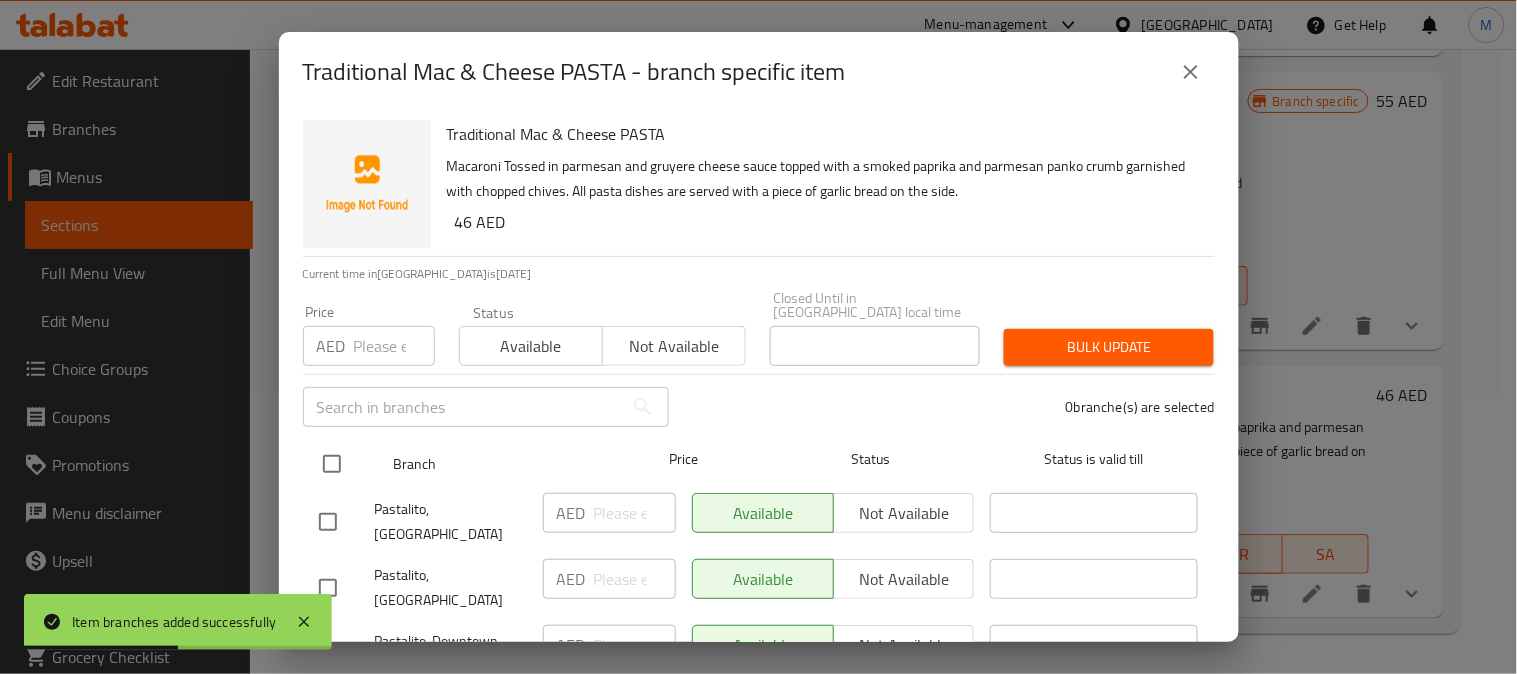 click at bounding box center (332, 464) 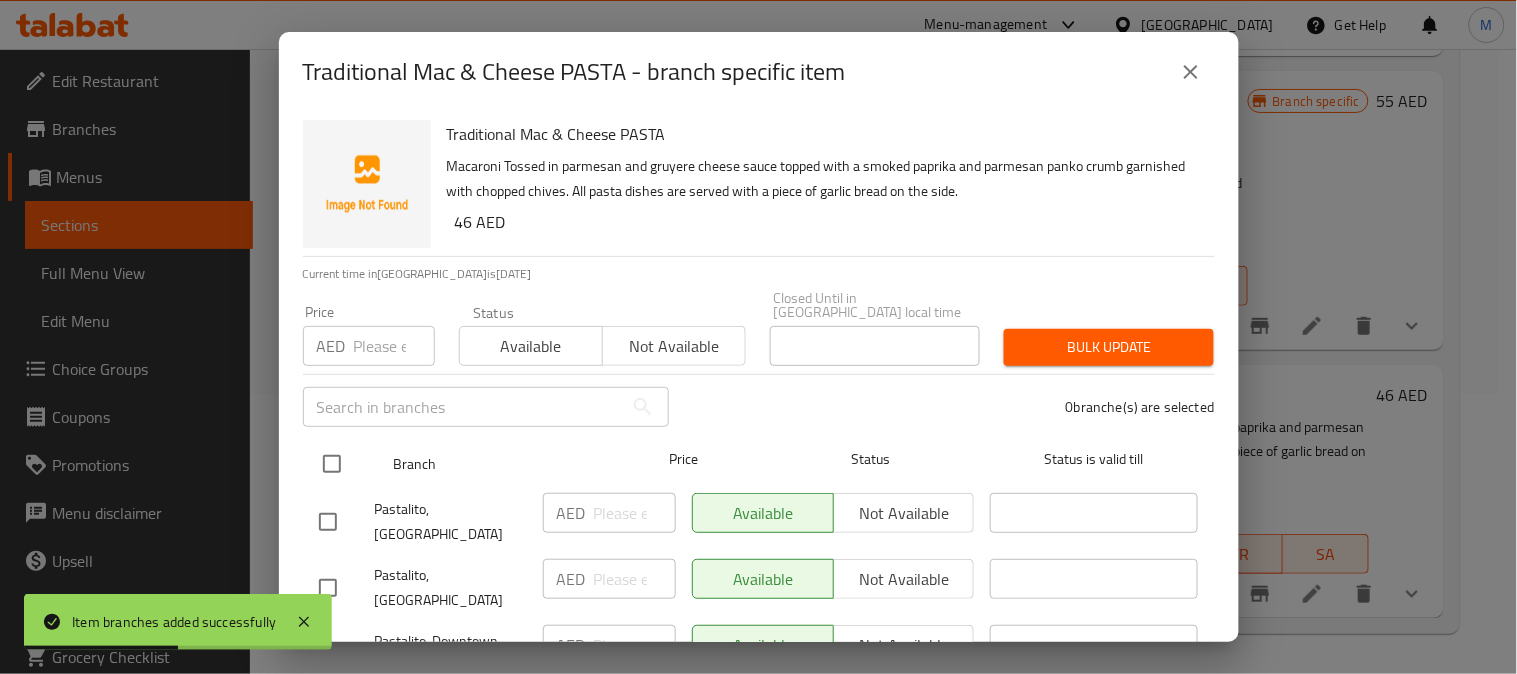 checkbox on "true" 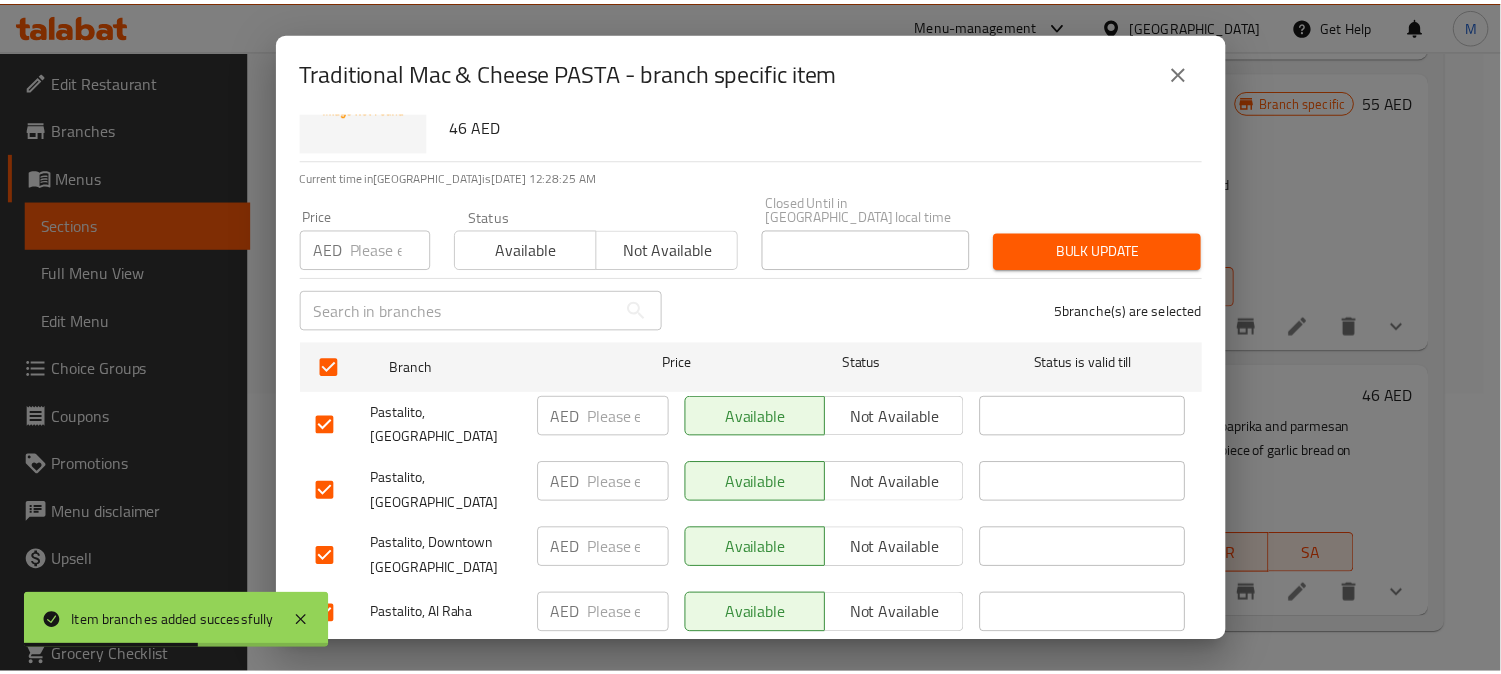 scroll, scrollTop: 165, scrollLeft: 0, axis: vertical 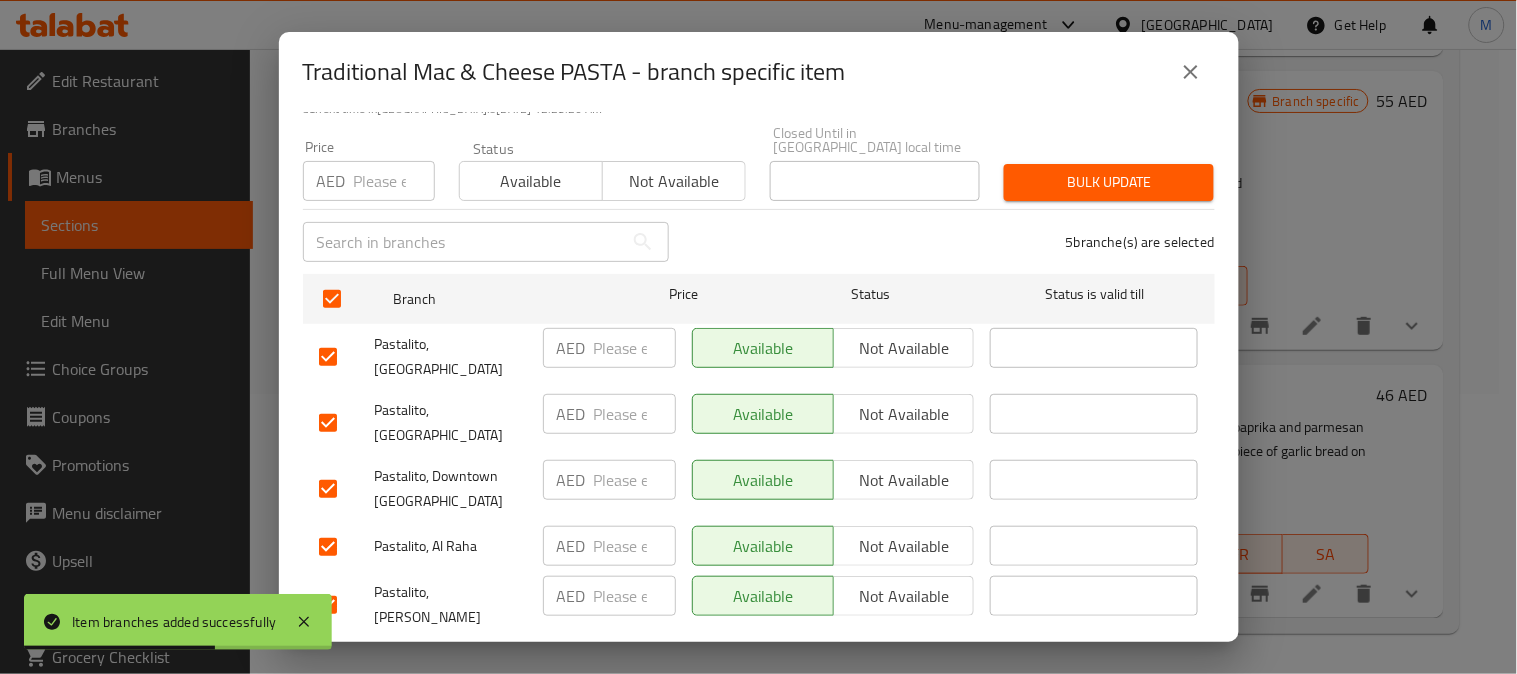 click on "Not available" at bounding box center (904, 348) 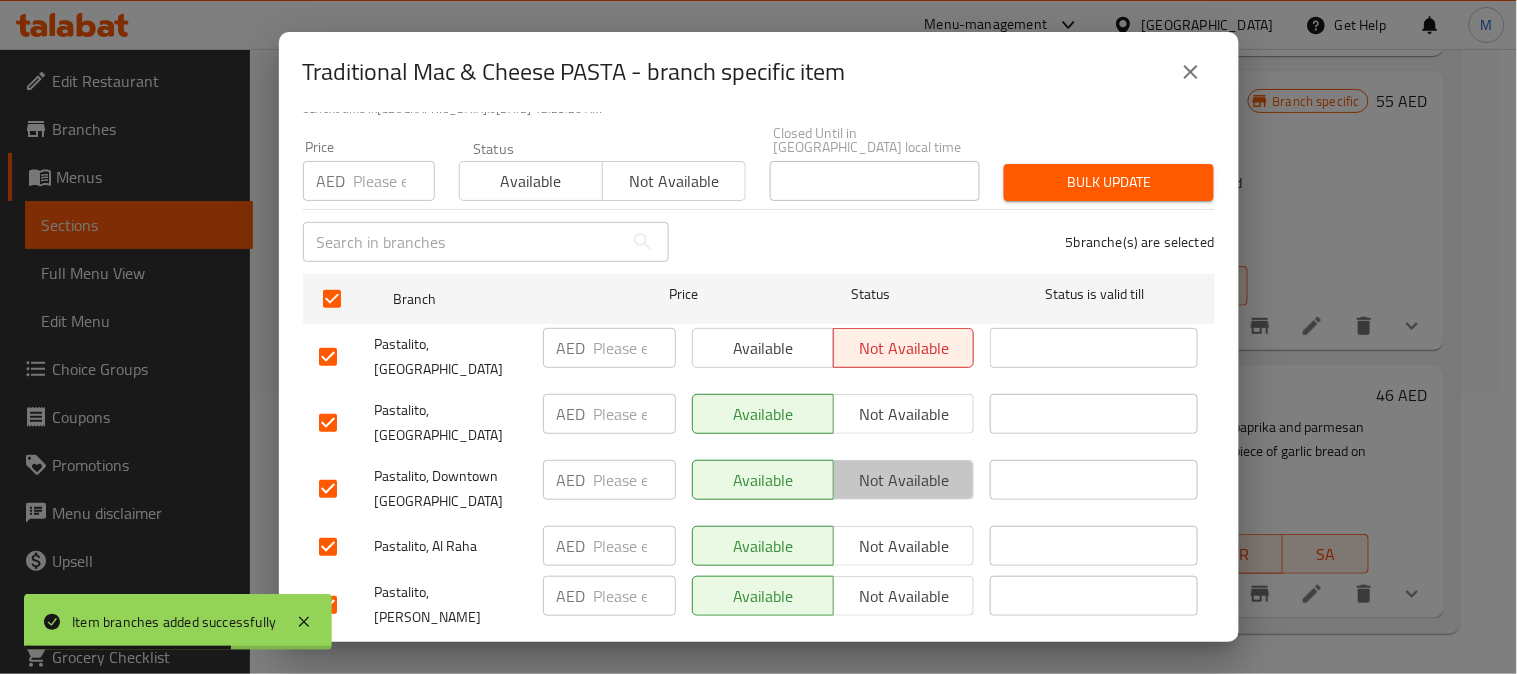 click on "Not available" at bounding box center [904, 480] 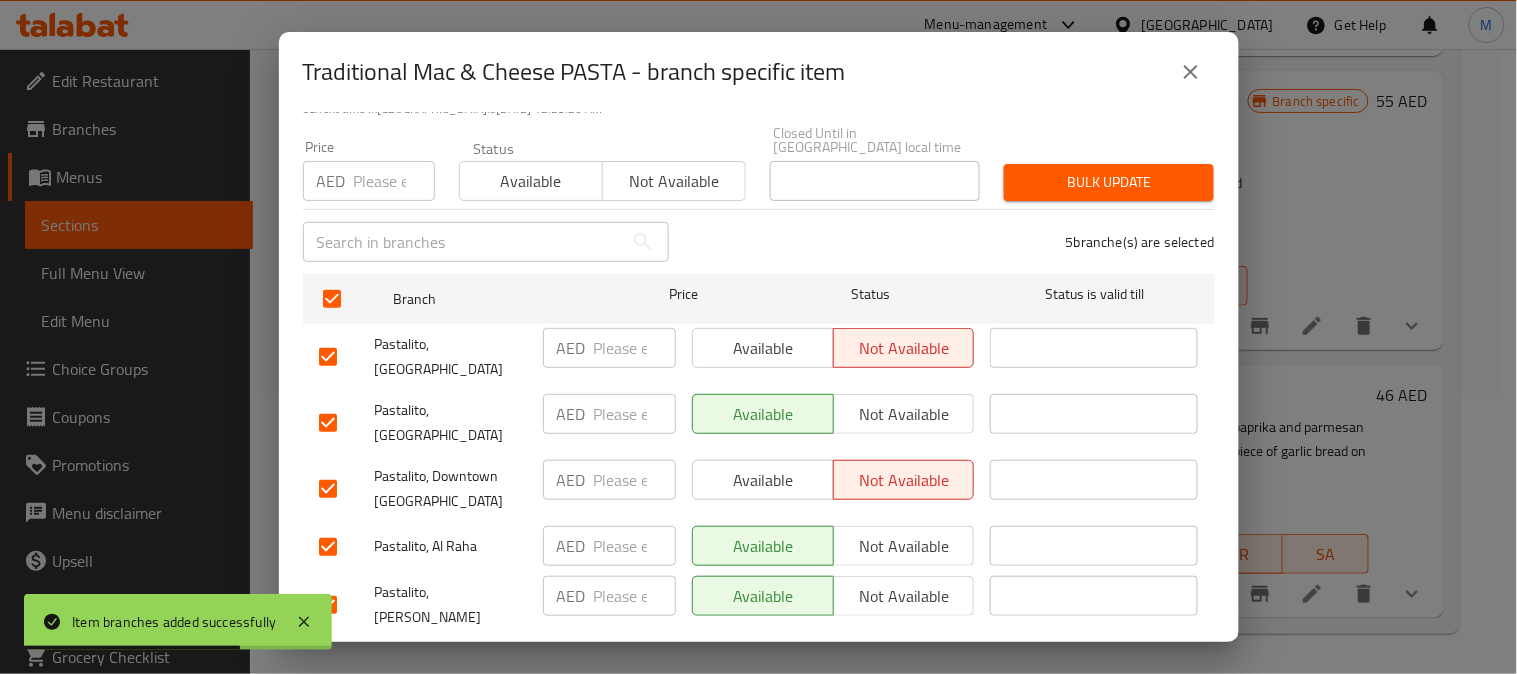 click on "Not available" at bounding box center [904, 546] 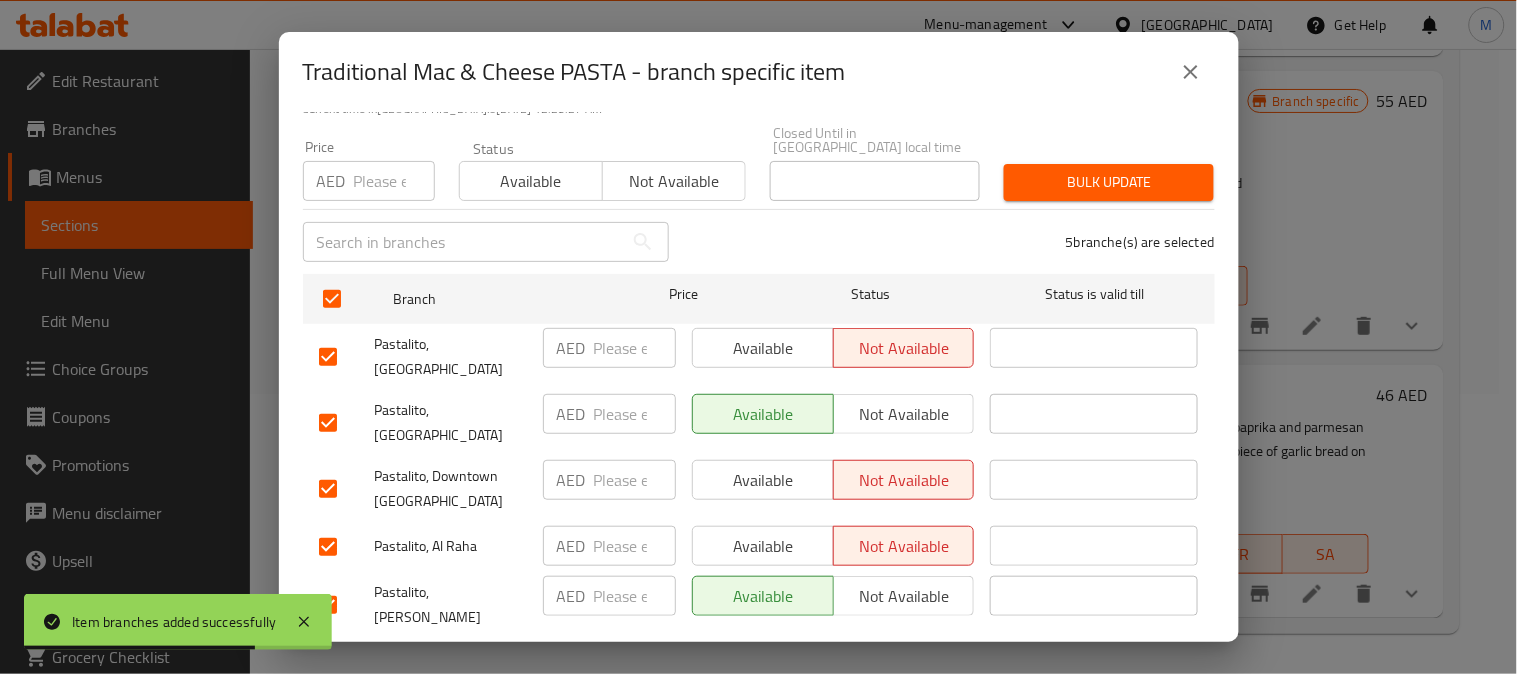 click on "Not available" at bounding box center (904, 596) 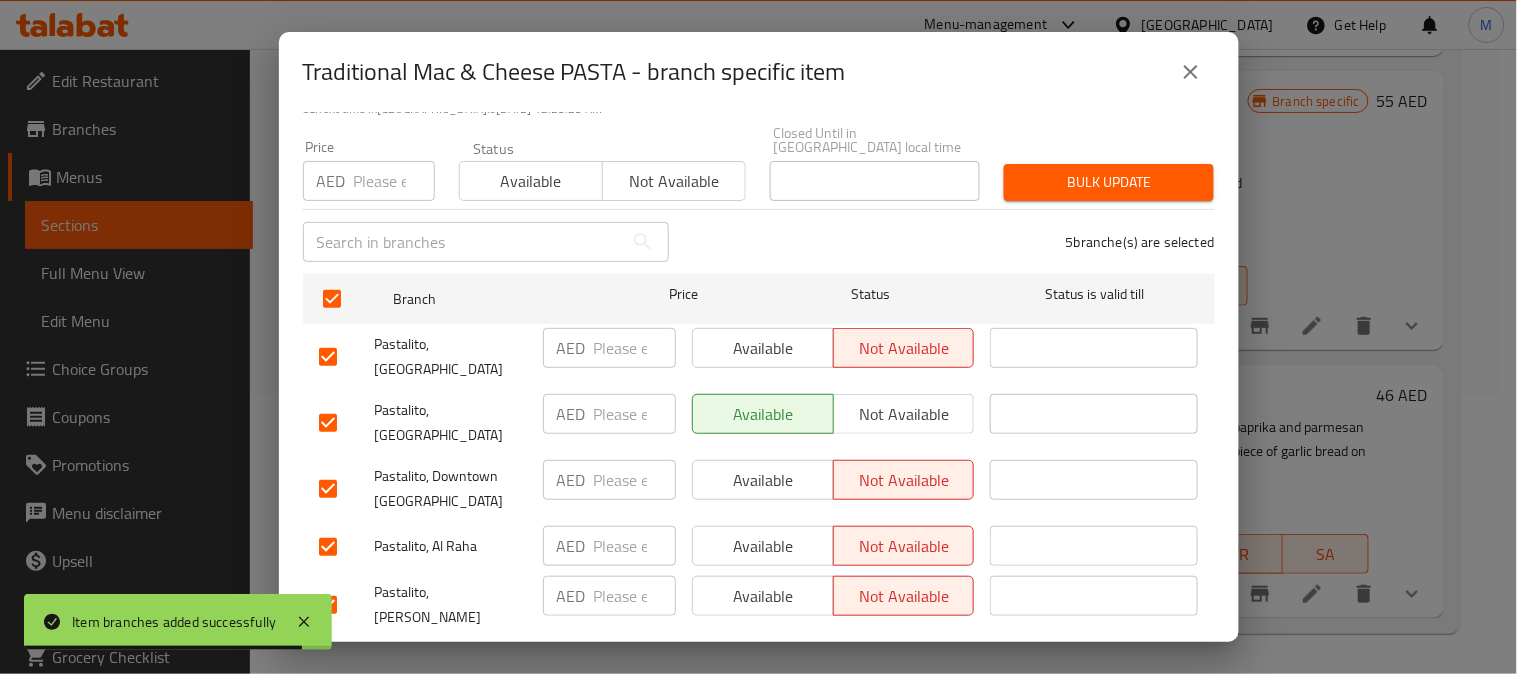 click on "Save" at bounding box center (759, 664) 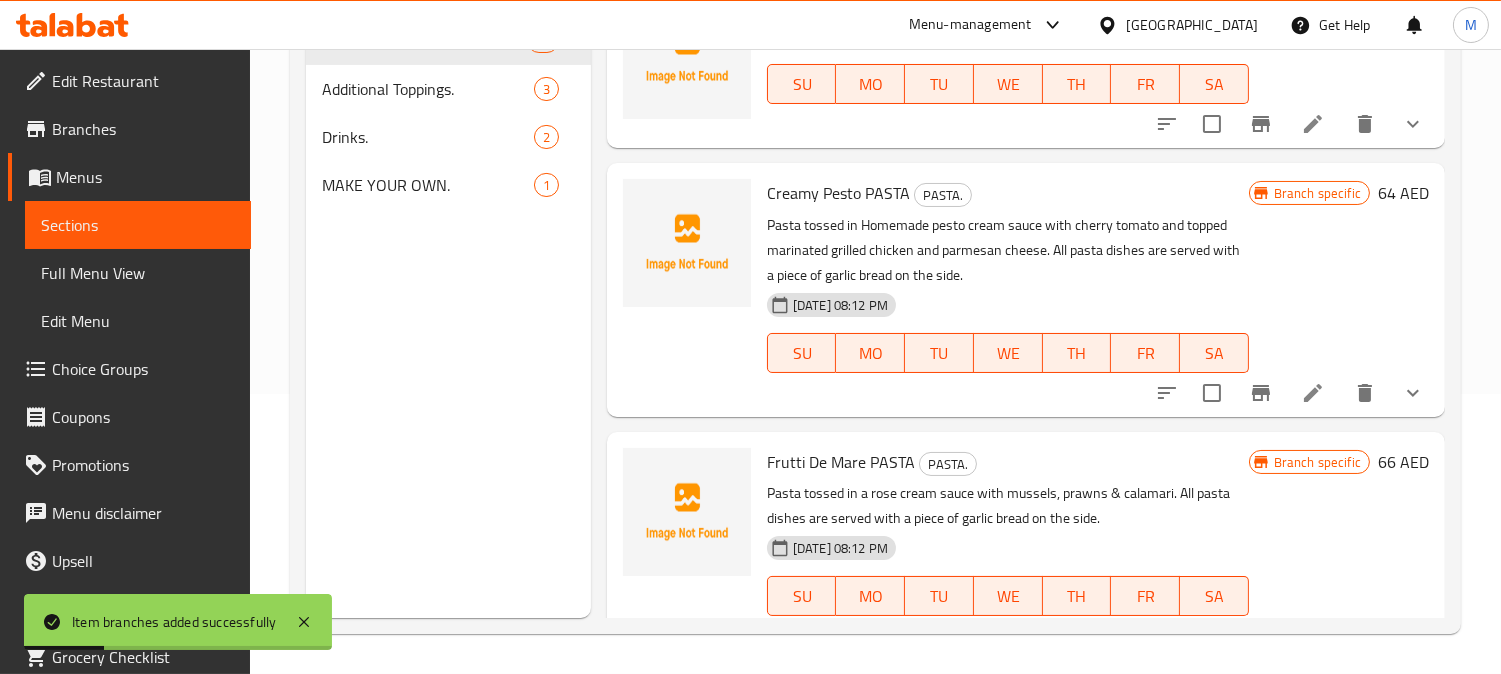 scroll, scrollTop: 0, scrollLeft: 0, axis: both 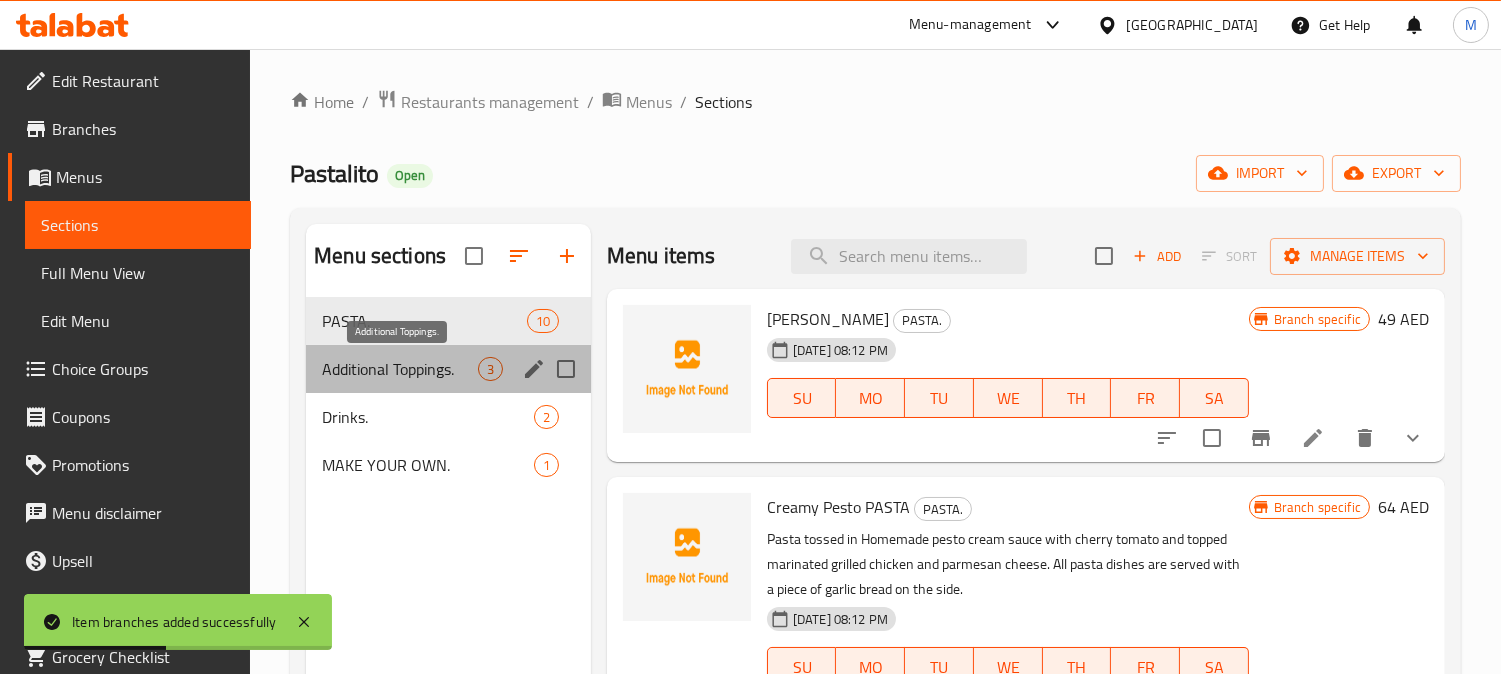 click on "Additional Toppings." at bounding box center (400, 369) 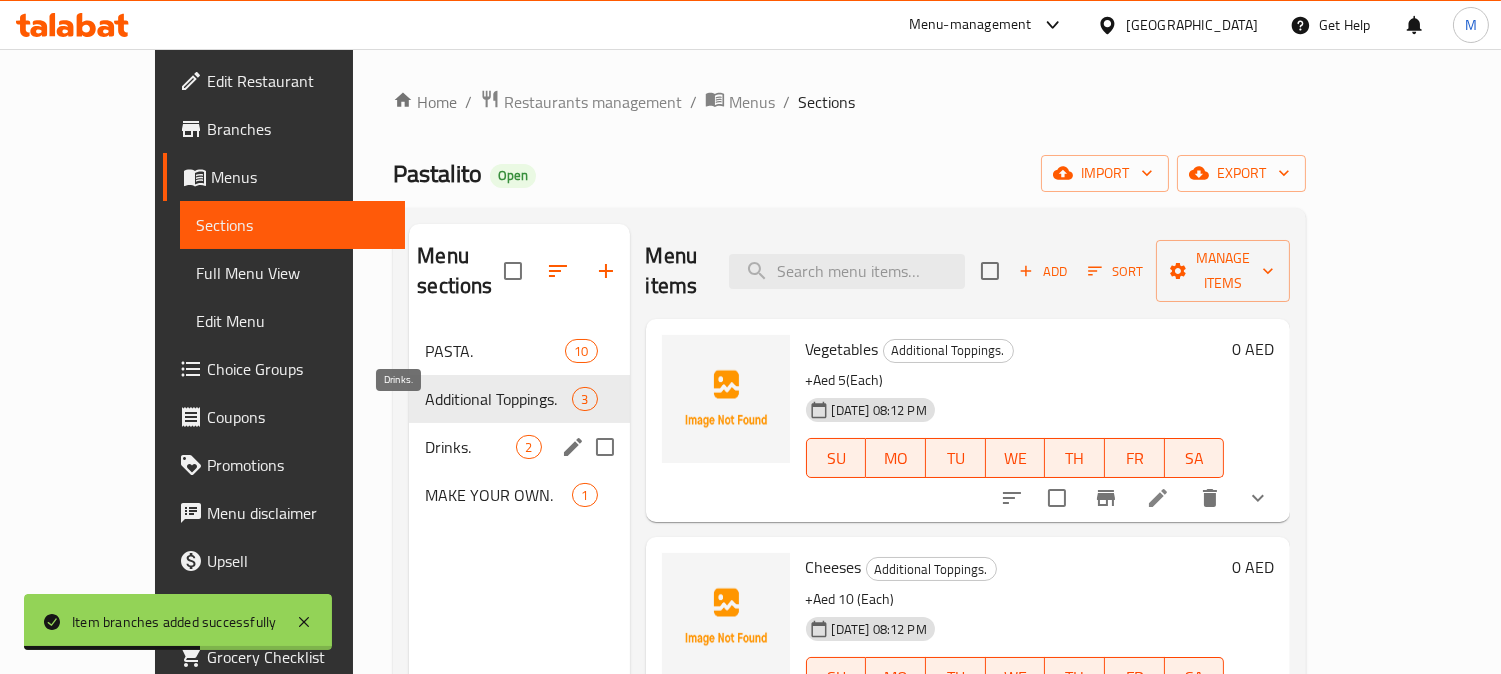 click on "Drinks." at bounding box center [470, 447] 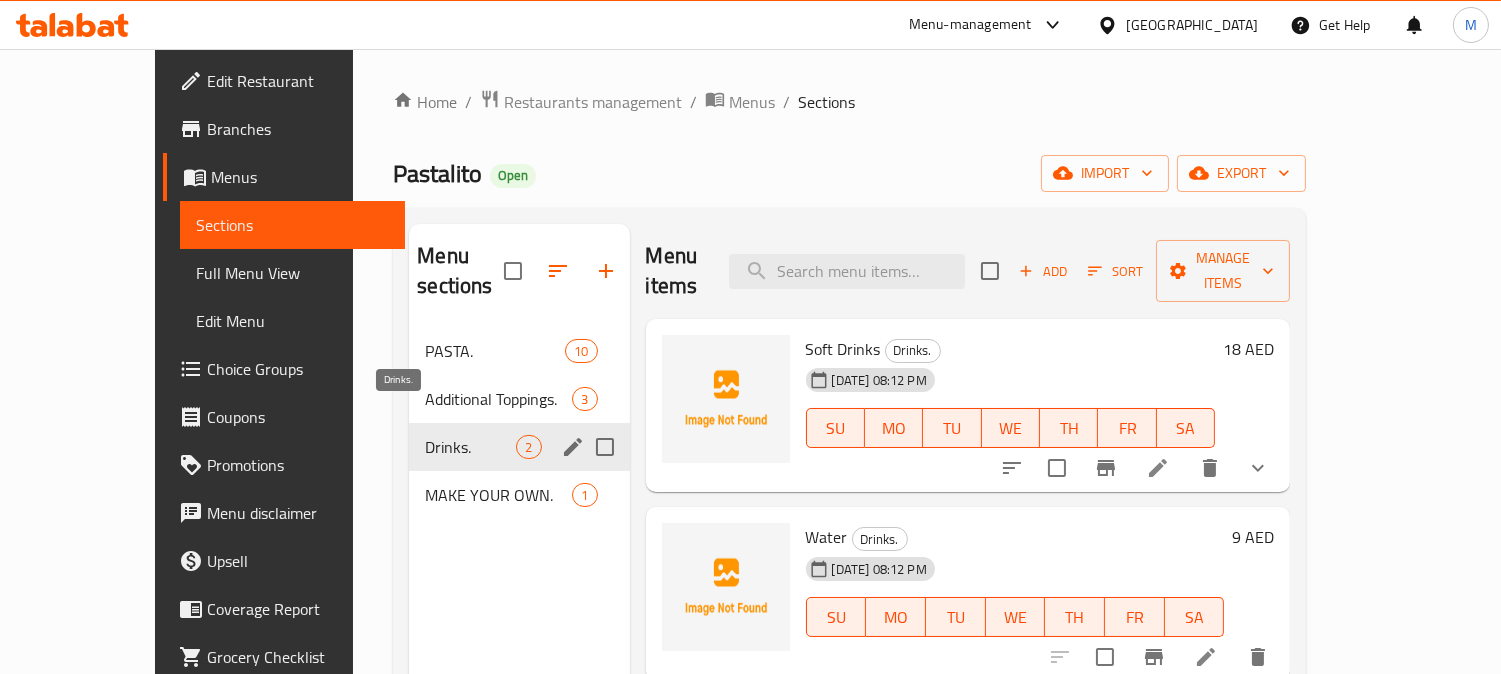 click on "Menu items Add Sort Manage items Soft Drinks   Drinks. [DATE] 08:12 PM SU MO TU WE TH FR SA 18   AED Water   Drinks. [DATE] 08:12 PM SU MO TU WE TH FR SA 9   AED" at bounding box center (960, 561) 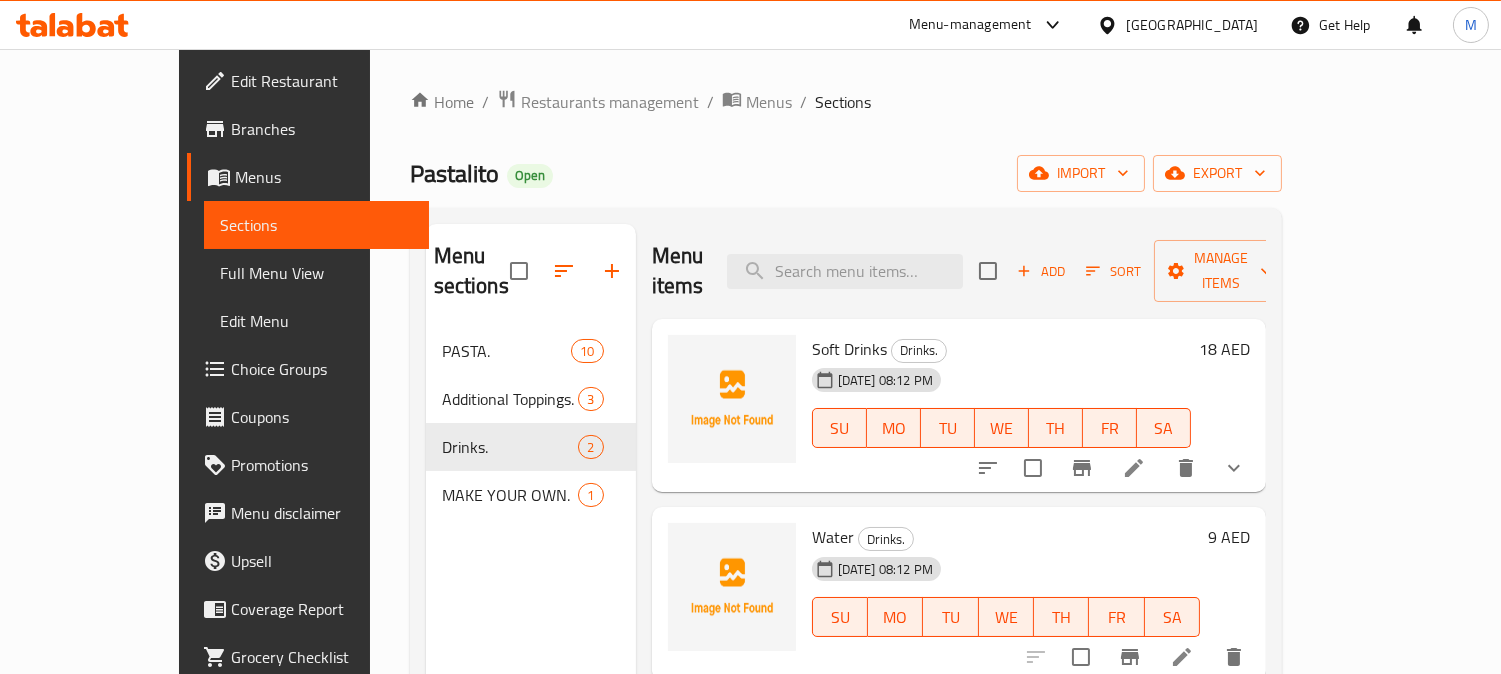 click 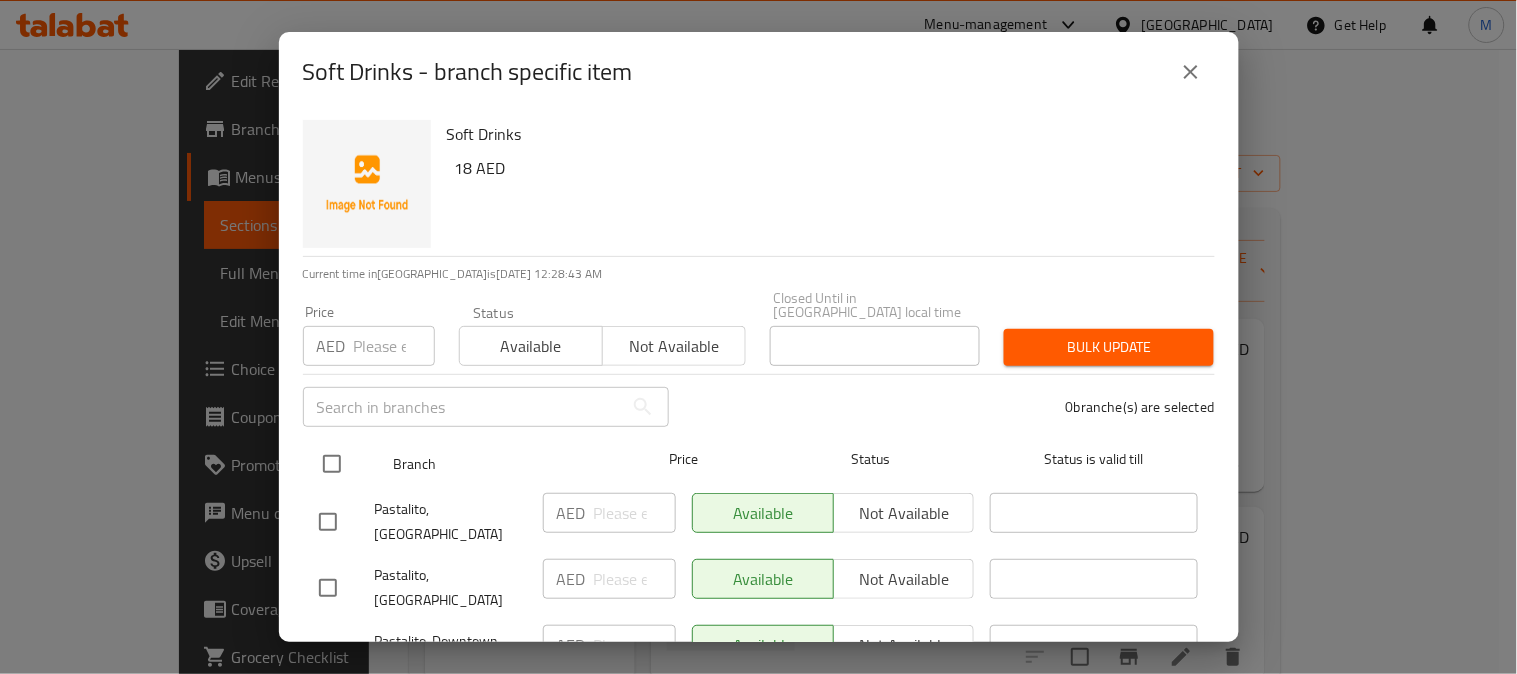 click at bounding box center (332, 464) 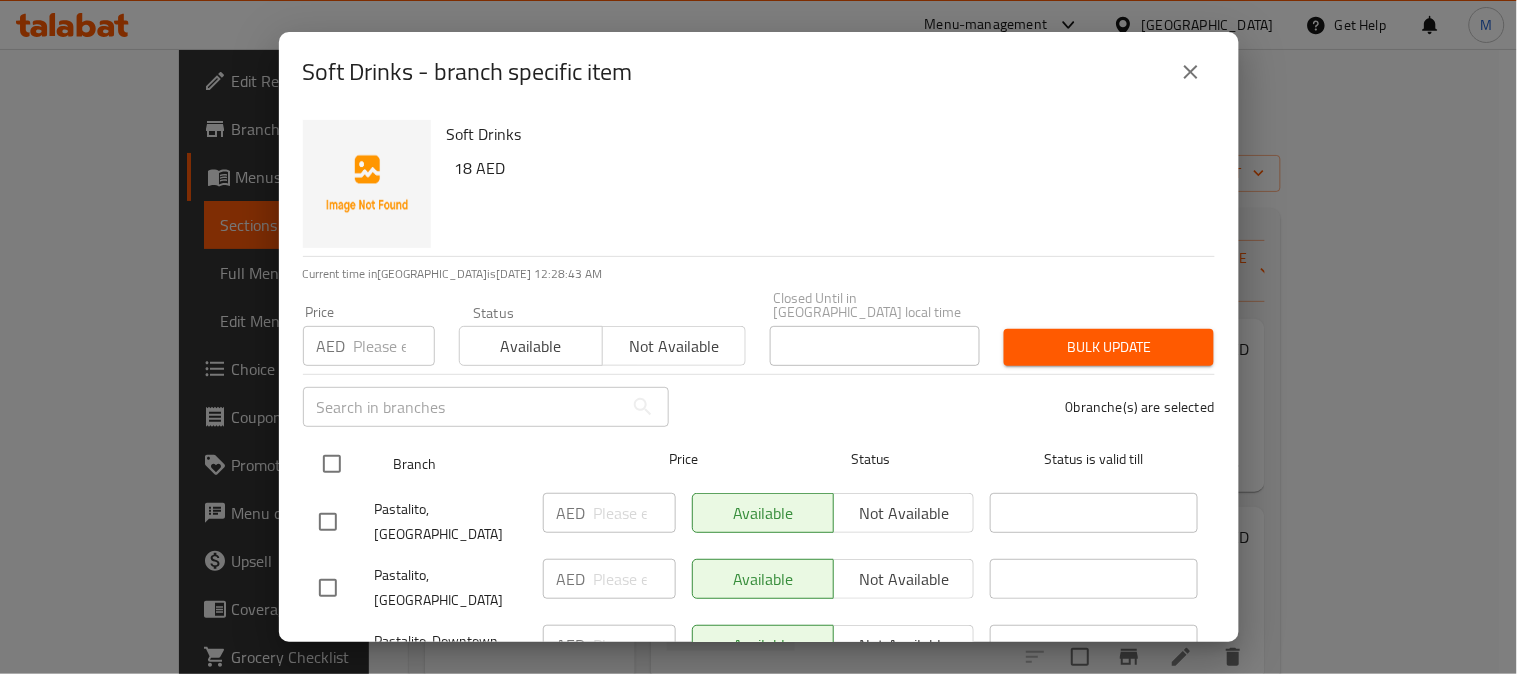 checkbox on "true" 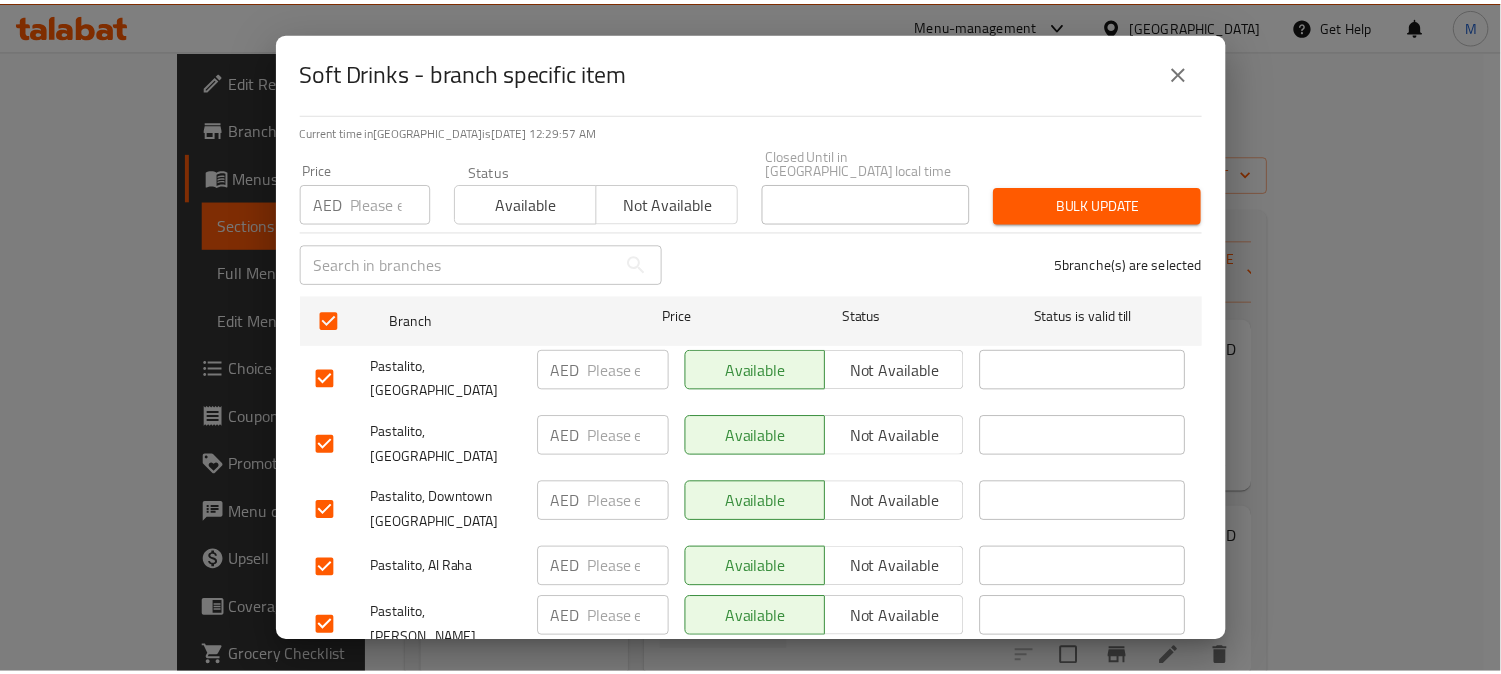 scroll, scrollTop: 165, scrollLeft: 0, axis: vertical 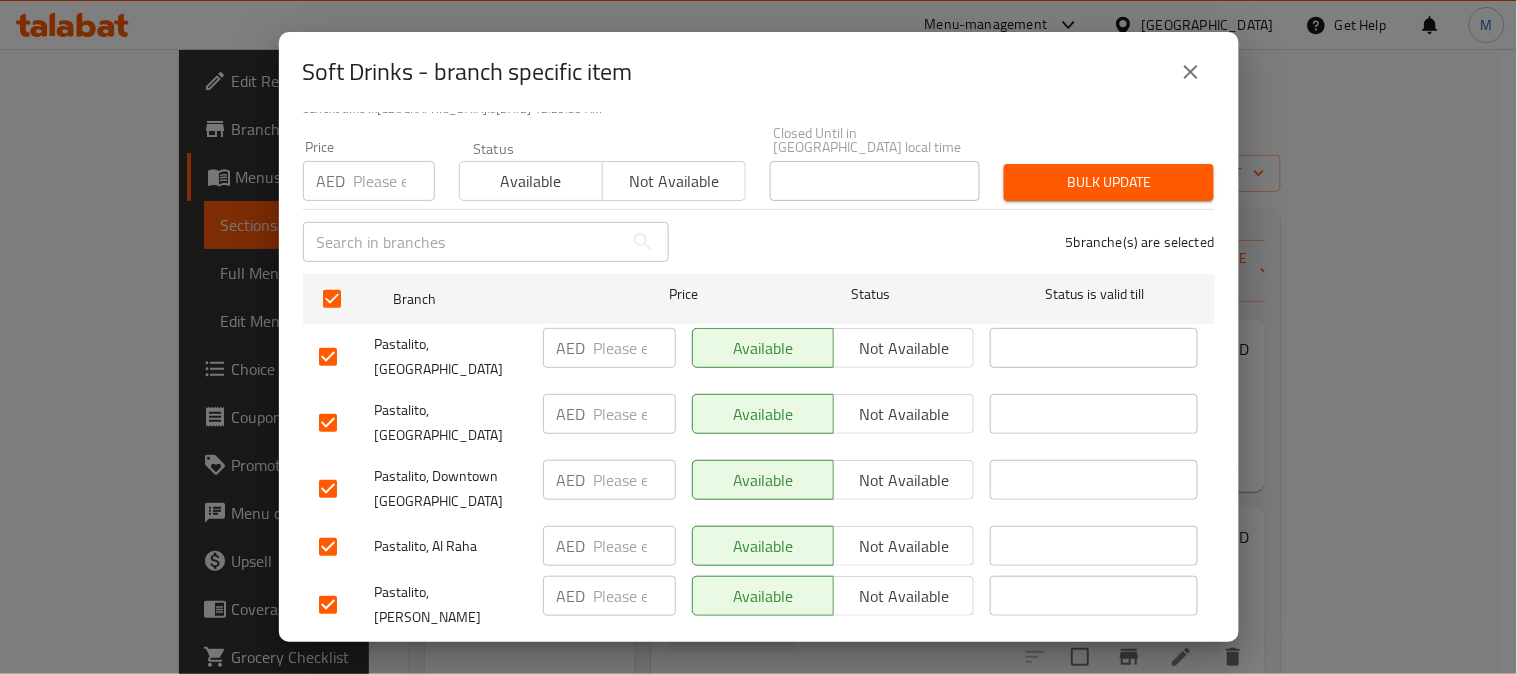click on "Not available" at bounding box center (904, 348) 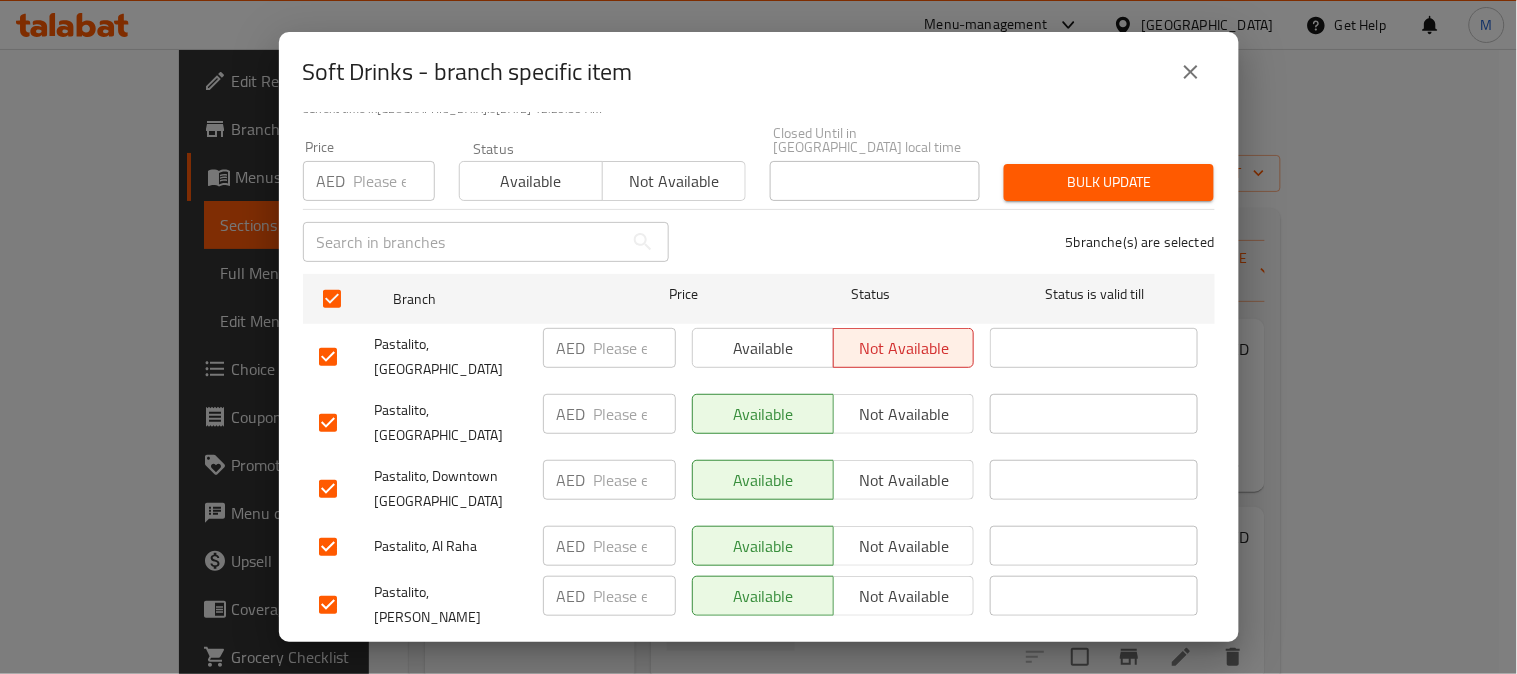 click on "Not available" at bounding box center [904, 480] 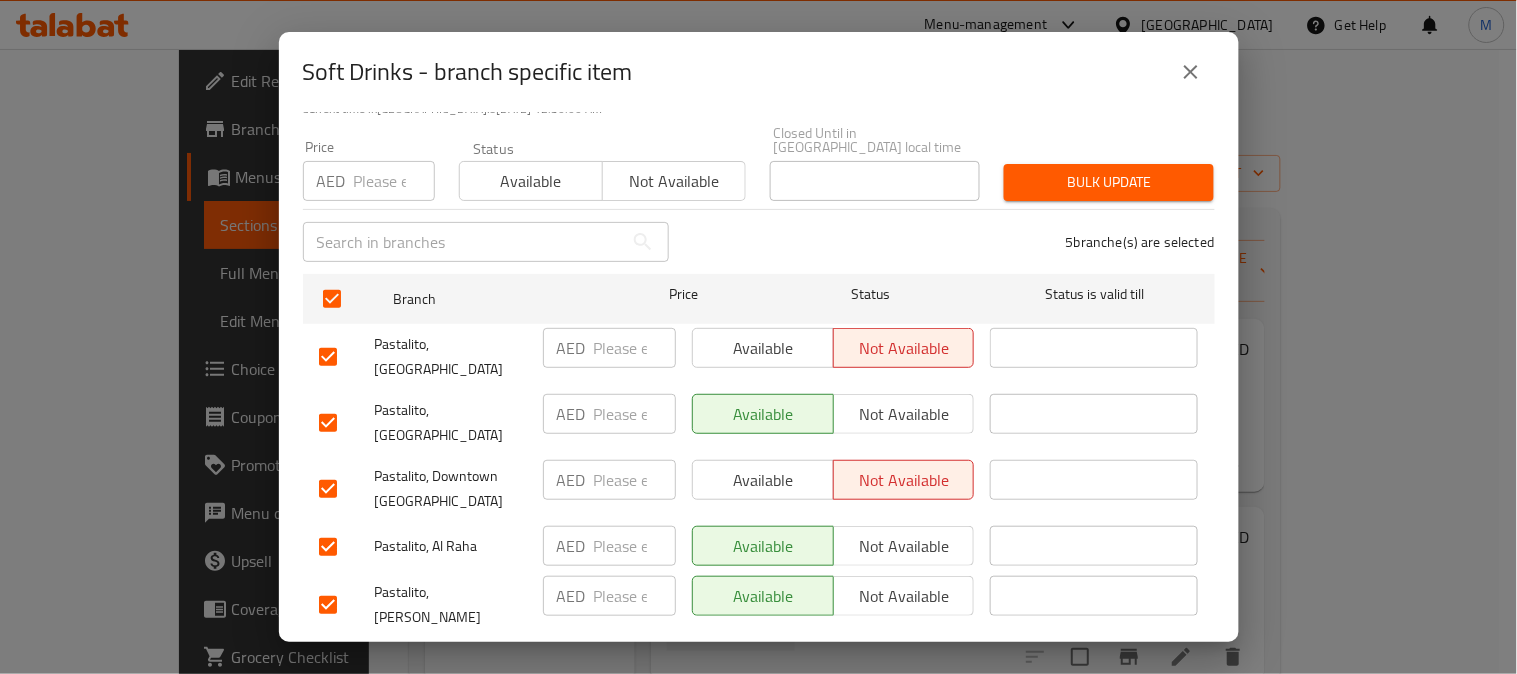 click on "Not available" at bounding box center [904, 546] 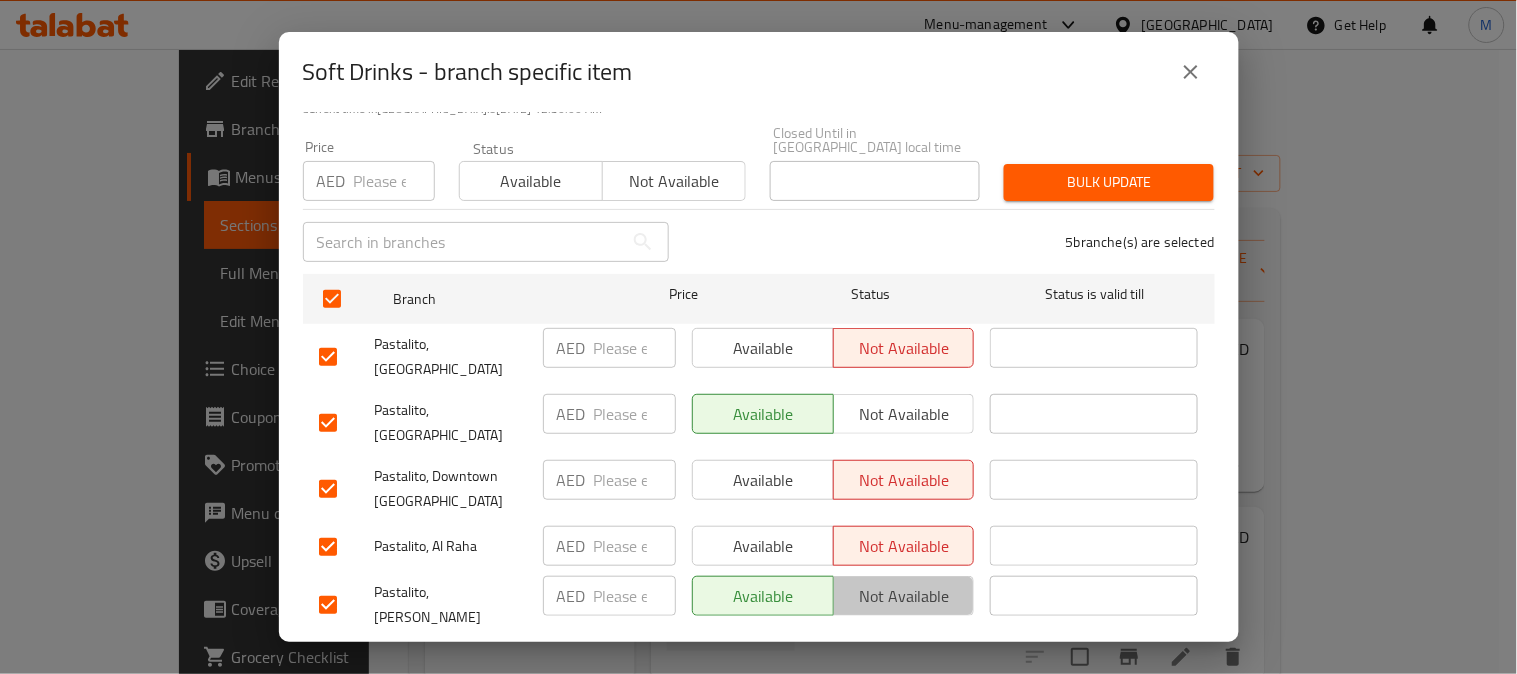 click on "Not available" at bounding box center [904, 596] 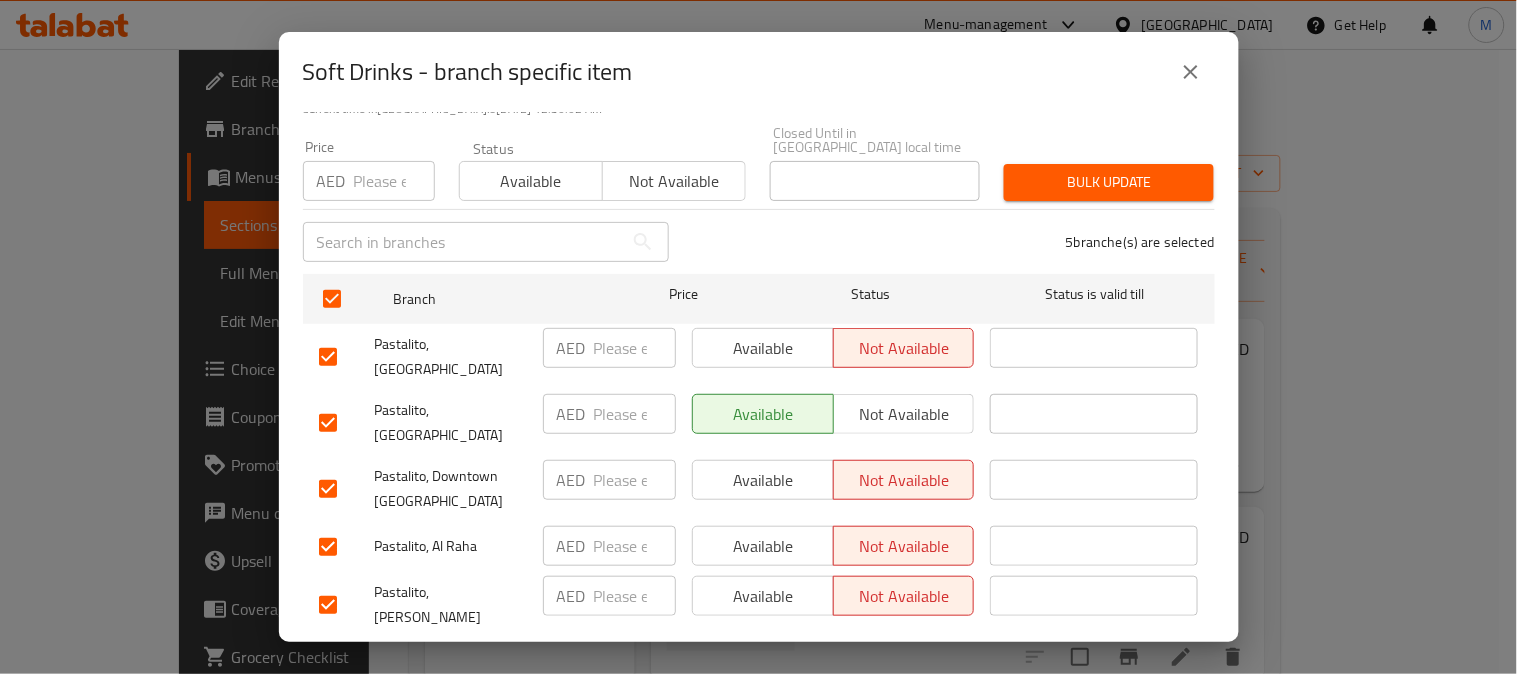 click on "Save" at bounding box center (759, 664) 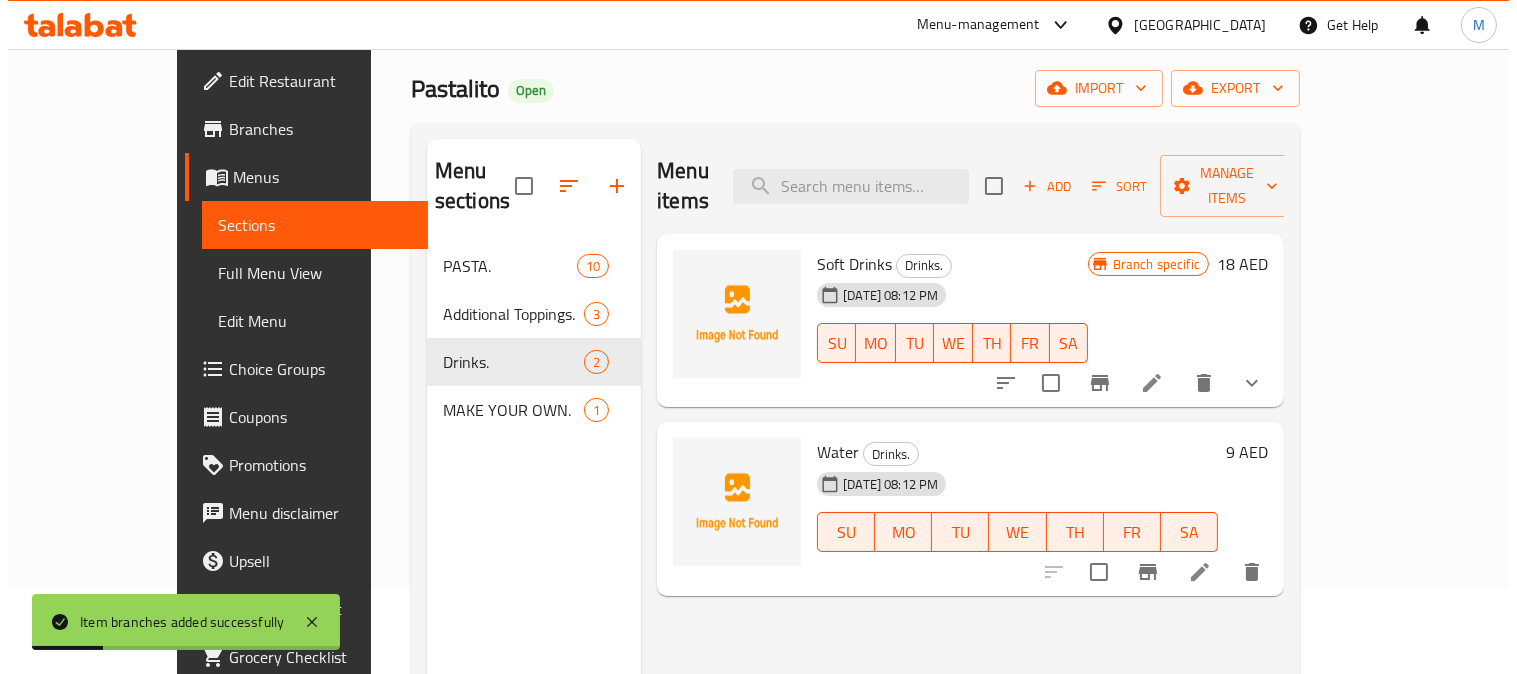 scroll, scrollTop: 111, scrollLeft: 0, axis: vertical 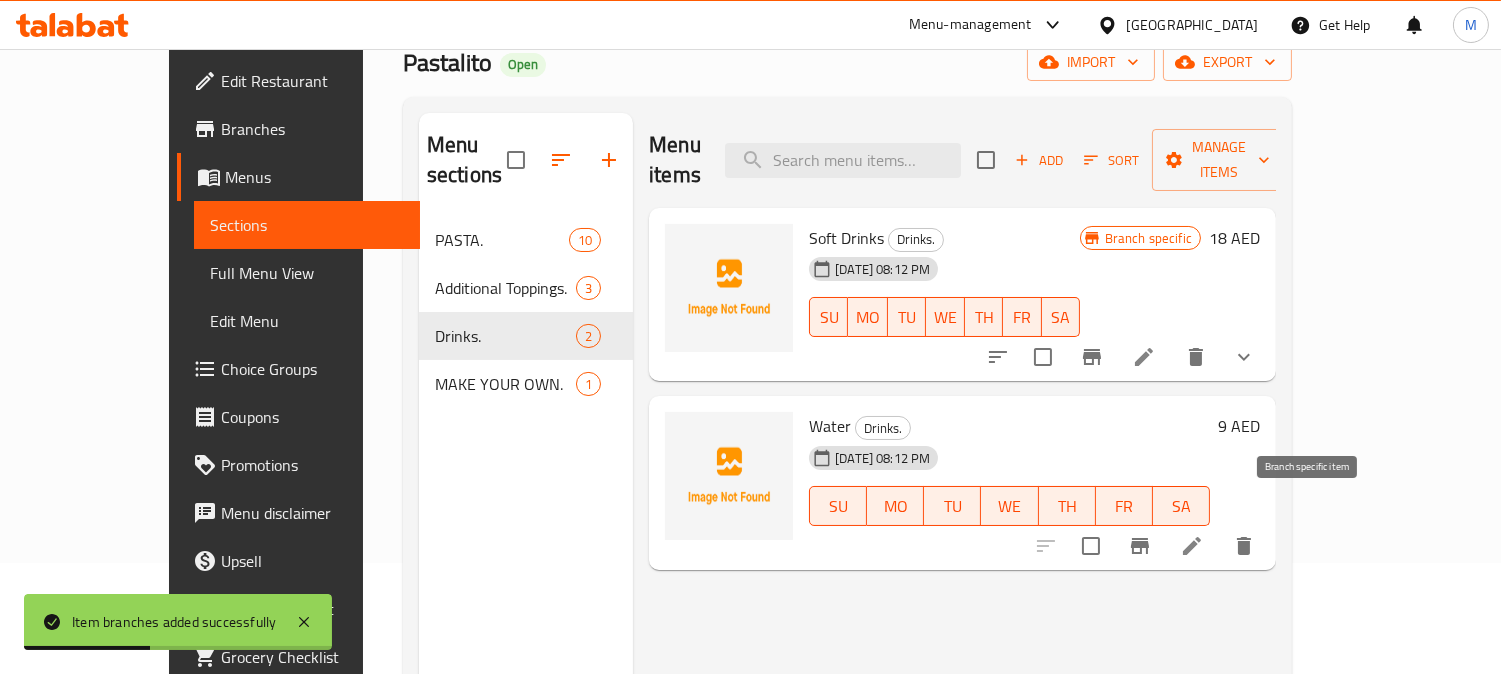 click 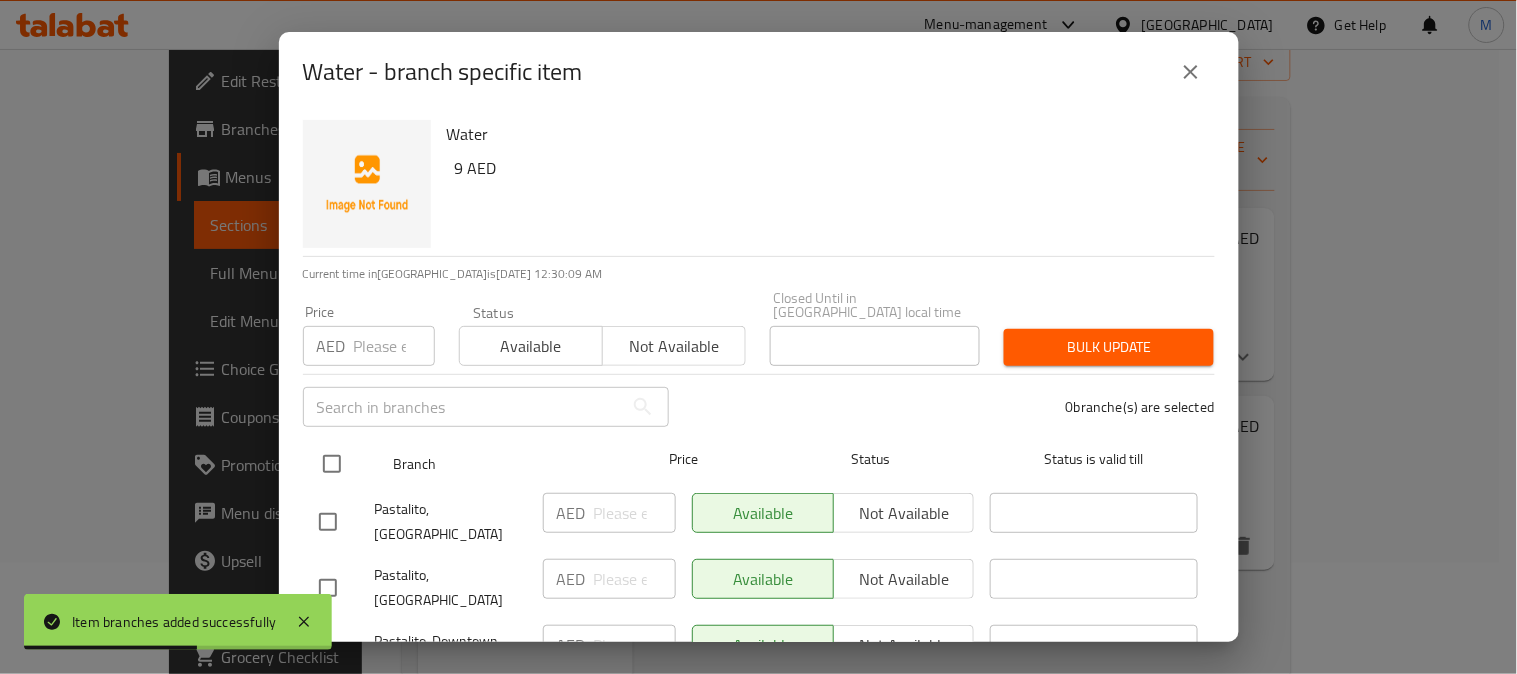 click at bounding box center [332, 464] 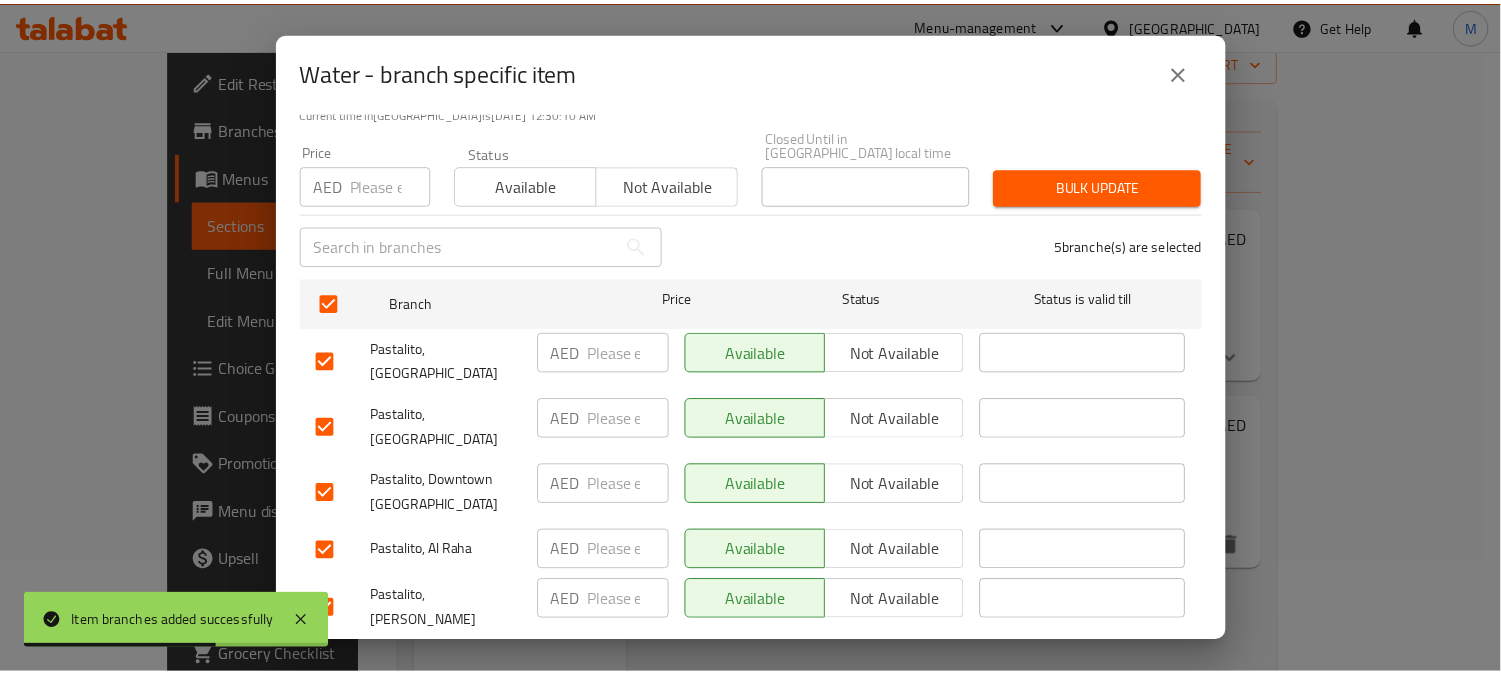 scroll, scrollTop: 165, scrollLeft: 0, axis: vertical 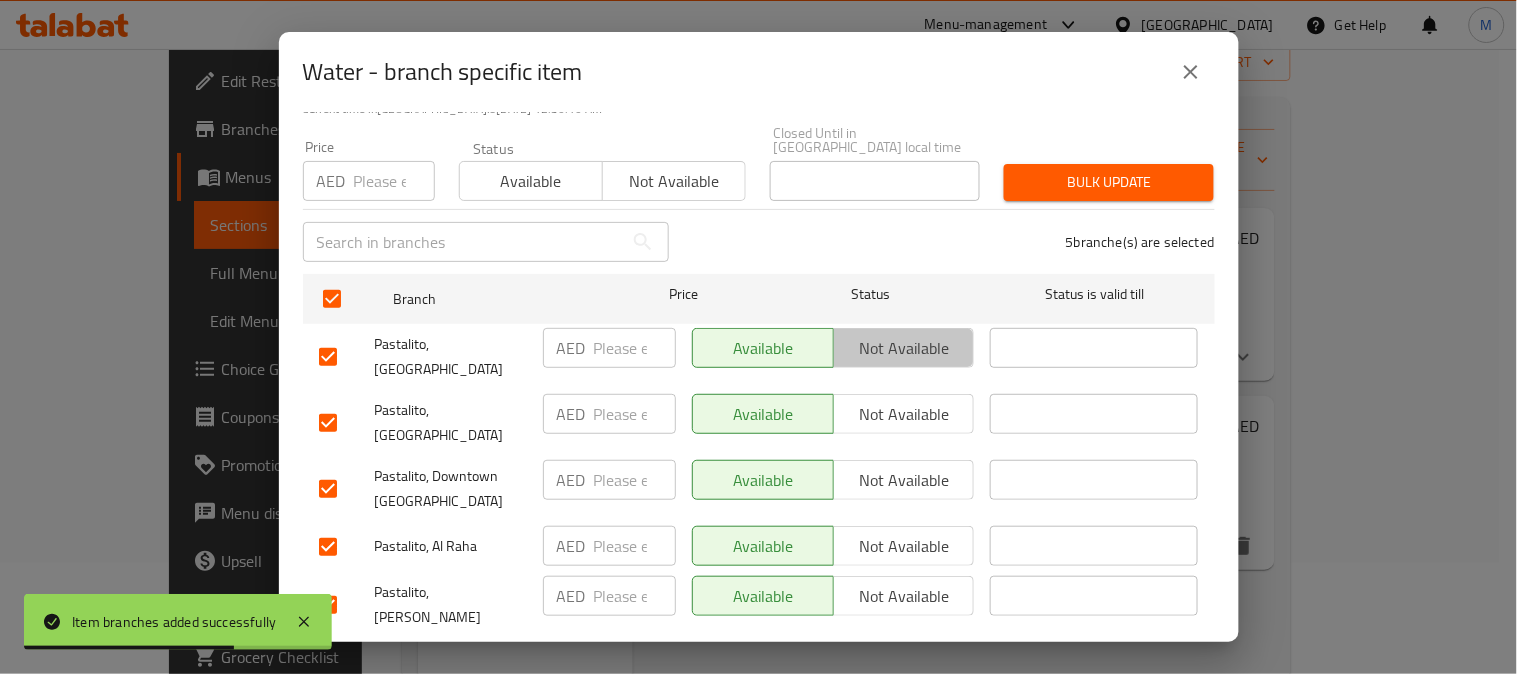 click on "Not available" at bounding box center [904, 348] 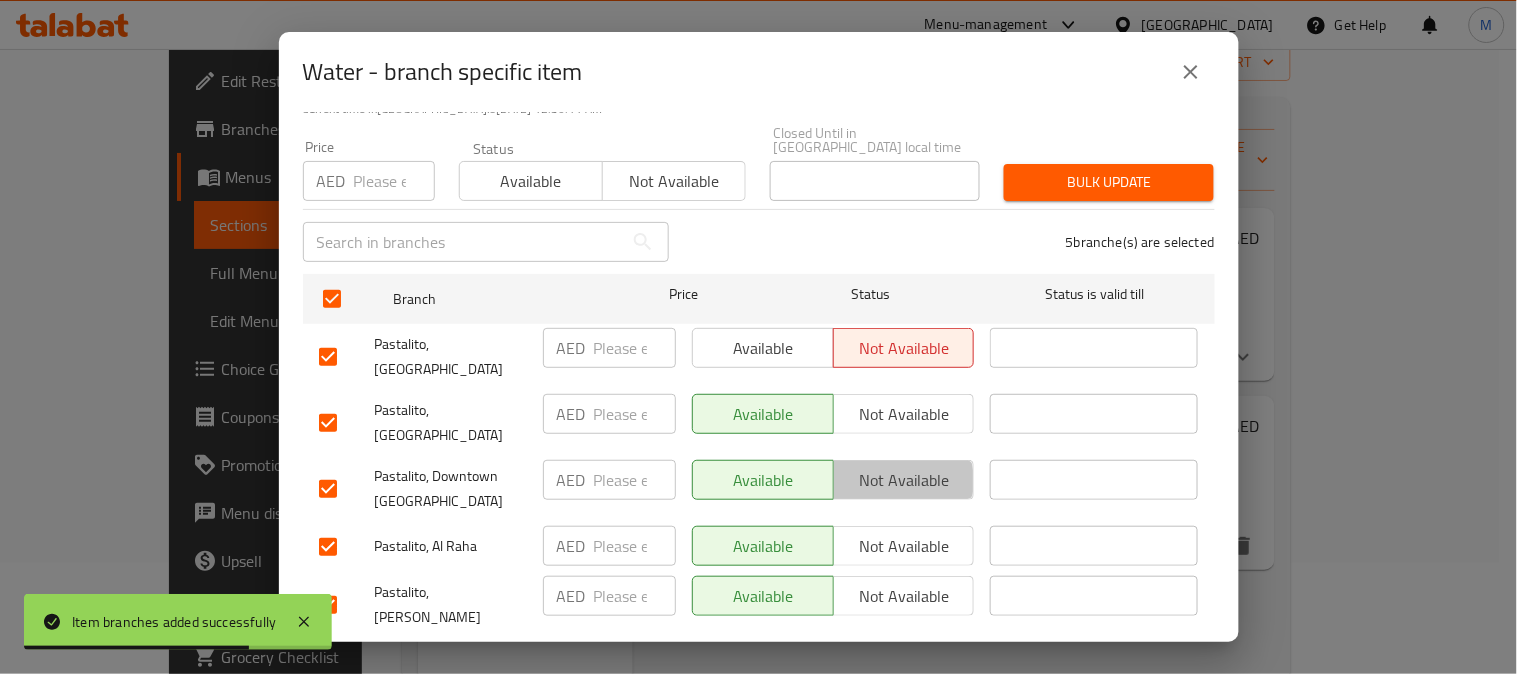 click on "Not available" at bounding box center [904, 480] 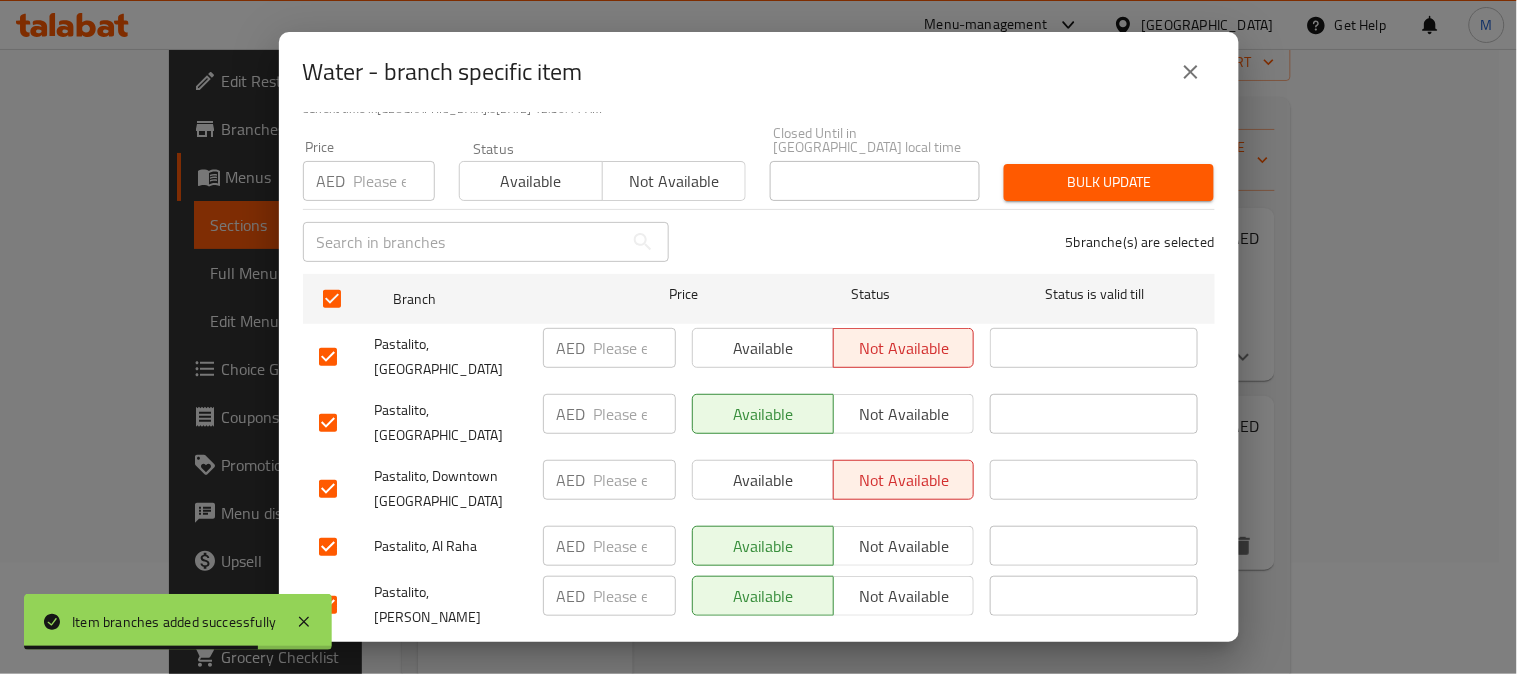 click on "Not available" at bounding box center (904, 546) 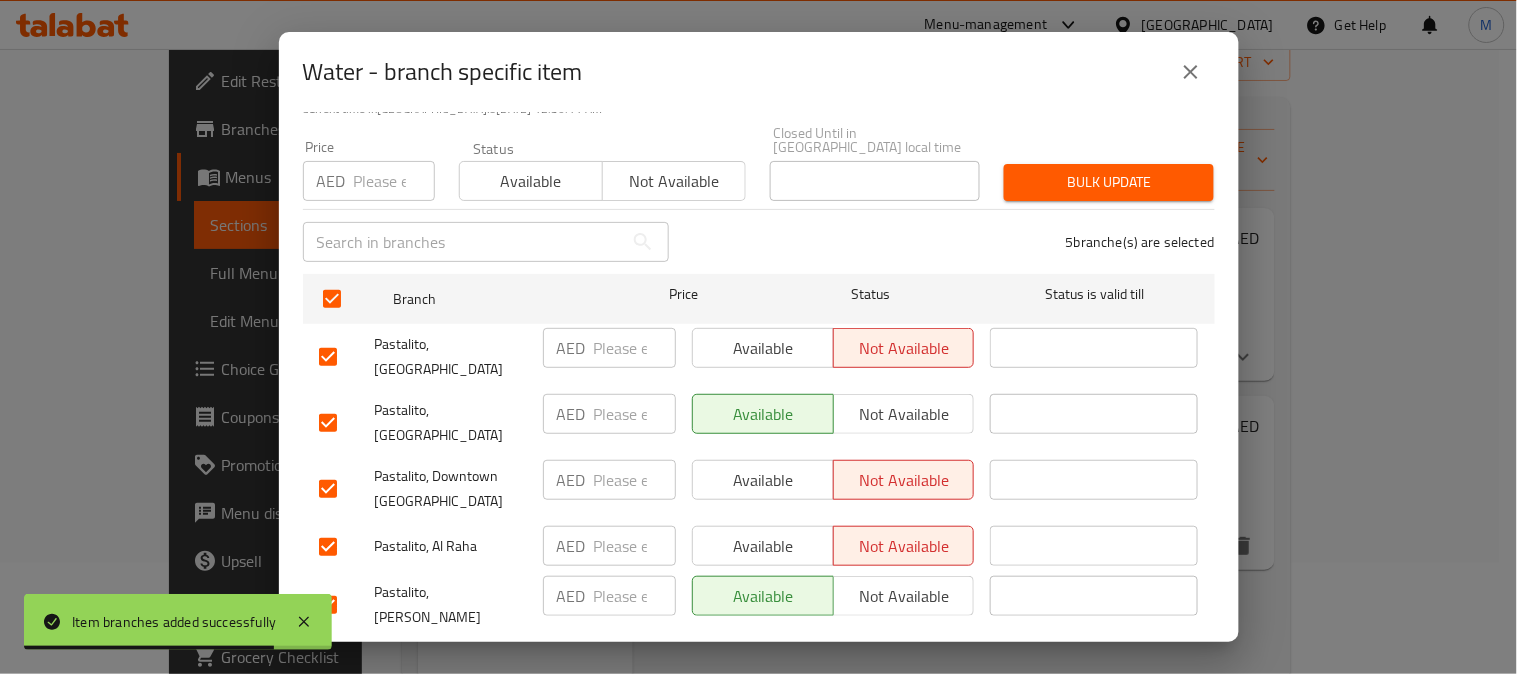 click on "Not available" at bounding box center (904, 596) 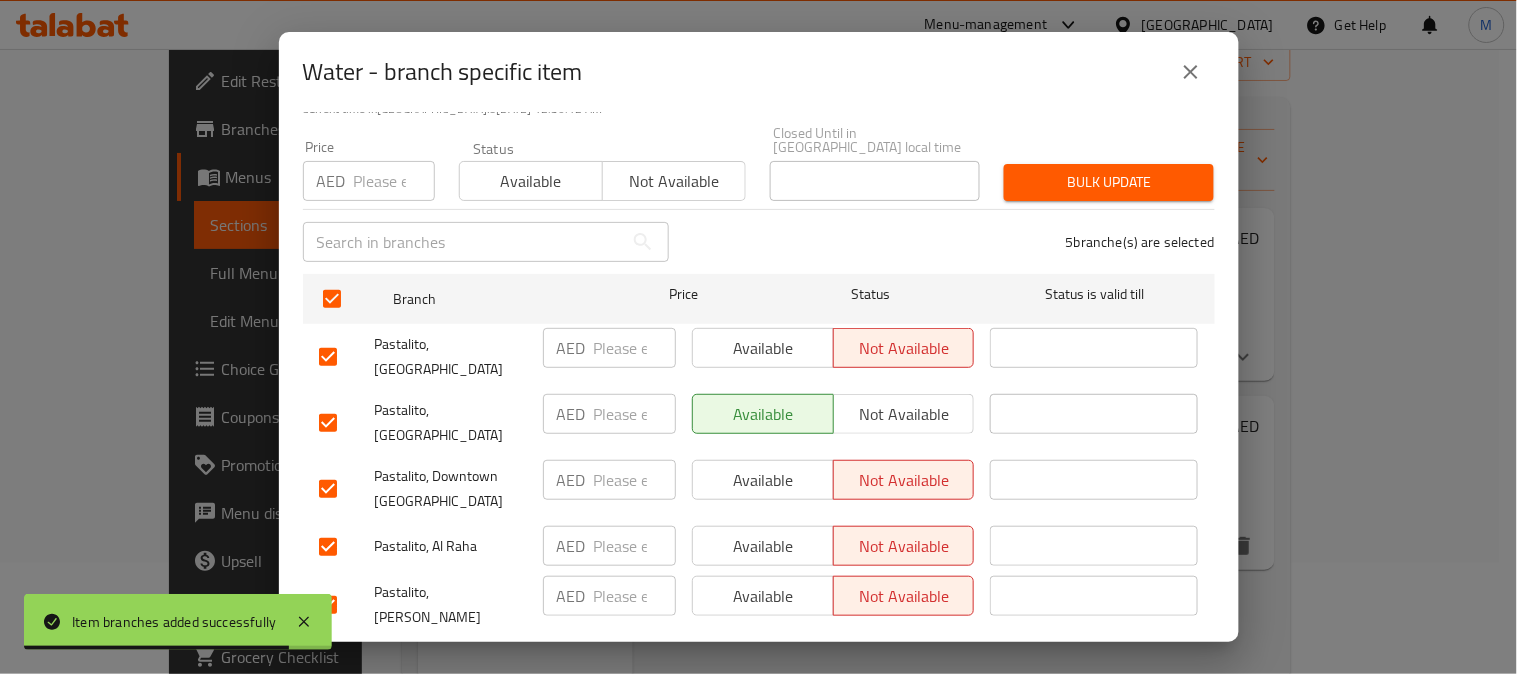 click on "Save" at bounding box center [759, 664] 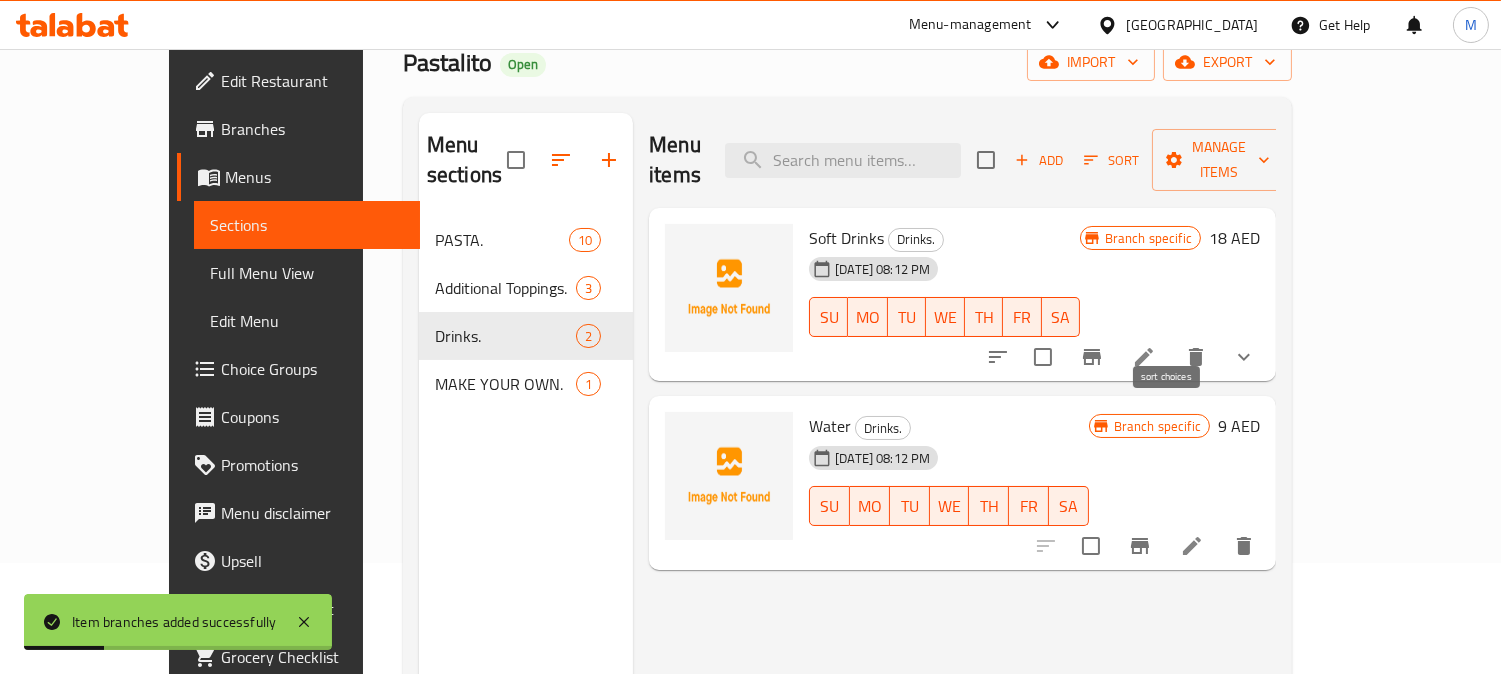 click 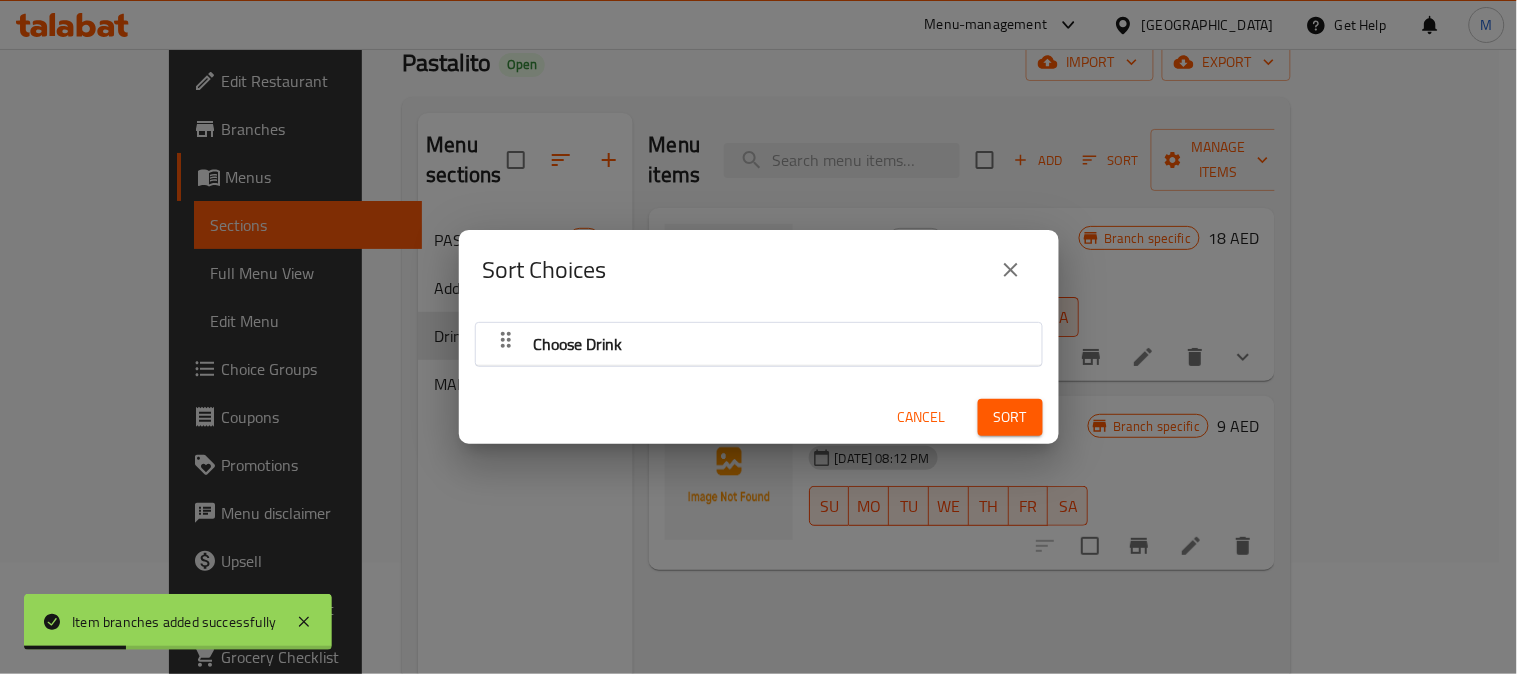 click on "Choose Drink" at bounding box center (759, 344) 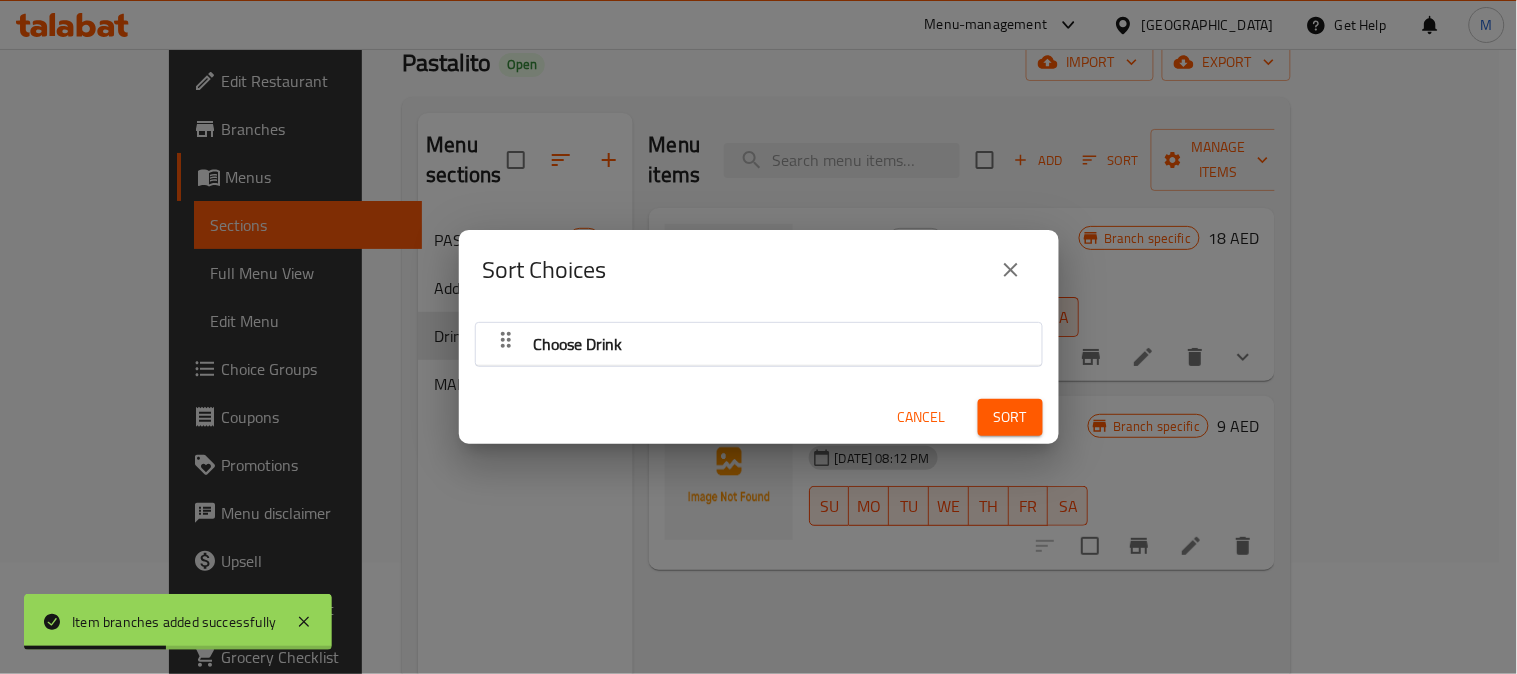 click 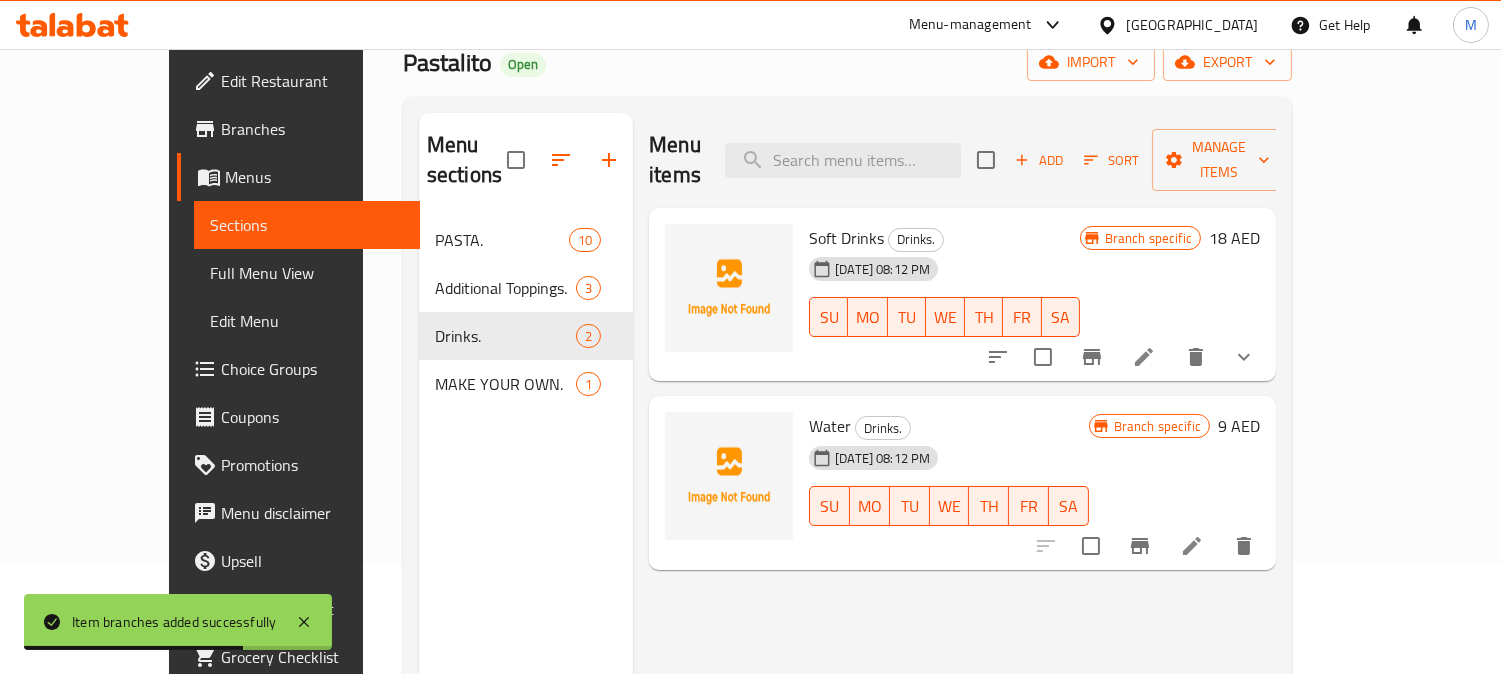 click on "[DATE] 08:12 PM SU MO TU WE TH FR SA" at bounding box center [944, 303] 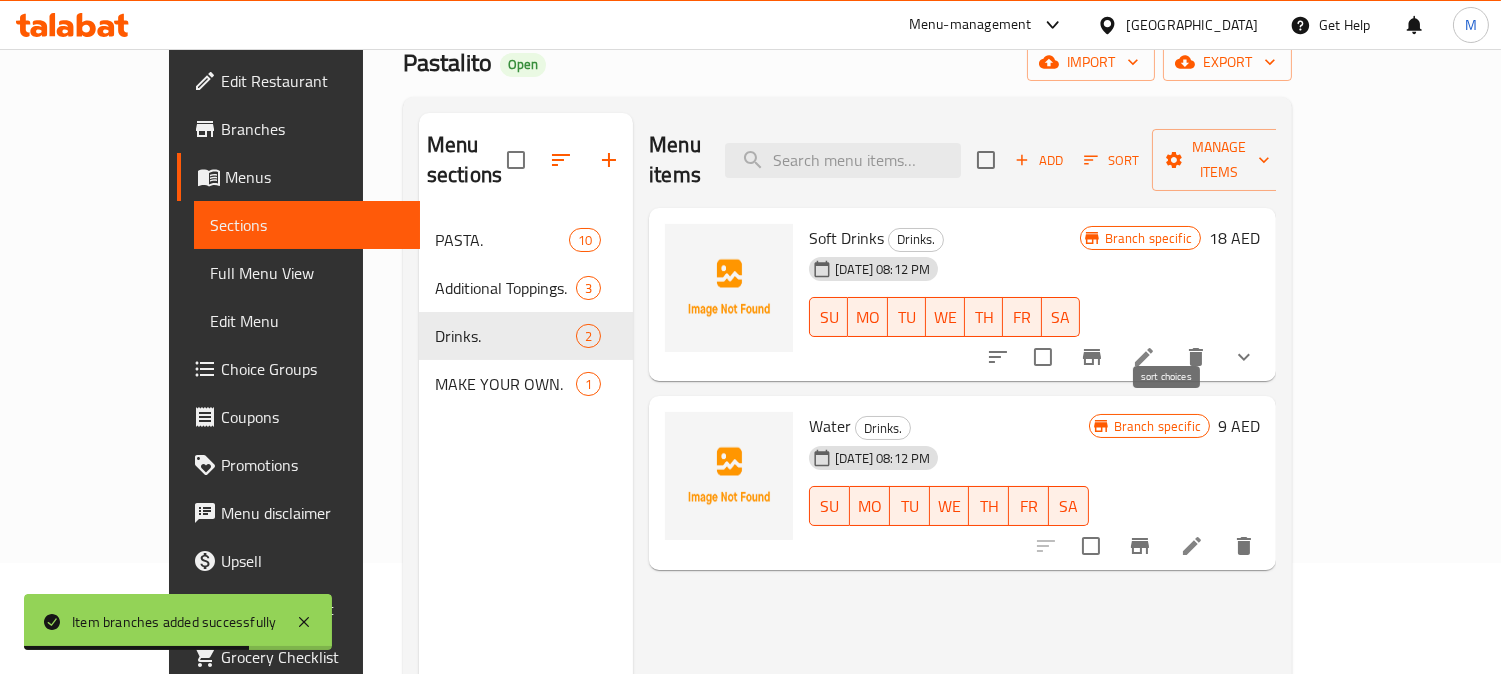 click 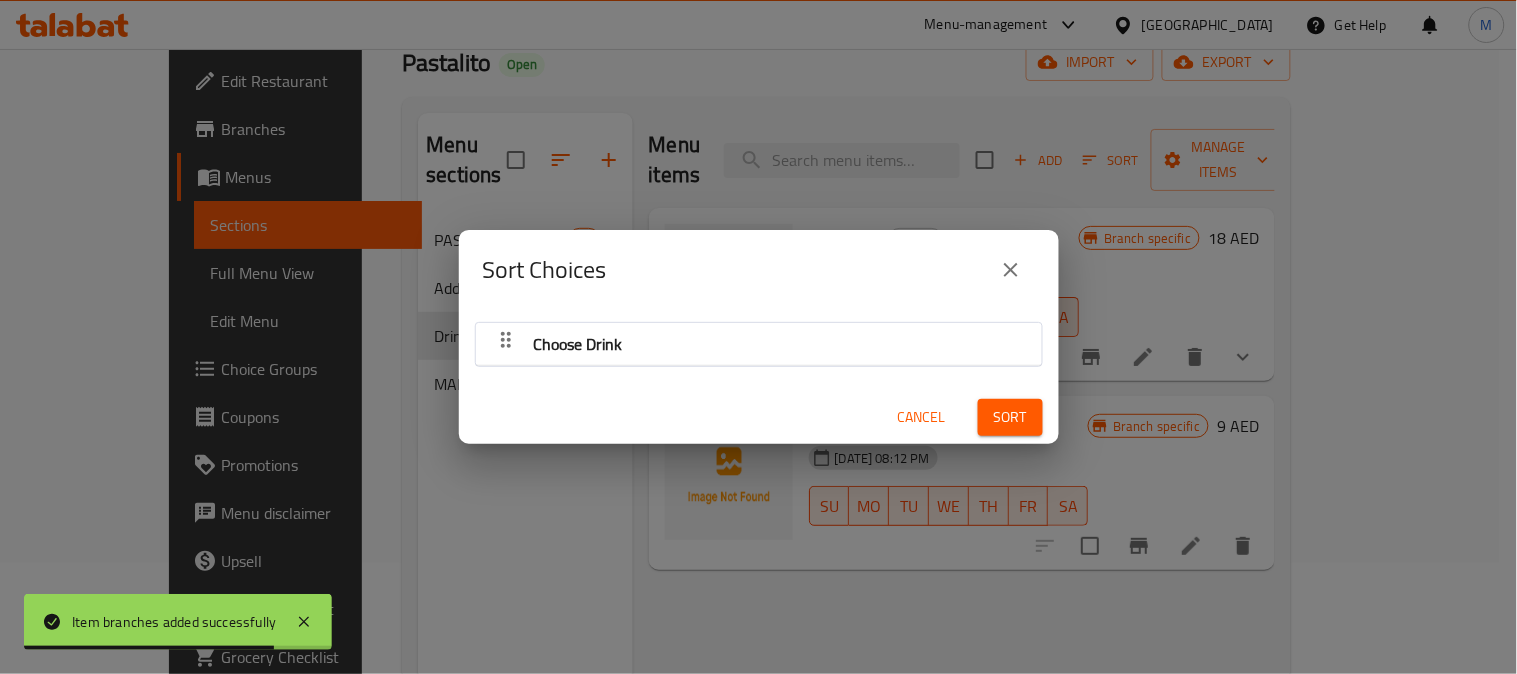 click on "Choose Drink" at bounding box center (578, 344) 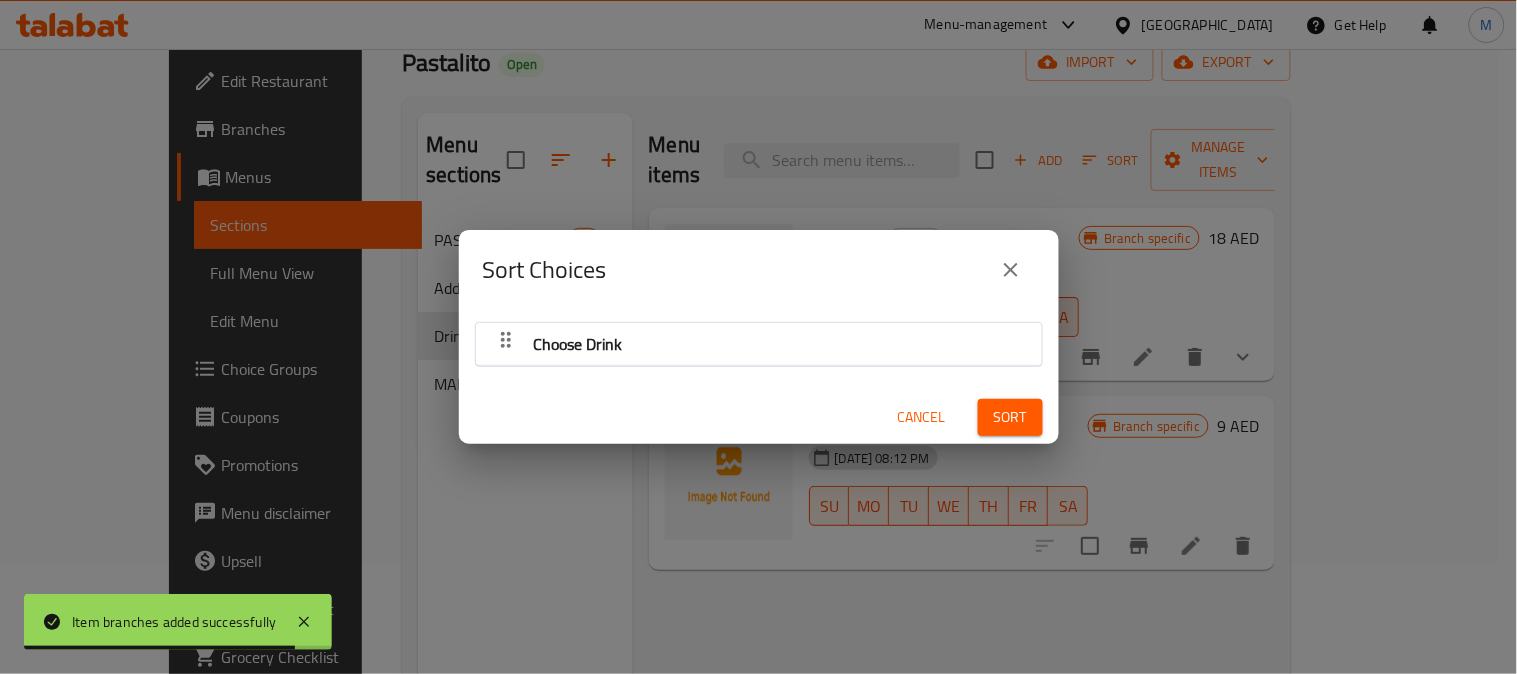 click 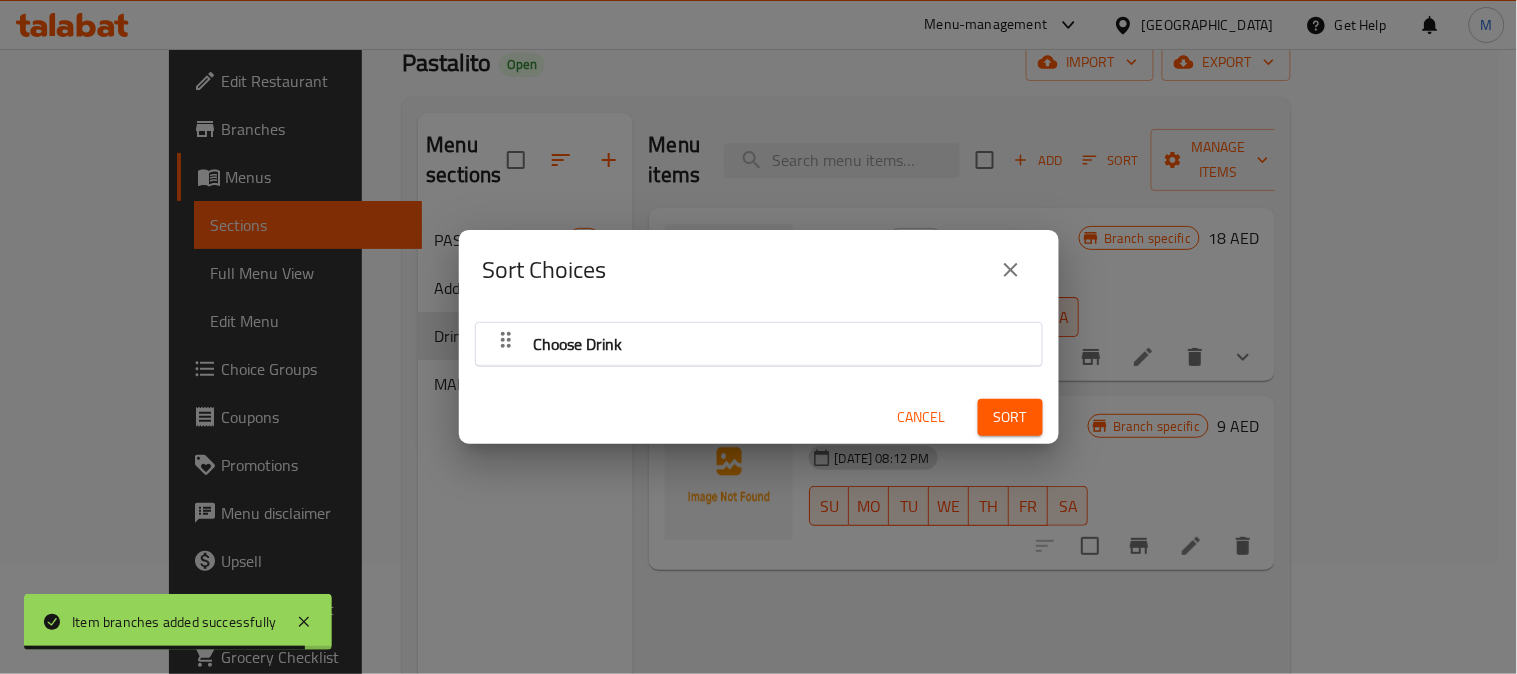 click 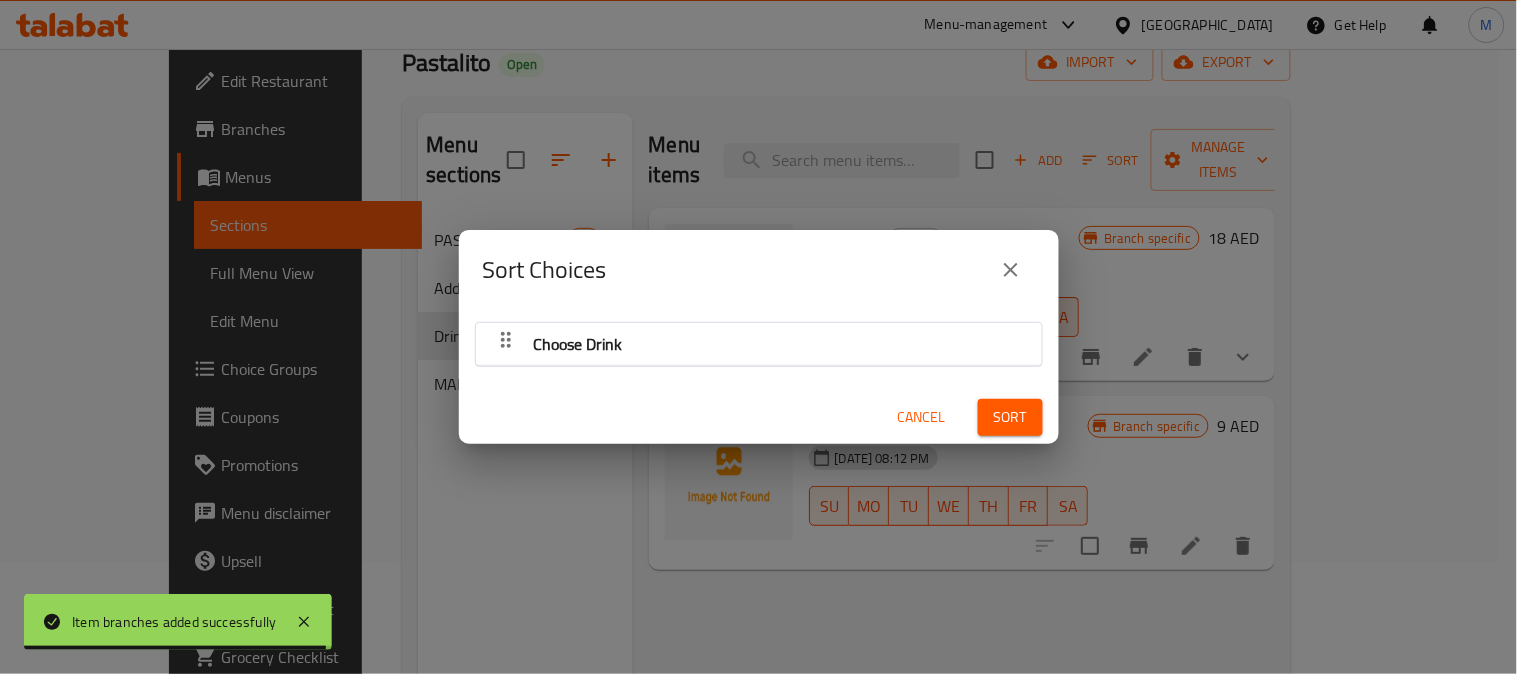 click 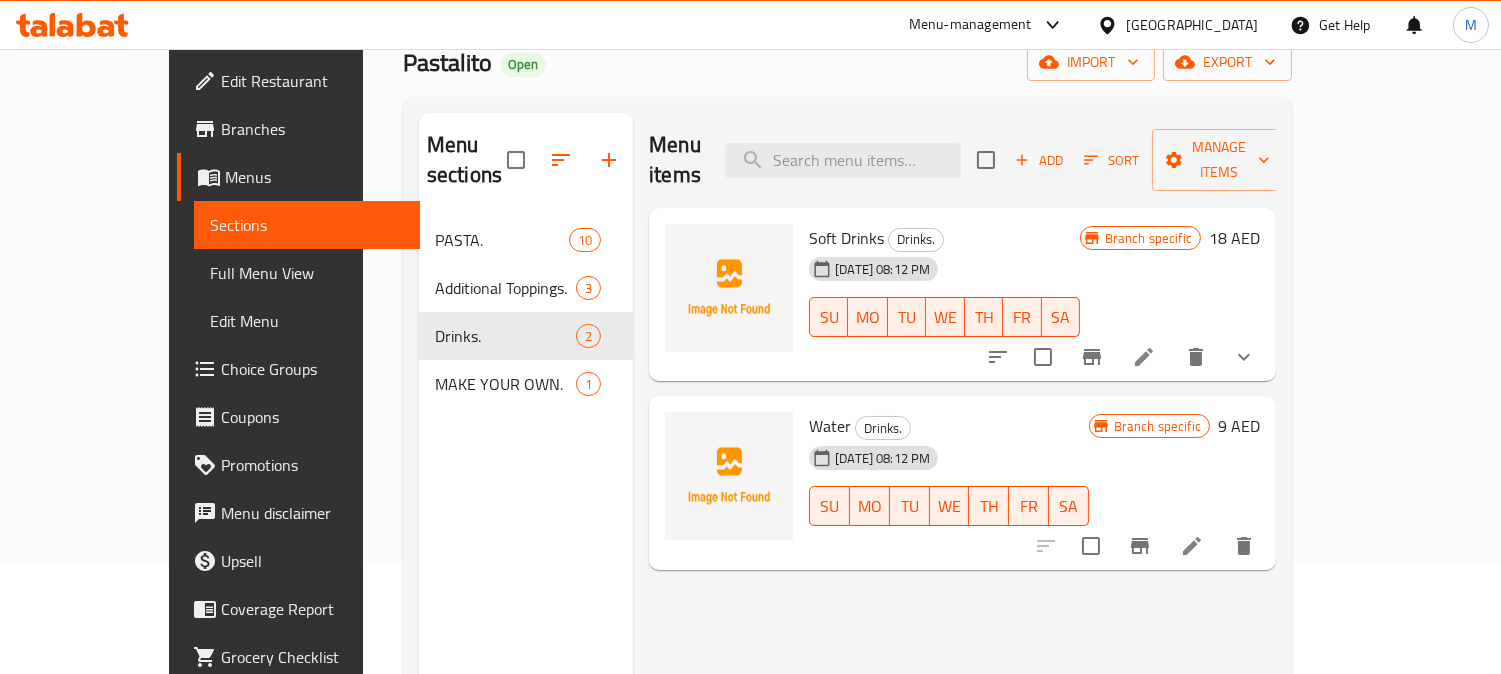 click at bounding box center [1244, 357] 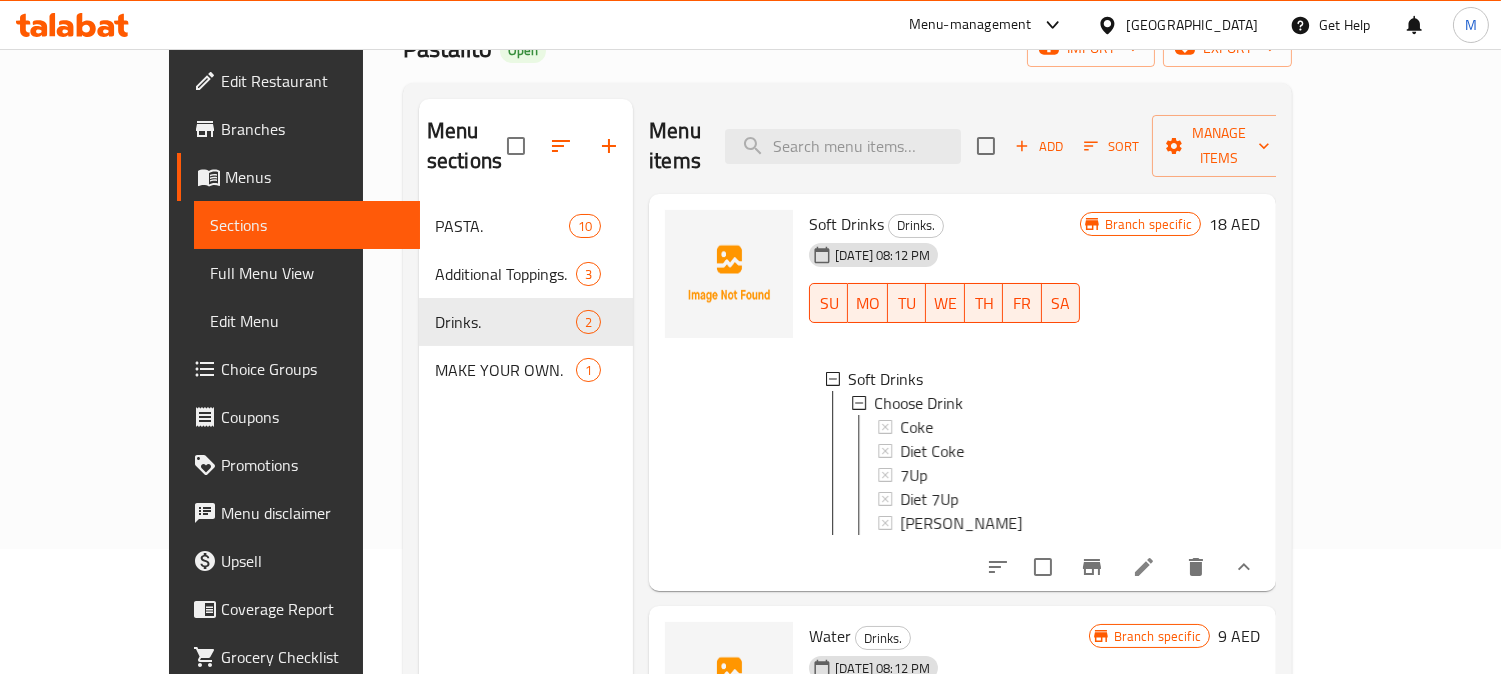 scroll, scrollTop: 222, scrollLeft: 0, axis: vertical 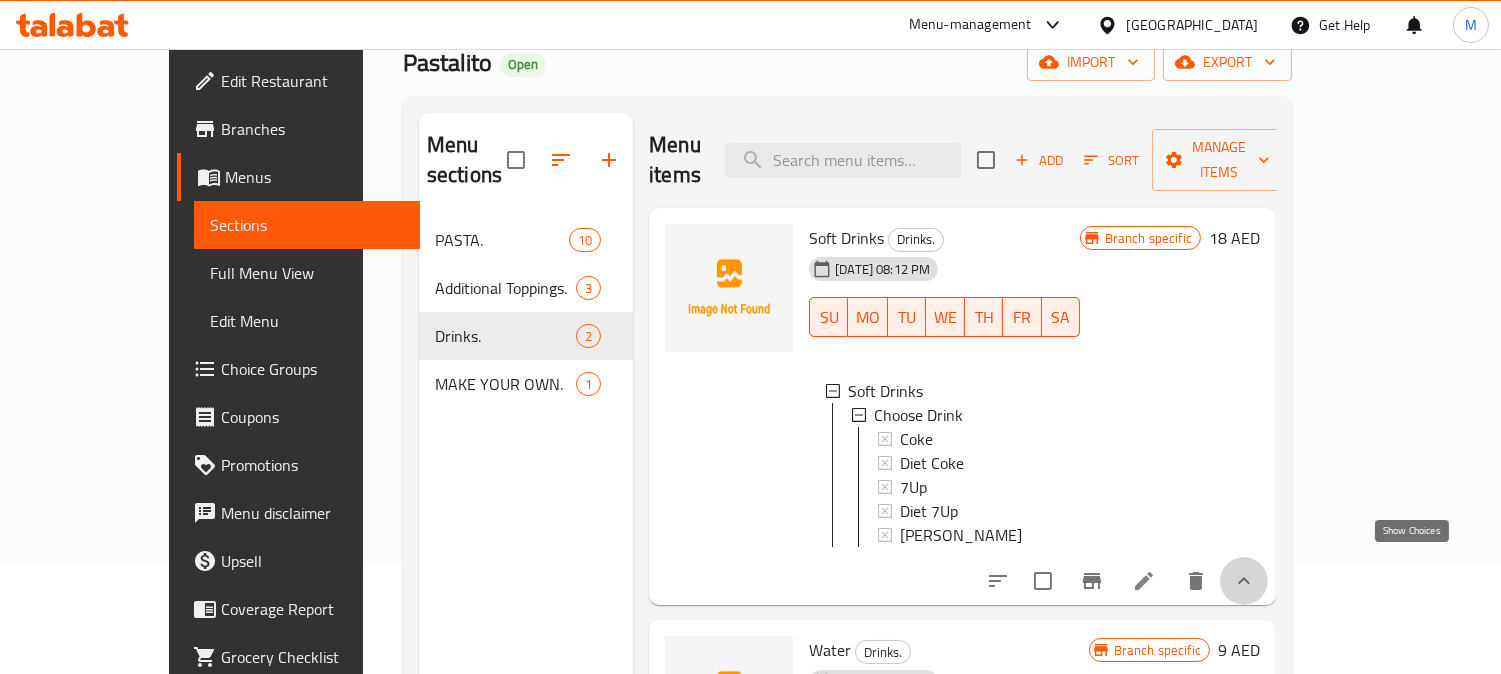 click 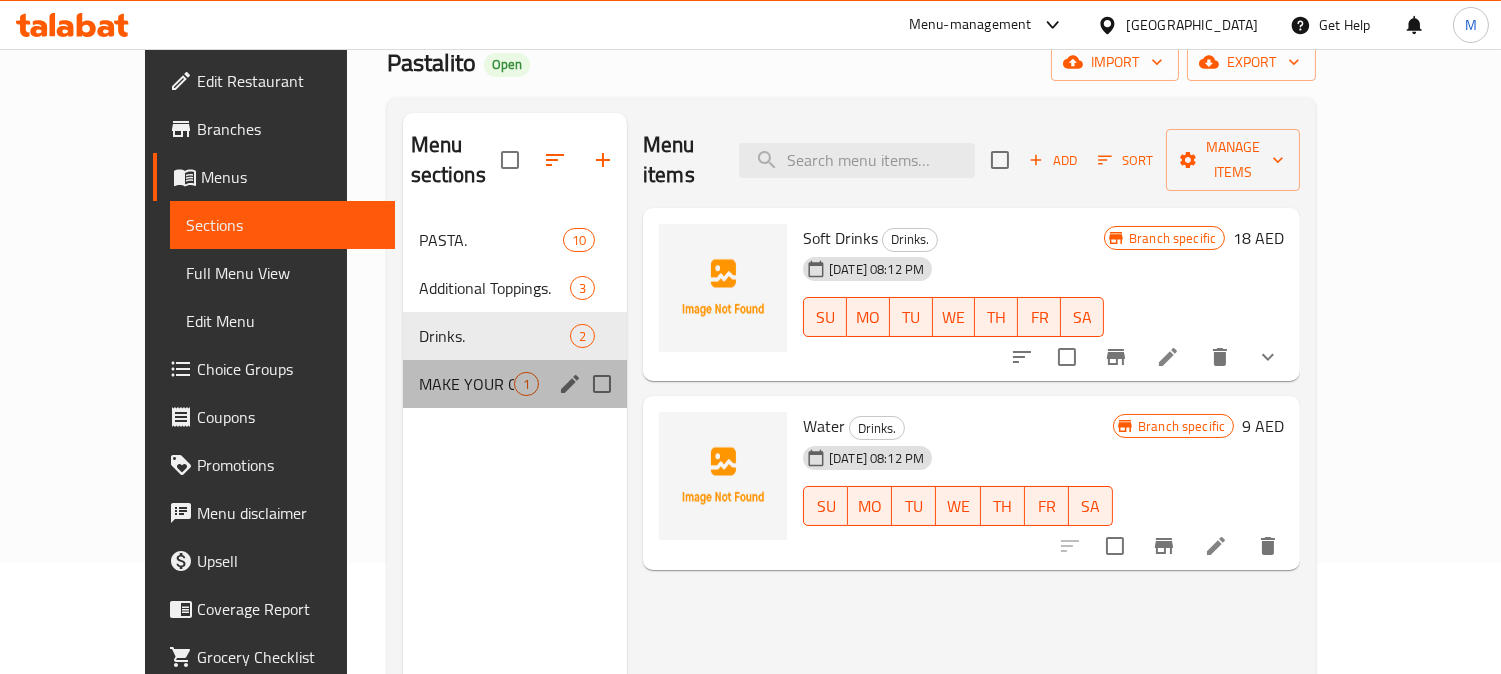 click on "MAKE YOUR OWN. 1" at bounding box center [515, 384] 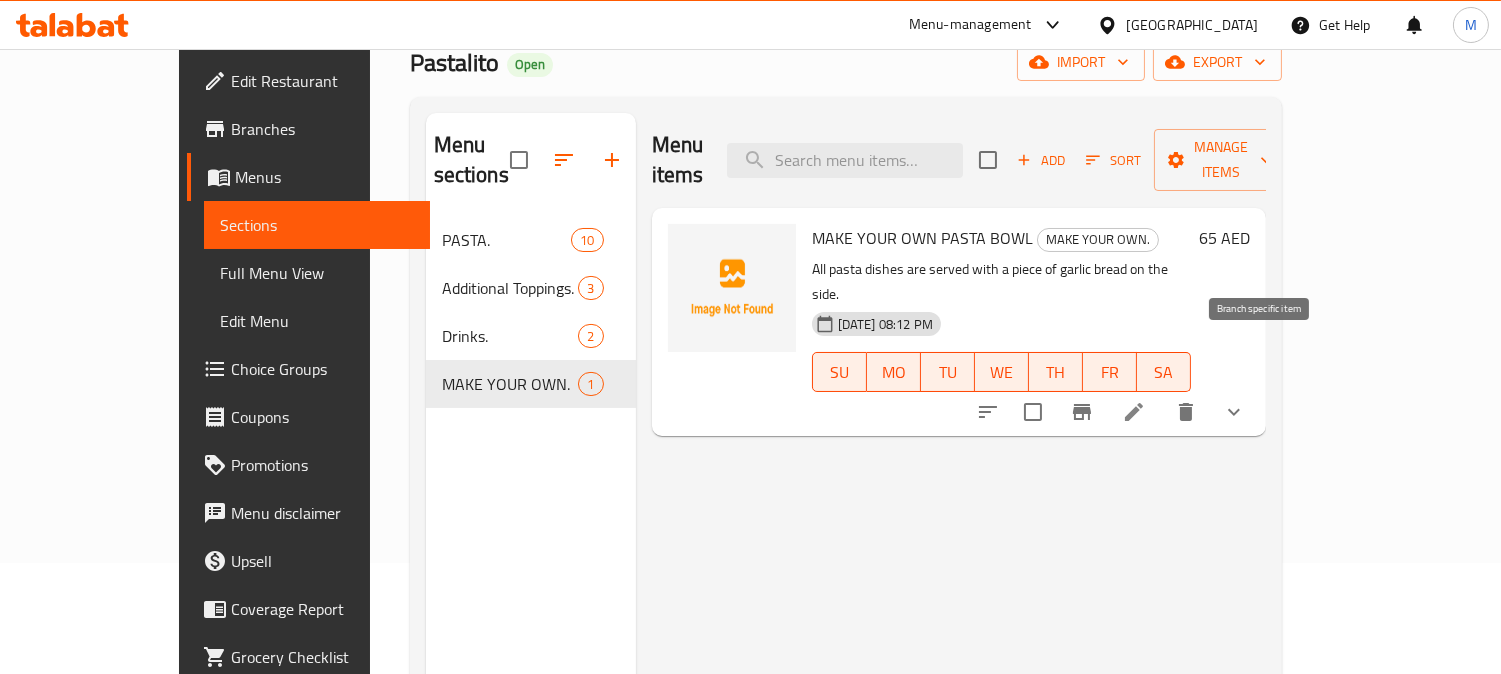 click at bounding box center [1082, 412] 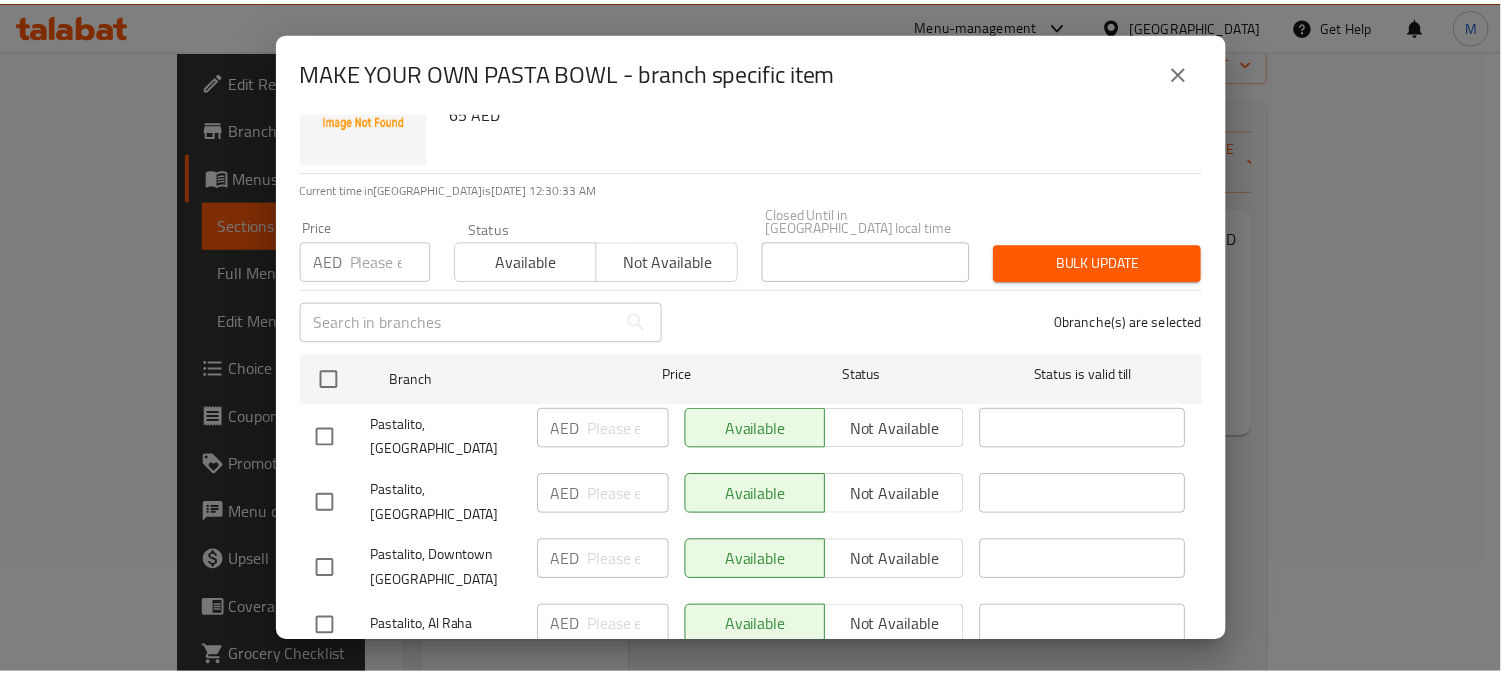 scroll, scrollTop: 165, scrollLeft: 0, axis: vertical 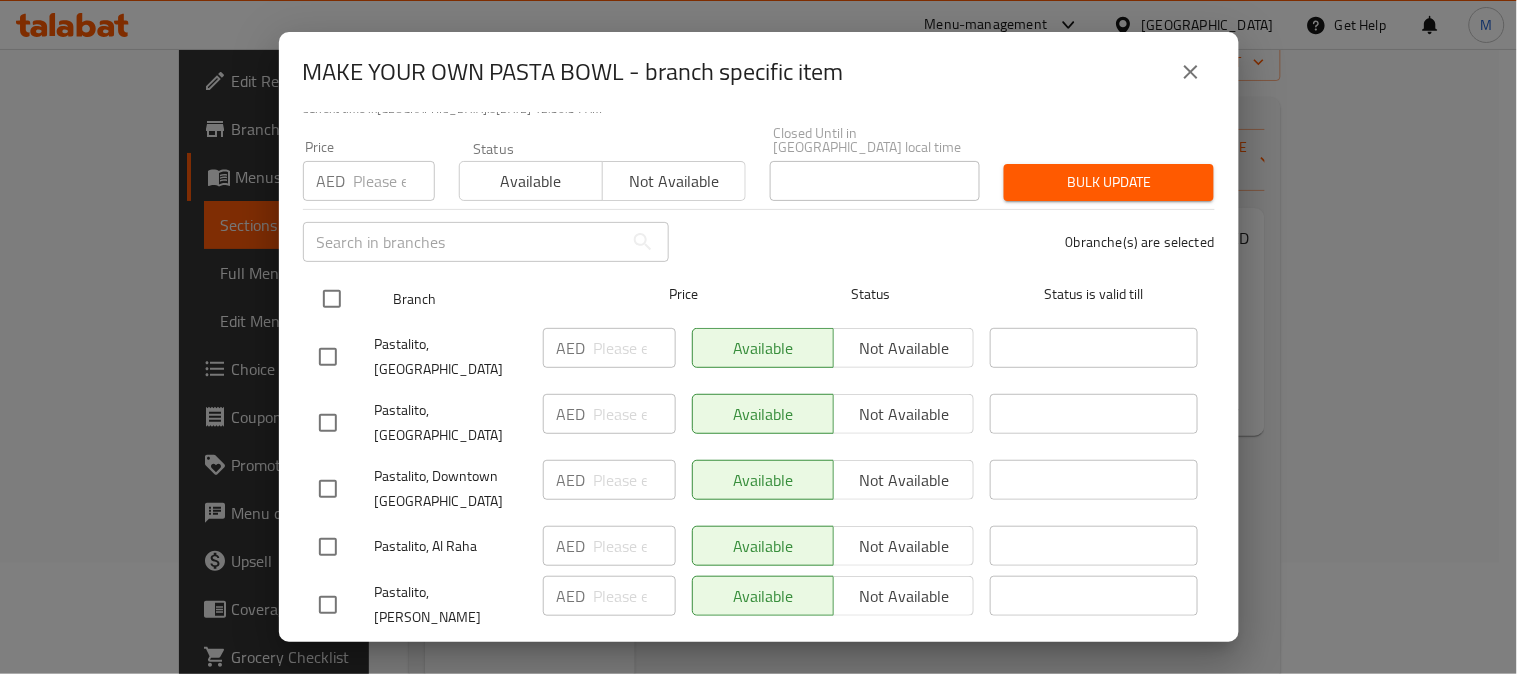 click at bounding box center [332, 299] 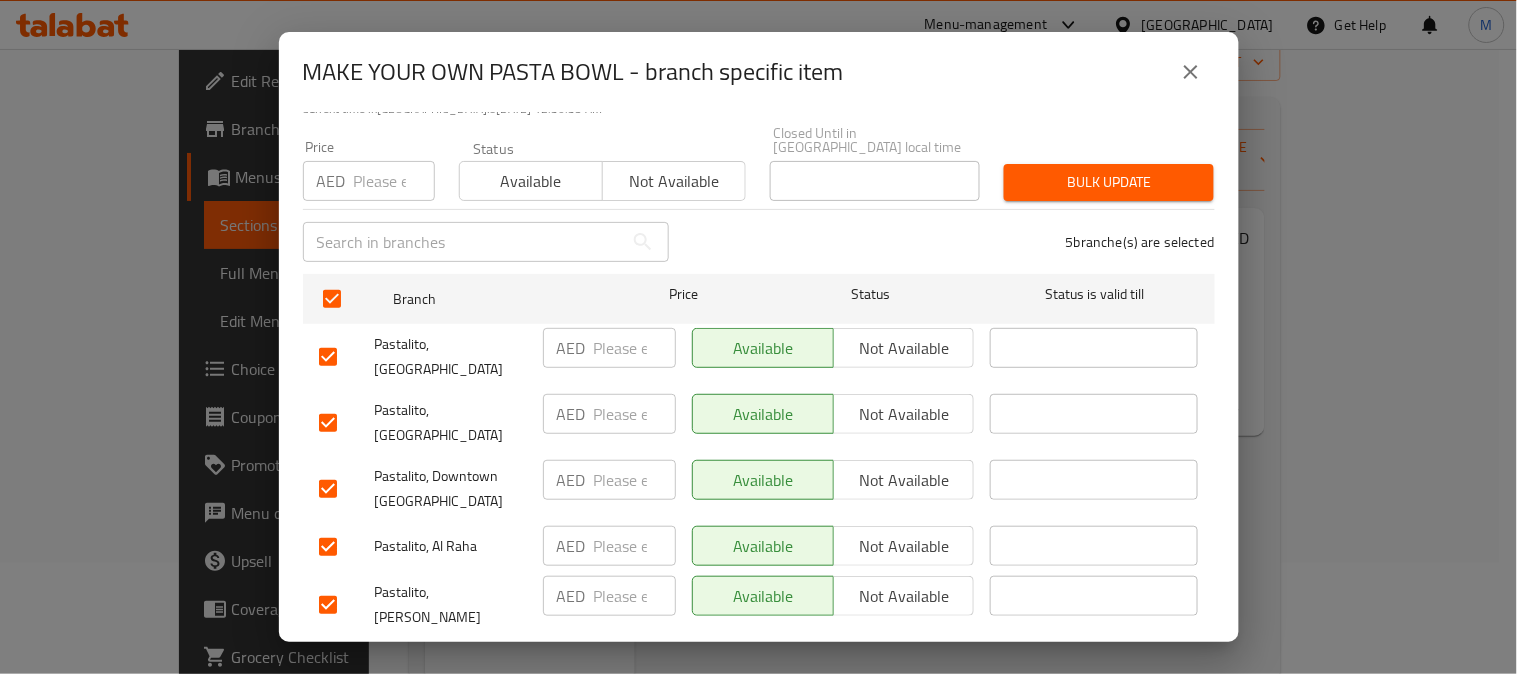 click on "Not available" at bounding box center [904, 348] 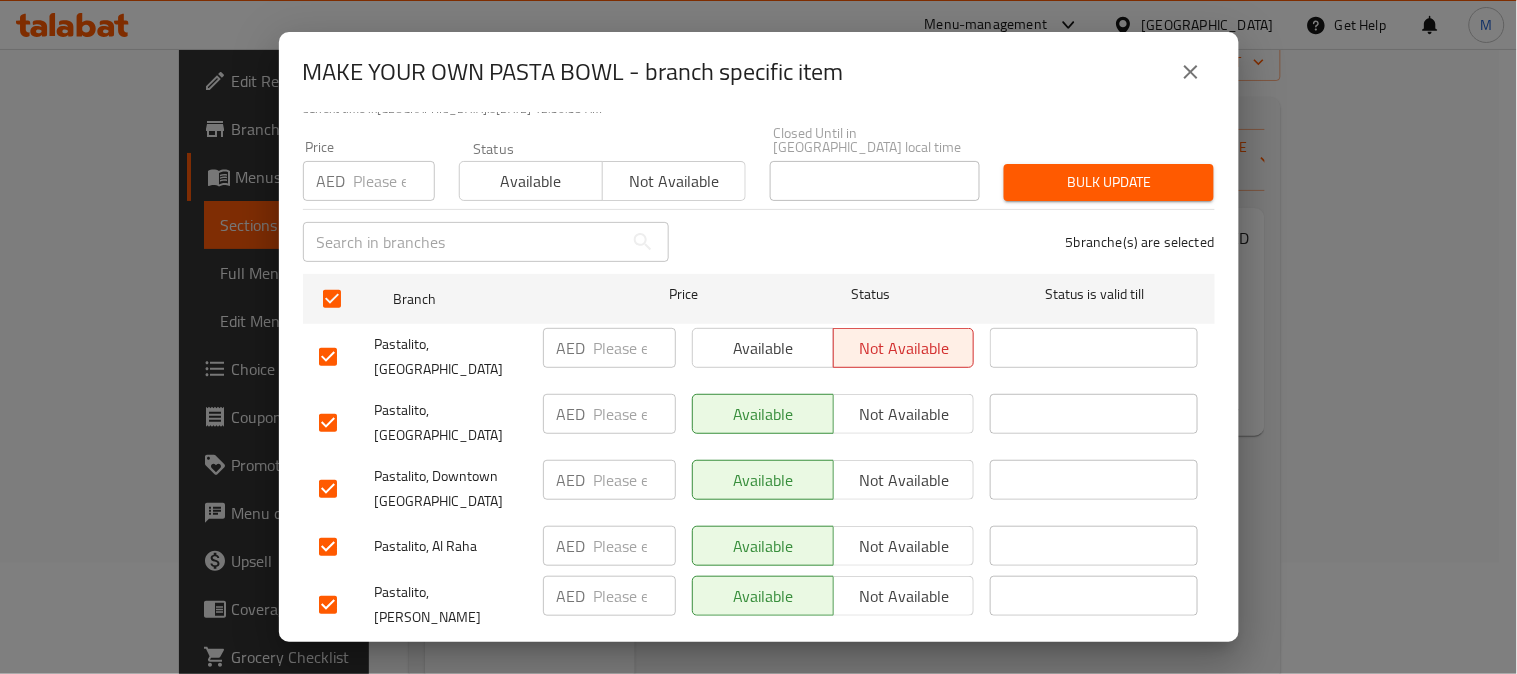 click on "Not available" at bounding box center (904, 480) 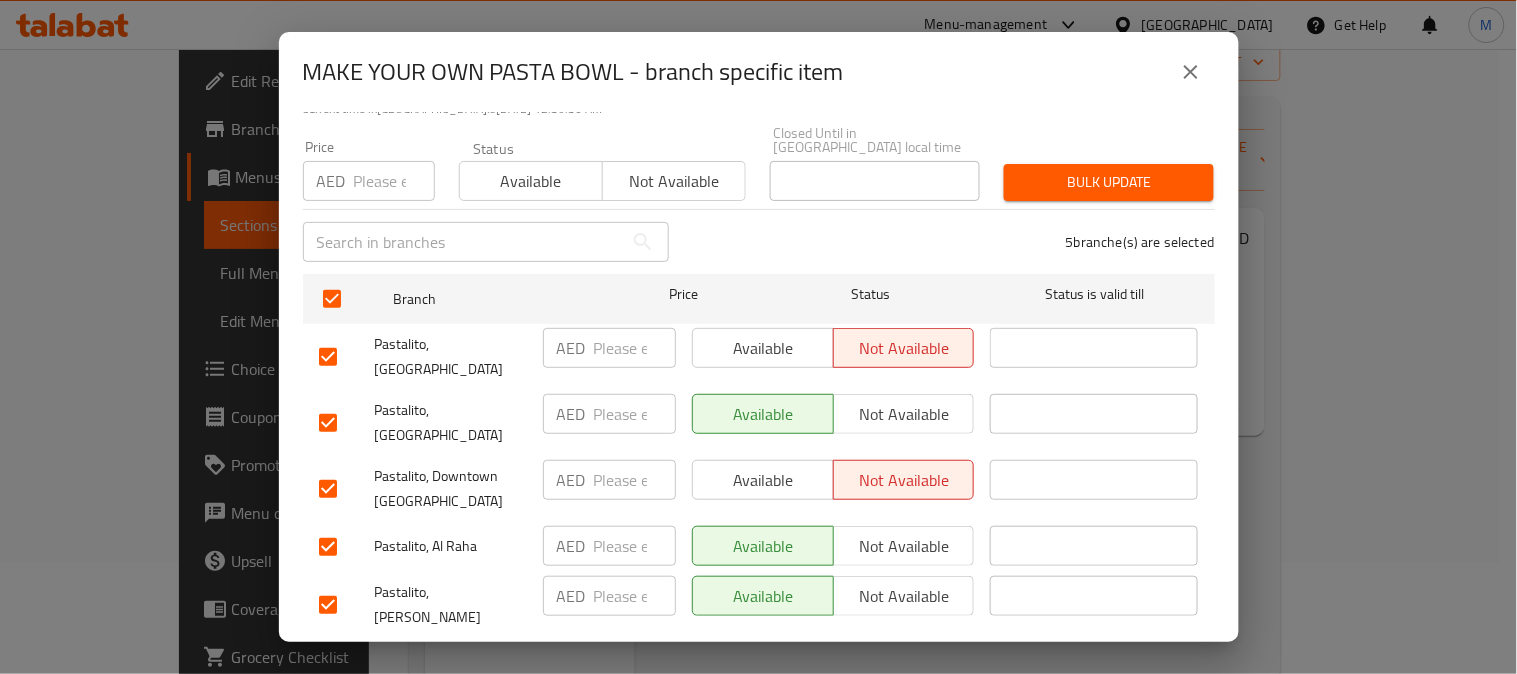 click on "Not available" at bounding box center [904, 546] 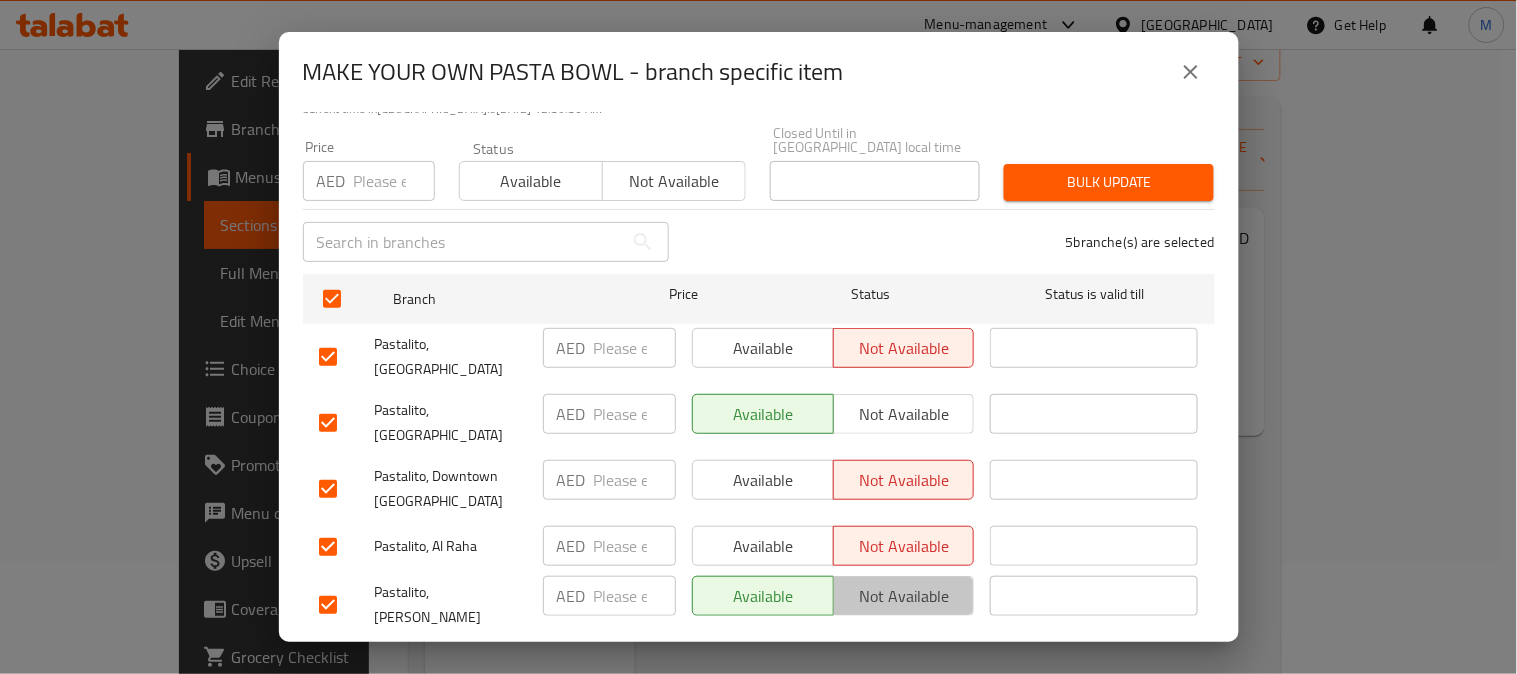 click on "Not available" at bounding box center (904, 596) 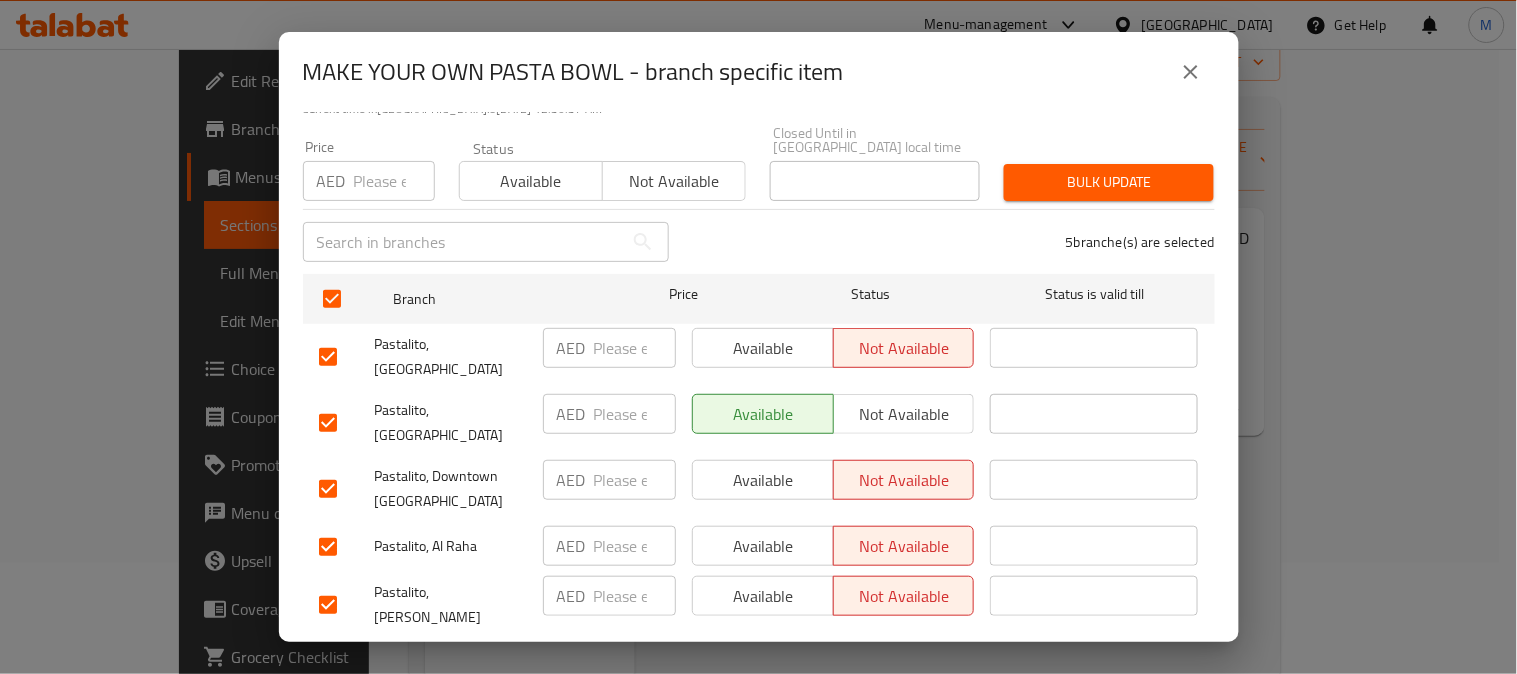 click on "Save" at bounding box center [759, 664] 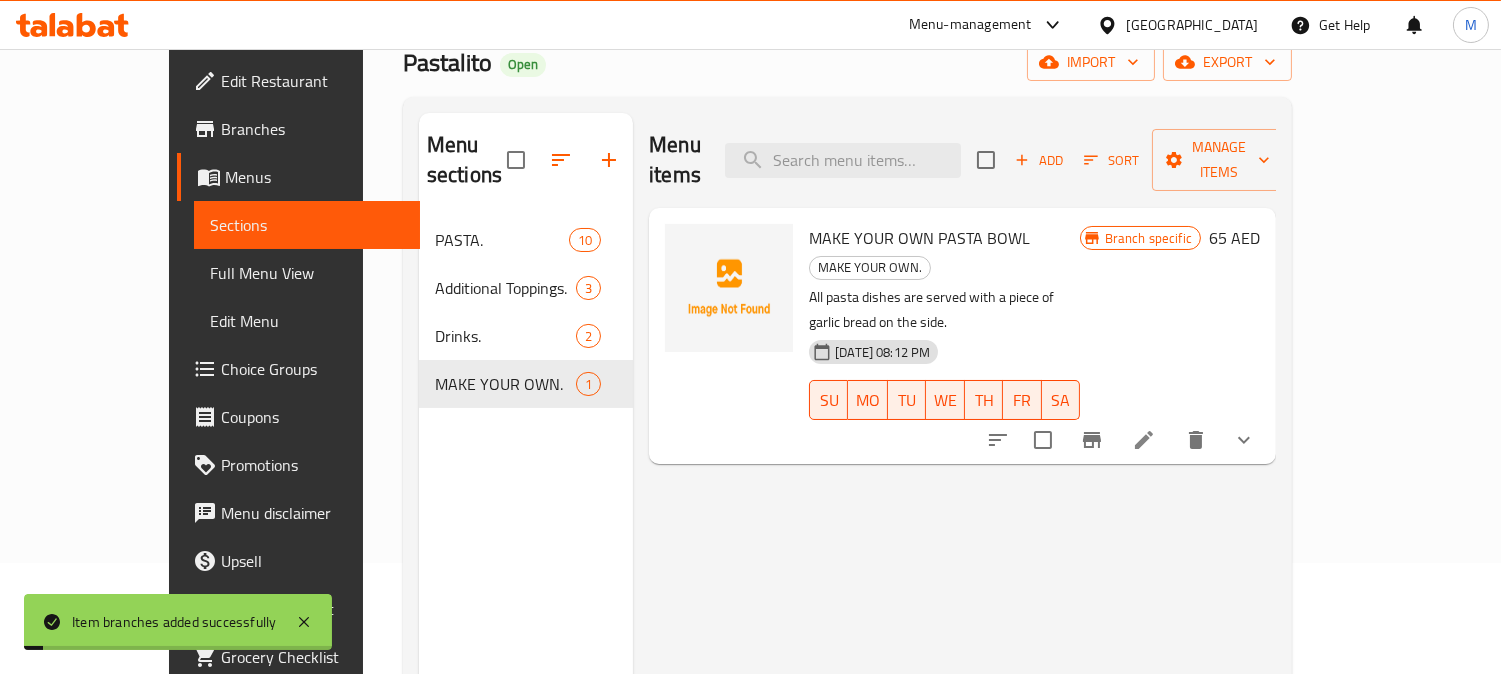 click on "Menu items Add Sort Manage items MAKE YOUR OWN PASTA BOWL   MAKE YOUR OWN. All pasta dishes are served with a piece of garlic bread on the side. [DATE] 08:12 PM SU MO TU WE TH FR [PERSON_NAME] specific 65   AED" at bounding box center [954, 450] 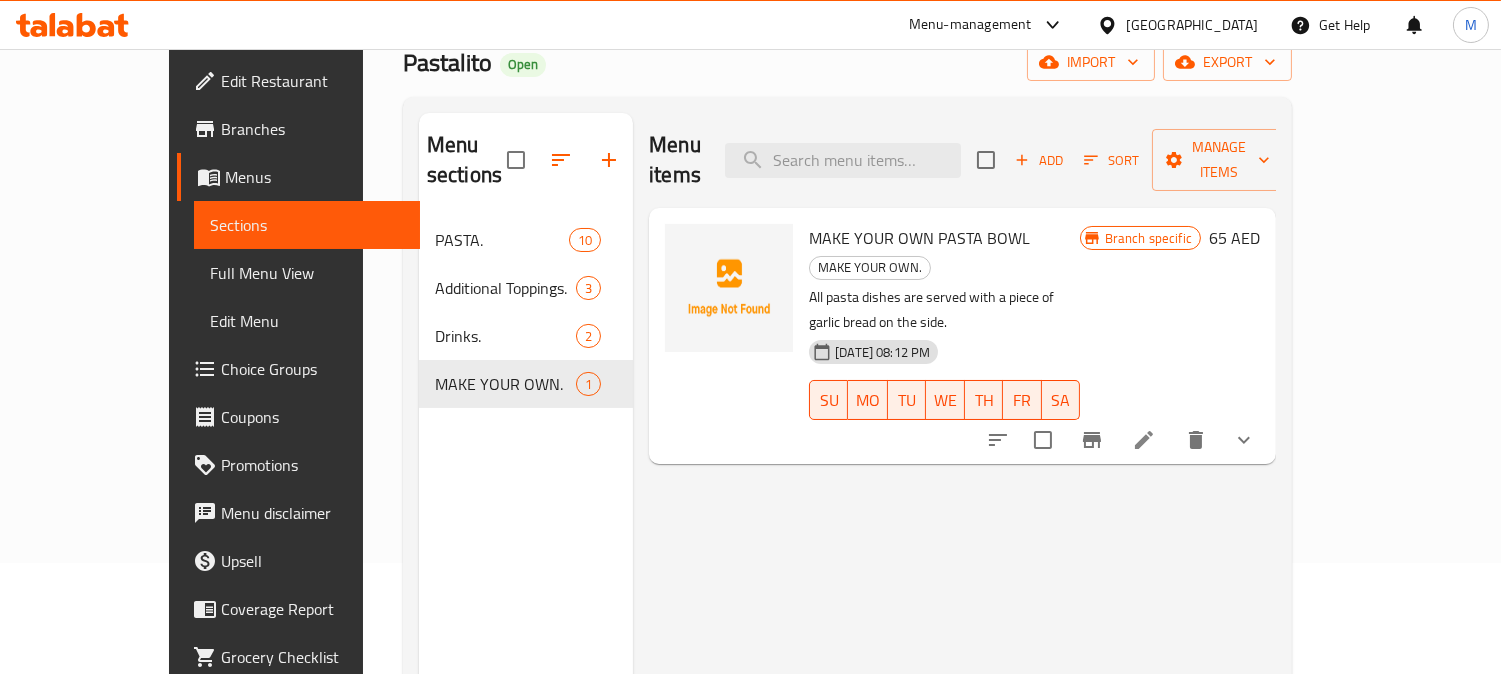 click on "Menu items Add Sort Manage items MAKE YOUR OWN PASTA BOWL   MAKE YOUR OWN. All pasta dishes are served with a piece of garlic bread on the side. [DATE] 08:12 PM SU MO TU WE TH FR [PERSON_NAME] specific 65   AED" at bounding box center (954, 450) 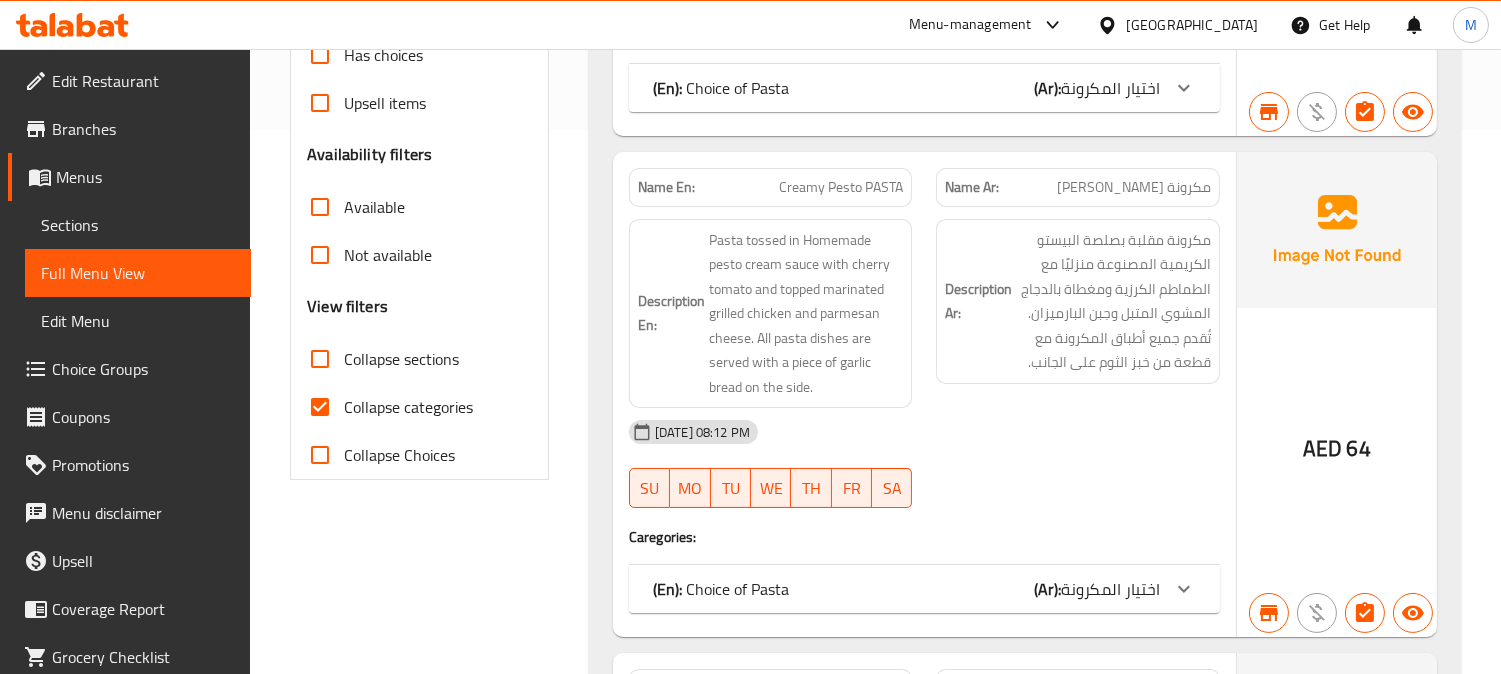 scroll, scrollTop: 555, scrollLeft: 0, axis: vertical 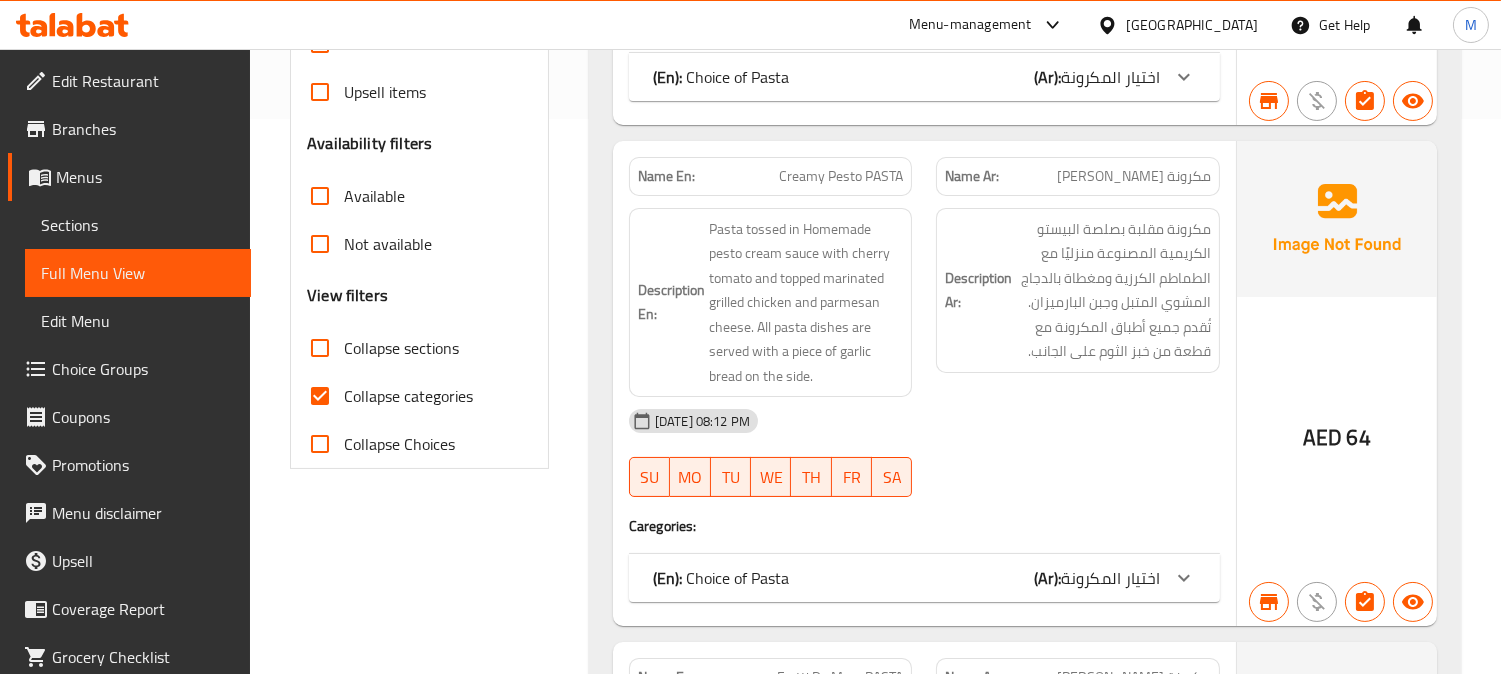 click on "Collapse categories" at bounding box center [320, 396] 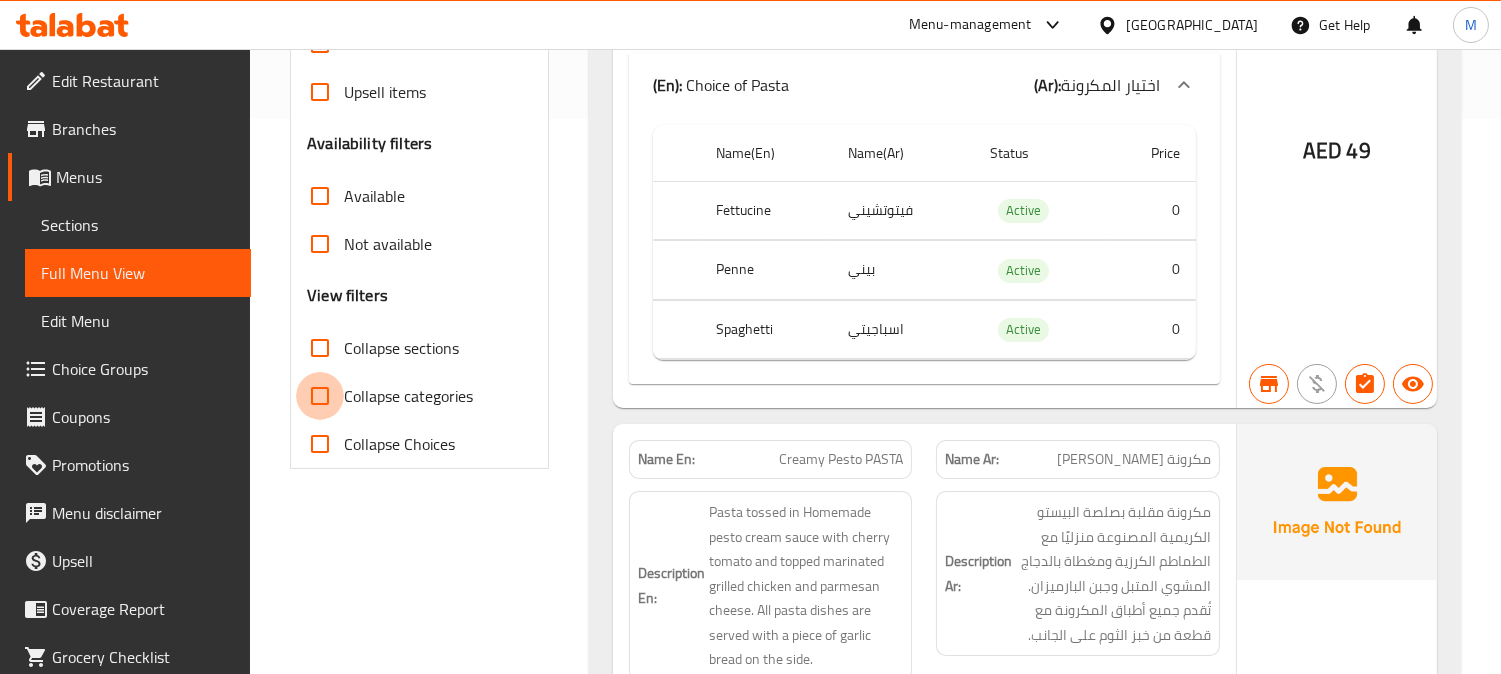 click on "Collapse categories" at bounding box center (320, 396) 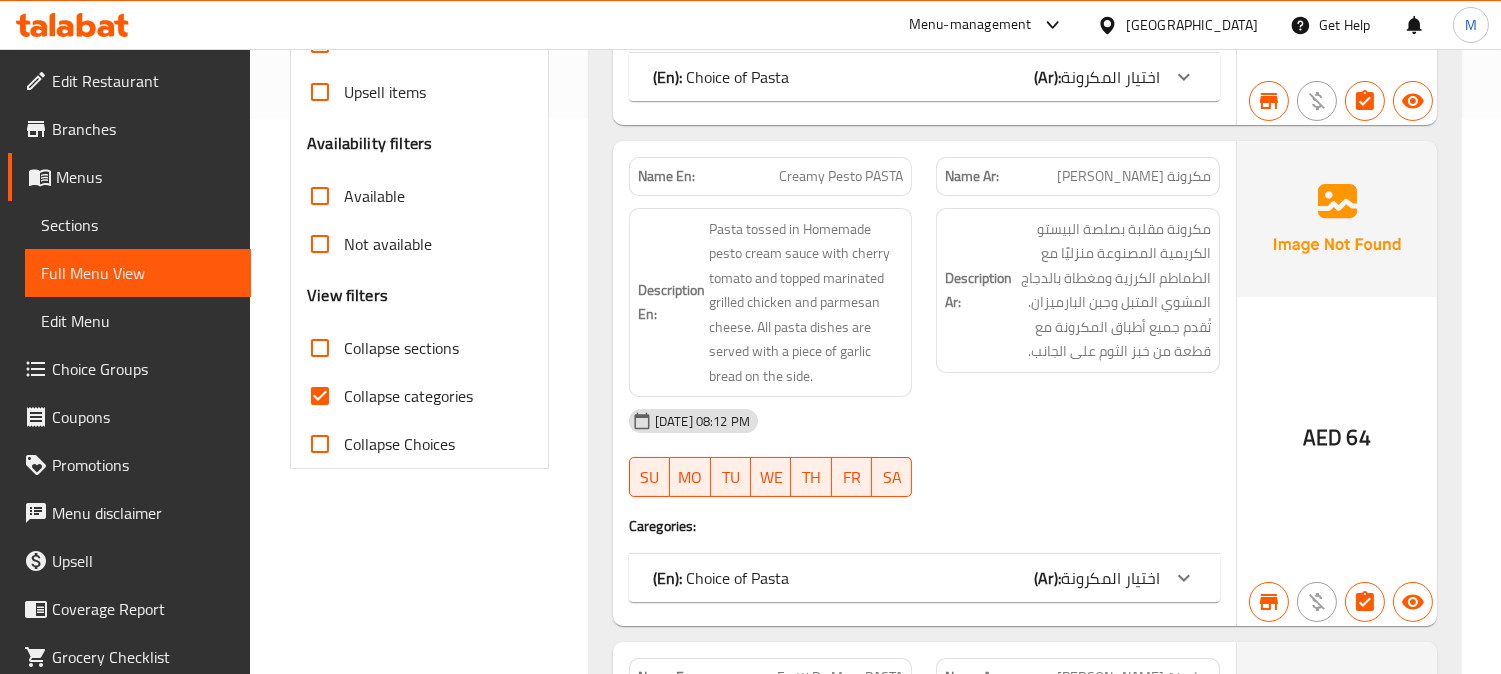 click on "Sections" at bounding box center (138, 225) 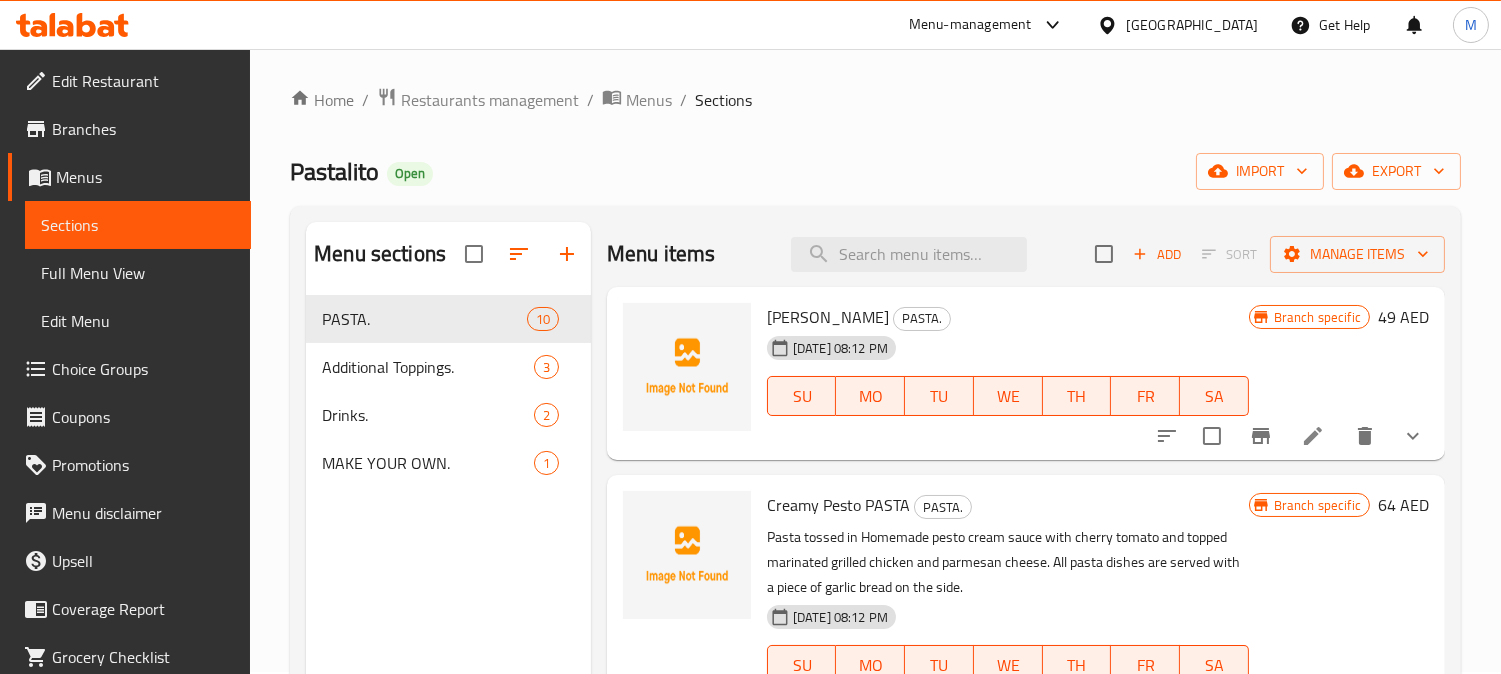 scroll, scrollTop: 0, scrollLeft: 0, axis: both 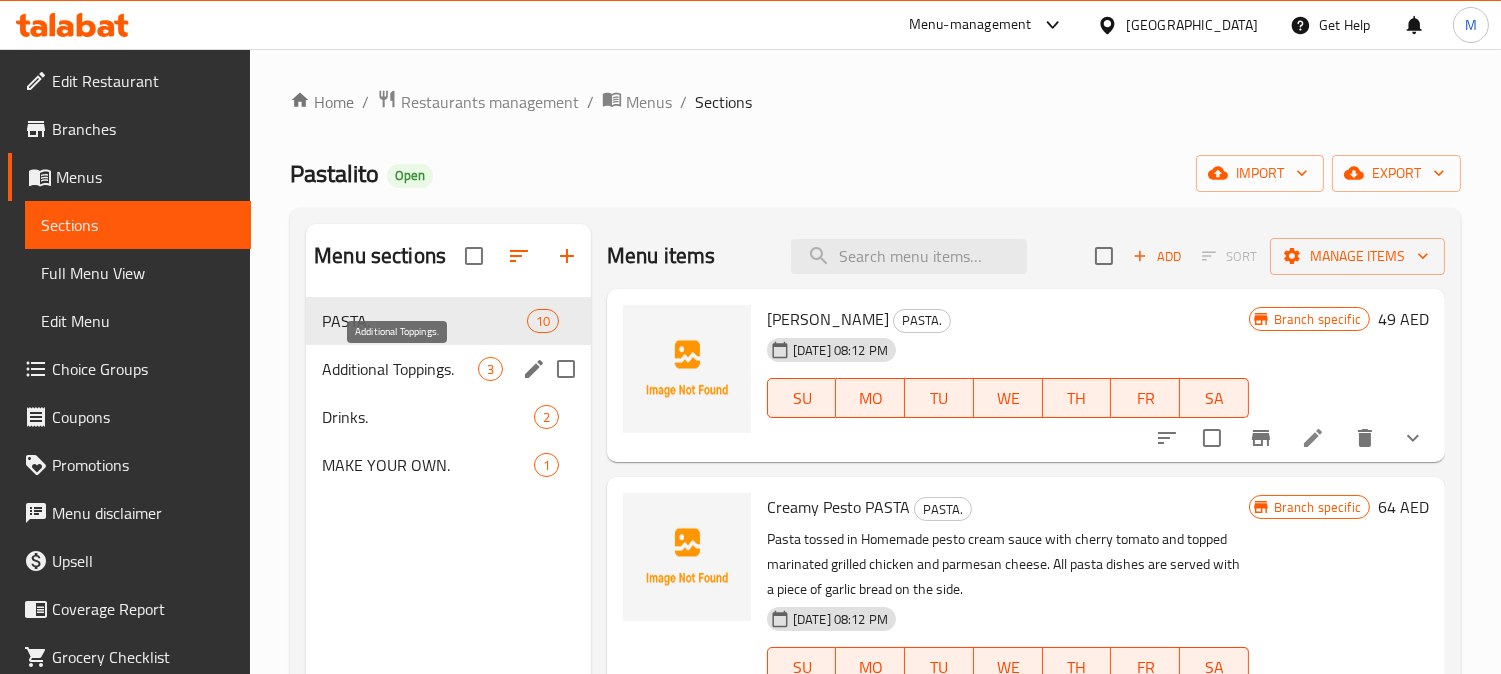 click on "Additional Toppings." at bounding box center (400, 369) 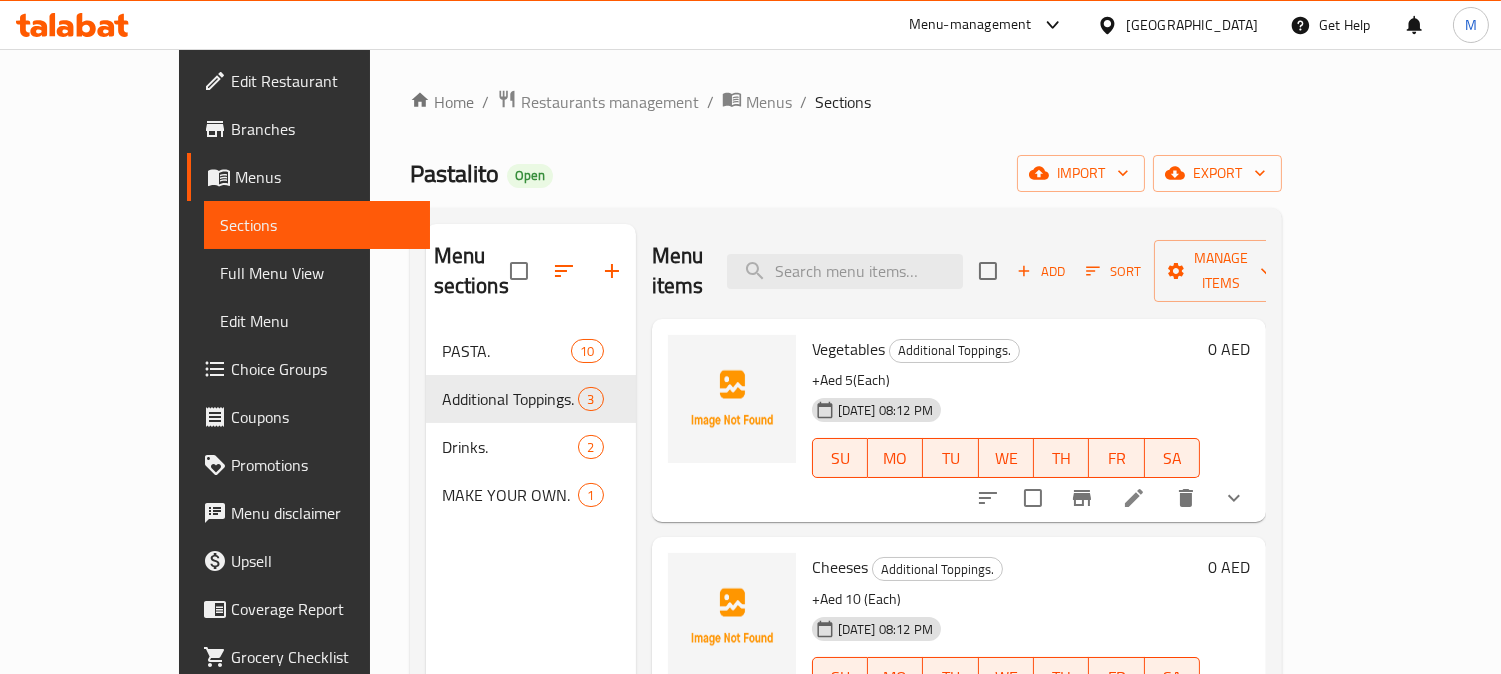 scroll, scrollTop: 1, scrollLeft: 0, axis: vertical 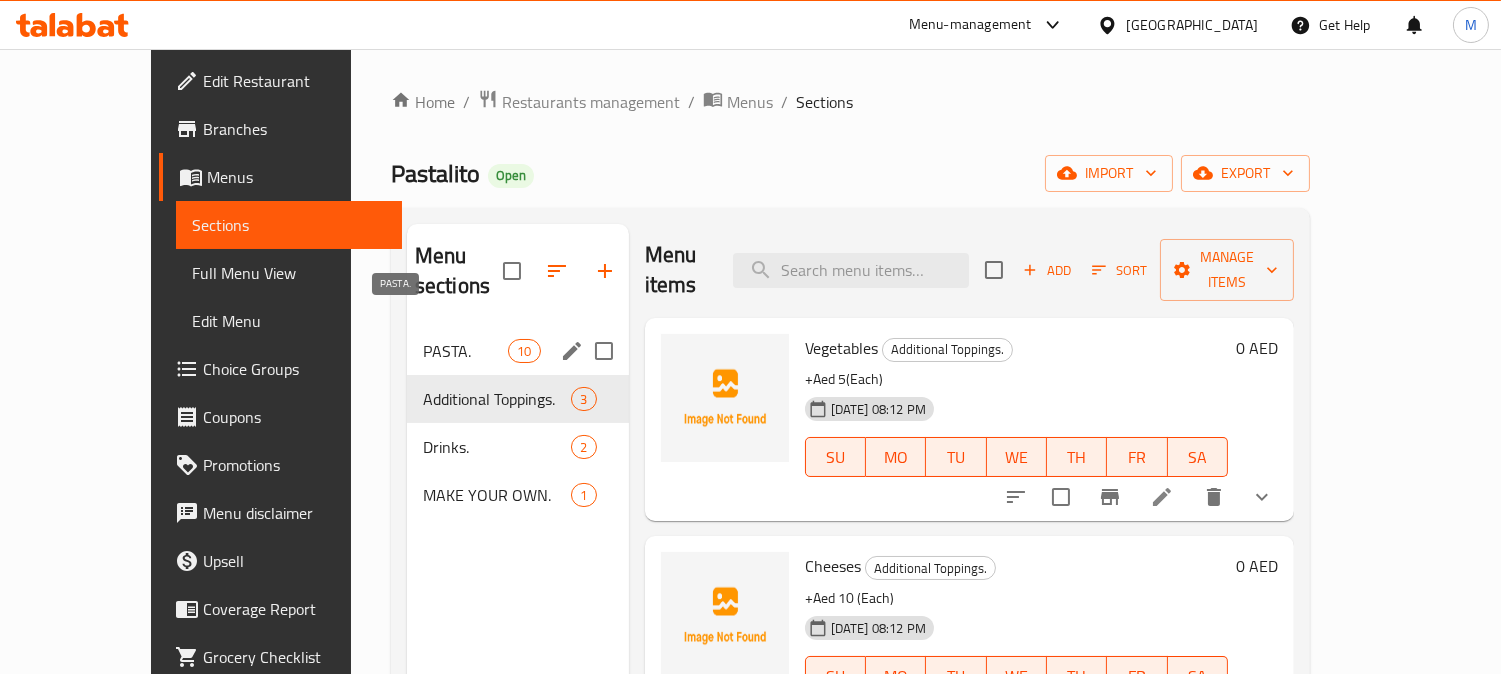 click on "PASTA." at bounding box center (465, 351) 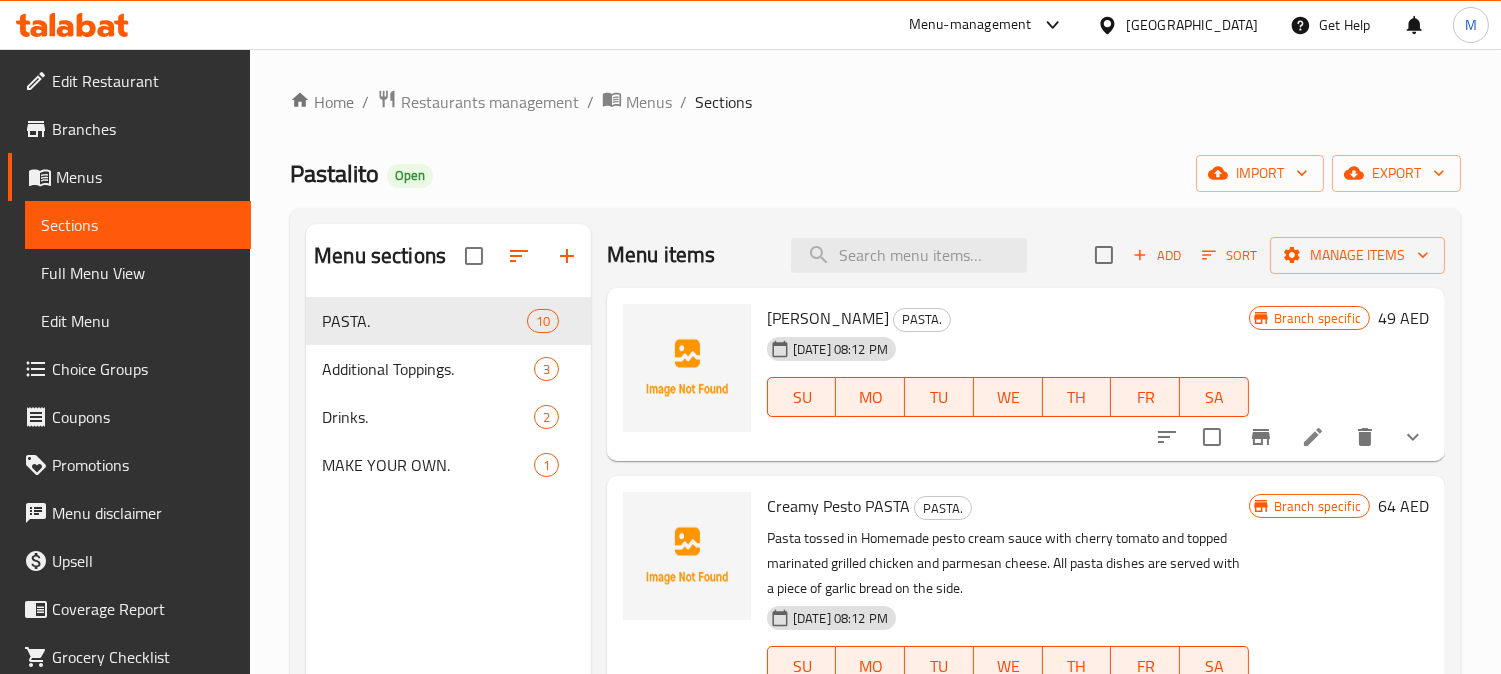 click on "Pastalito Open import export" at bounding box center (875, 173) 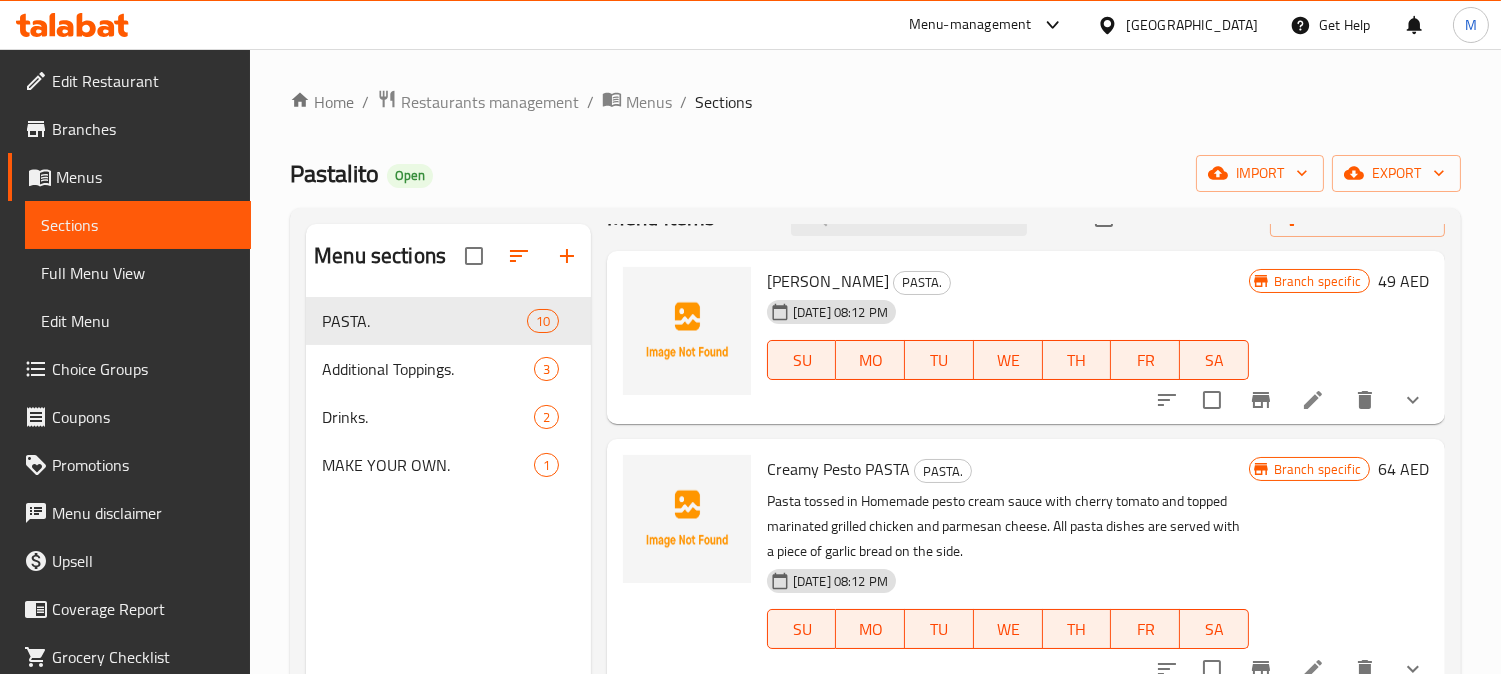 scroll, scrollTop: 0, scrollLeft: 0, axis: both 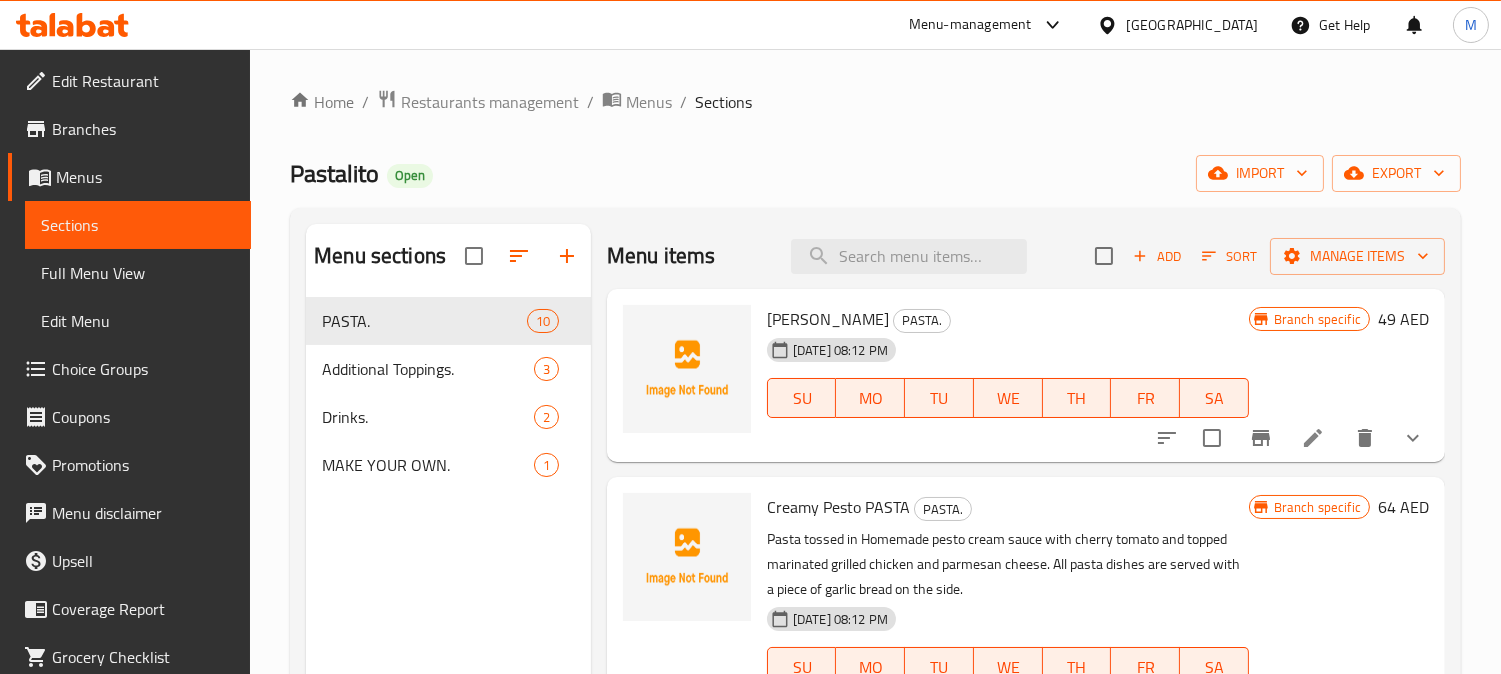 click on "Menu items Add Sort Manage items" at bounding box center (1026, 256) 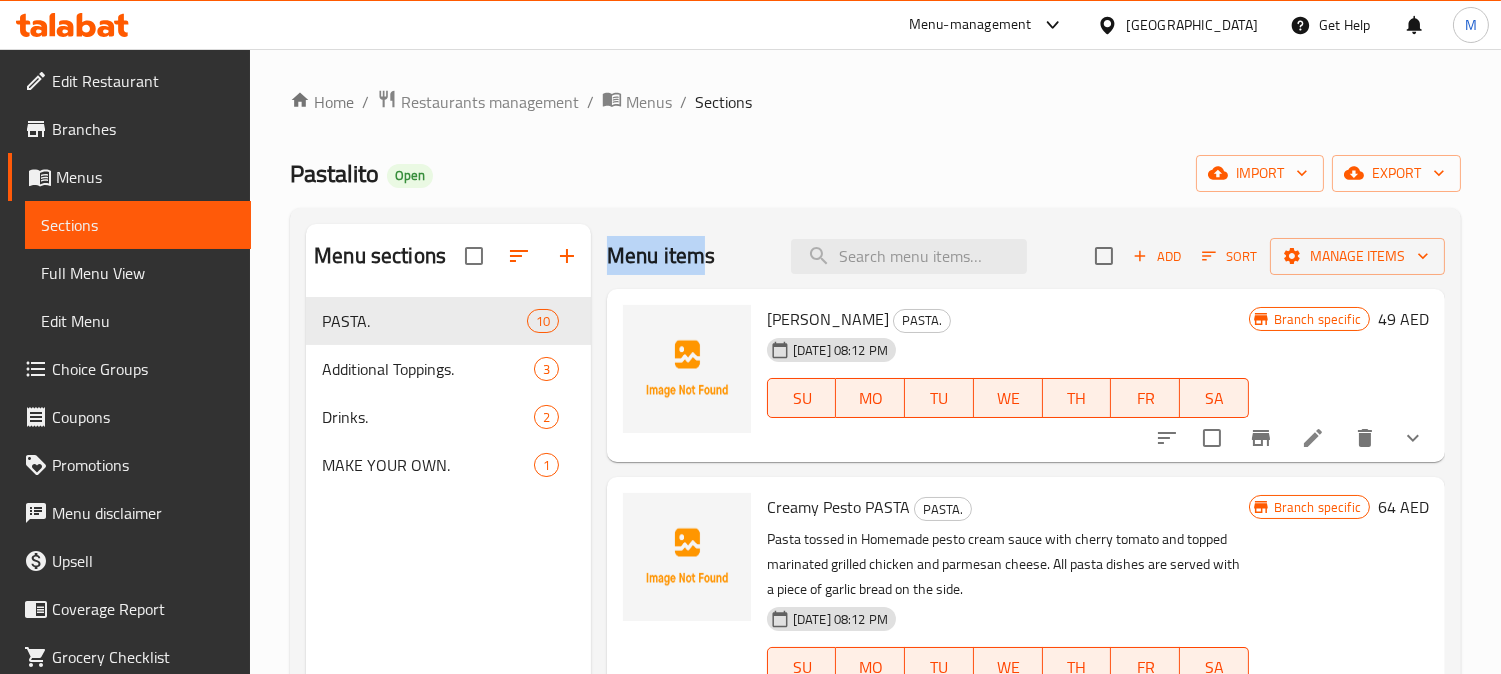 drag, startPoint x: 615, startPoint y: 260, endPoint x: 701, endPoint y: 268, distance: 86.37129 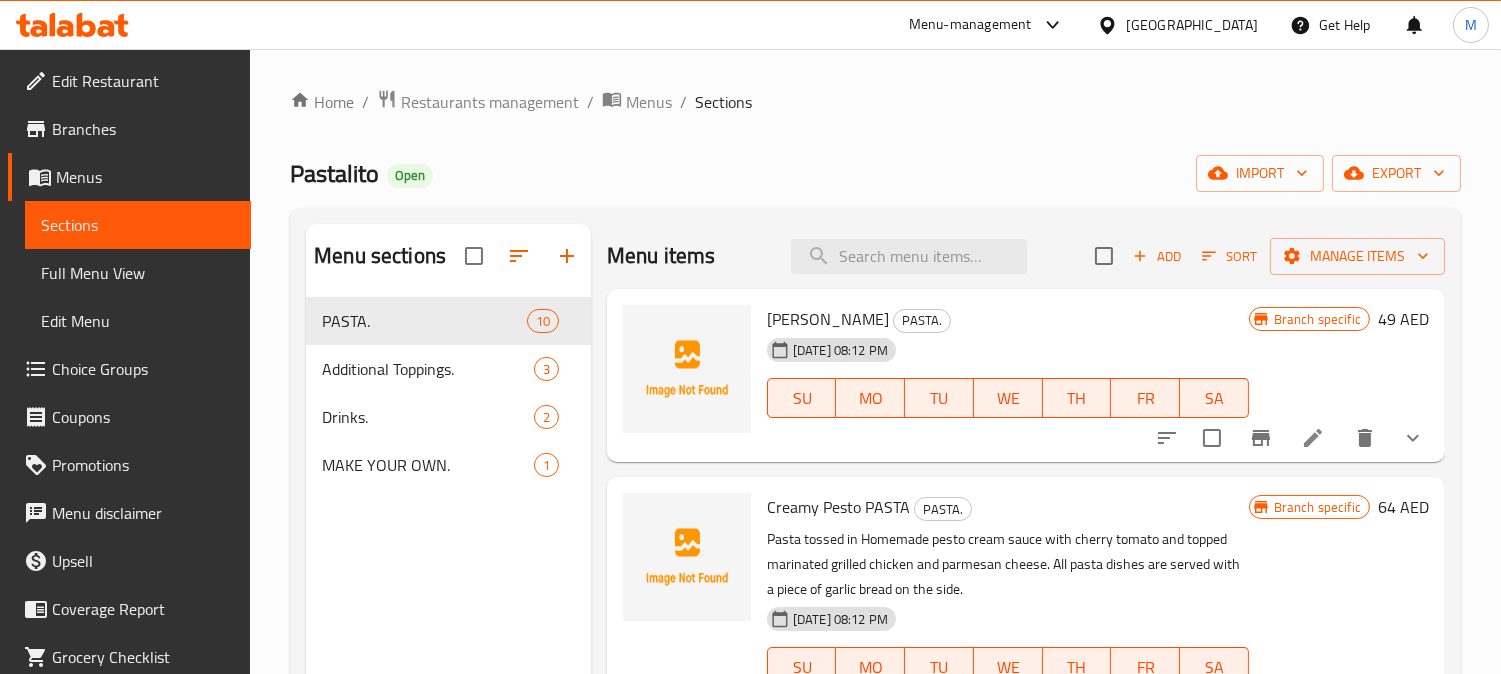 click on "Menu items Add Sort Manage items" at bounding box center (1026, 256) 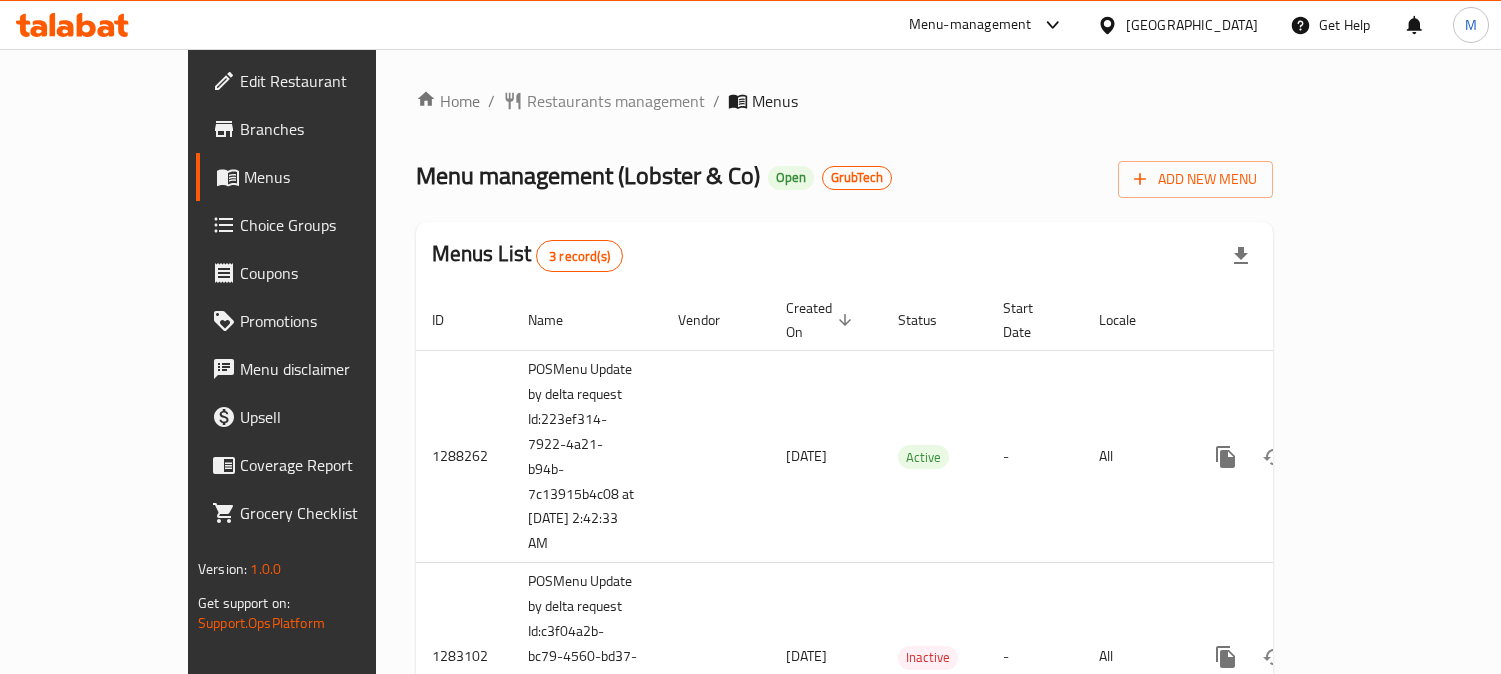 scroll, scrollTop: 0, scrollLeft: 0, axis: both 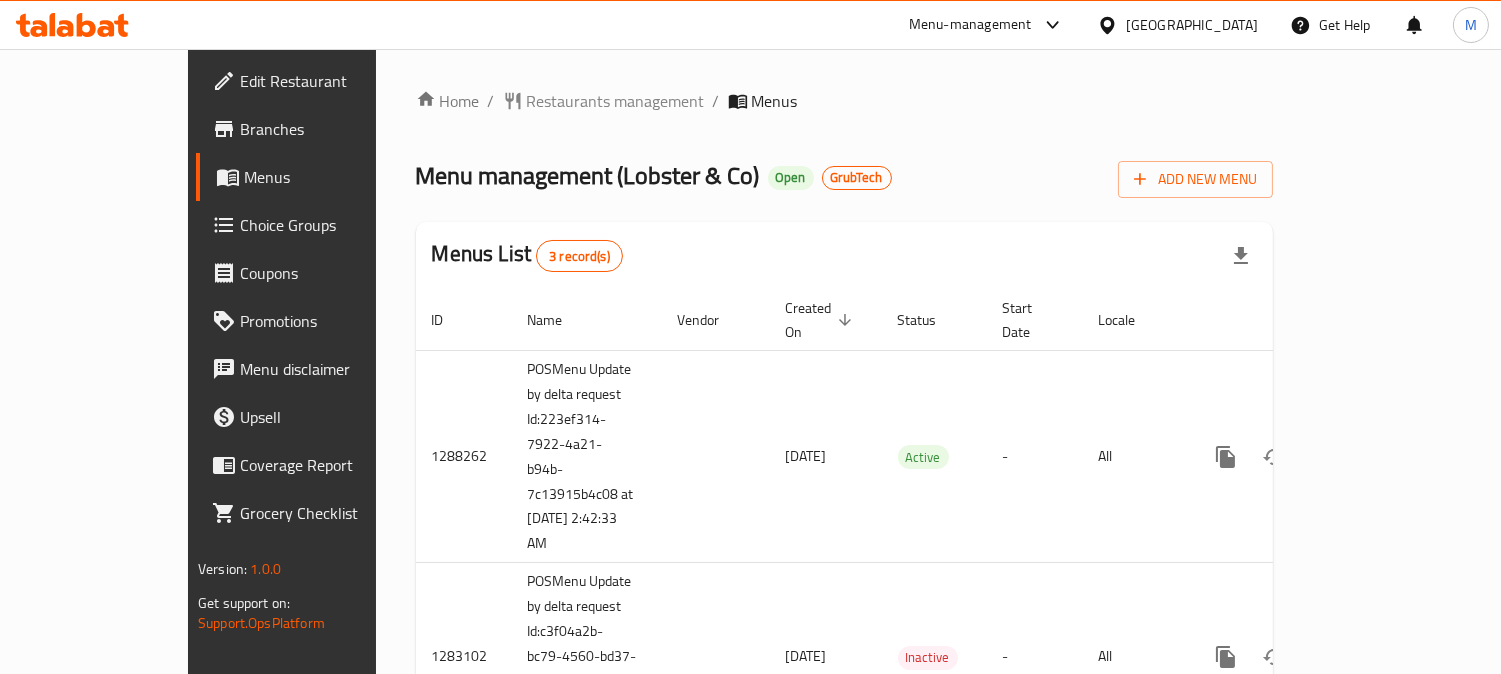 click on "Branches" at bounding box center [331, 129] 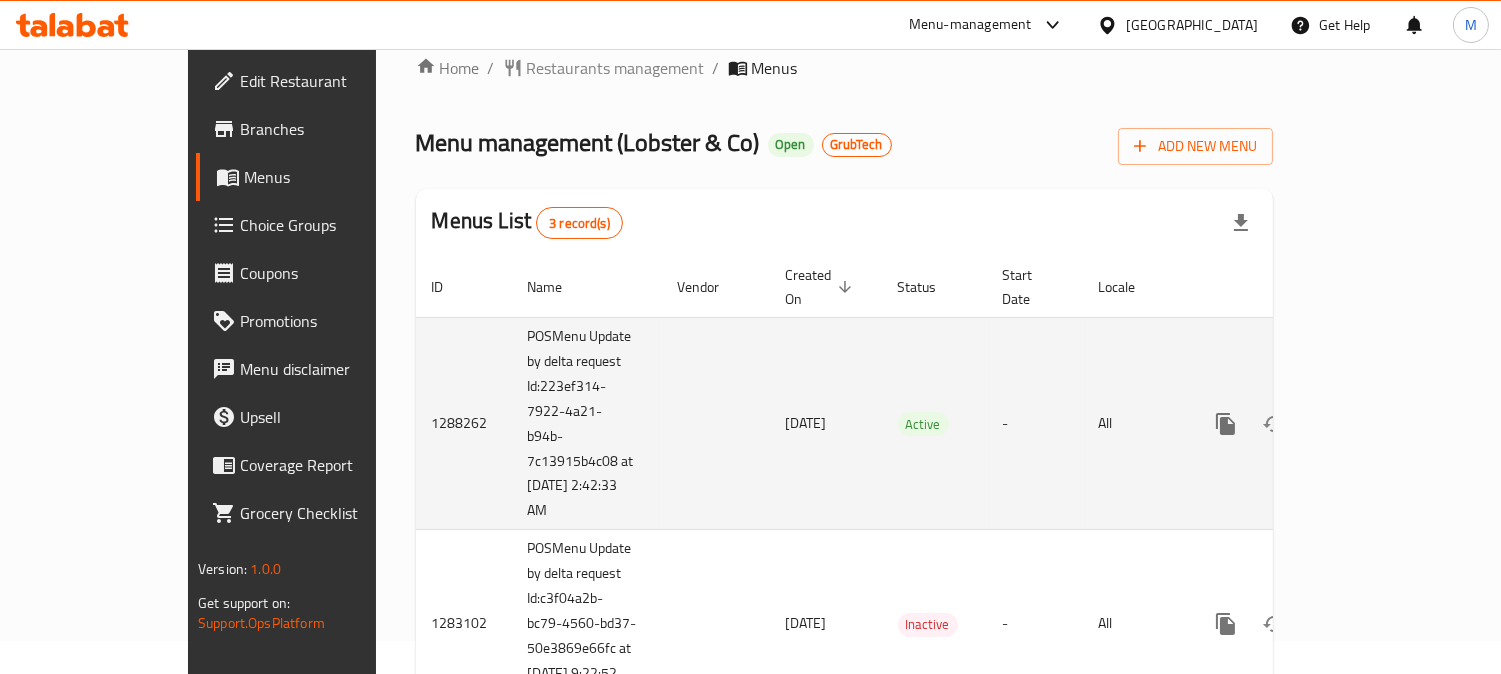 scroll, scrollTop: 0, scrollLeft: 0, axis: both 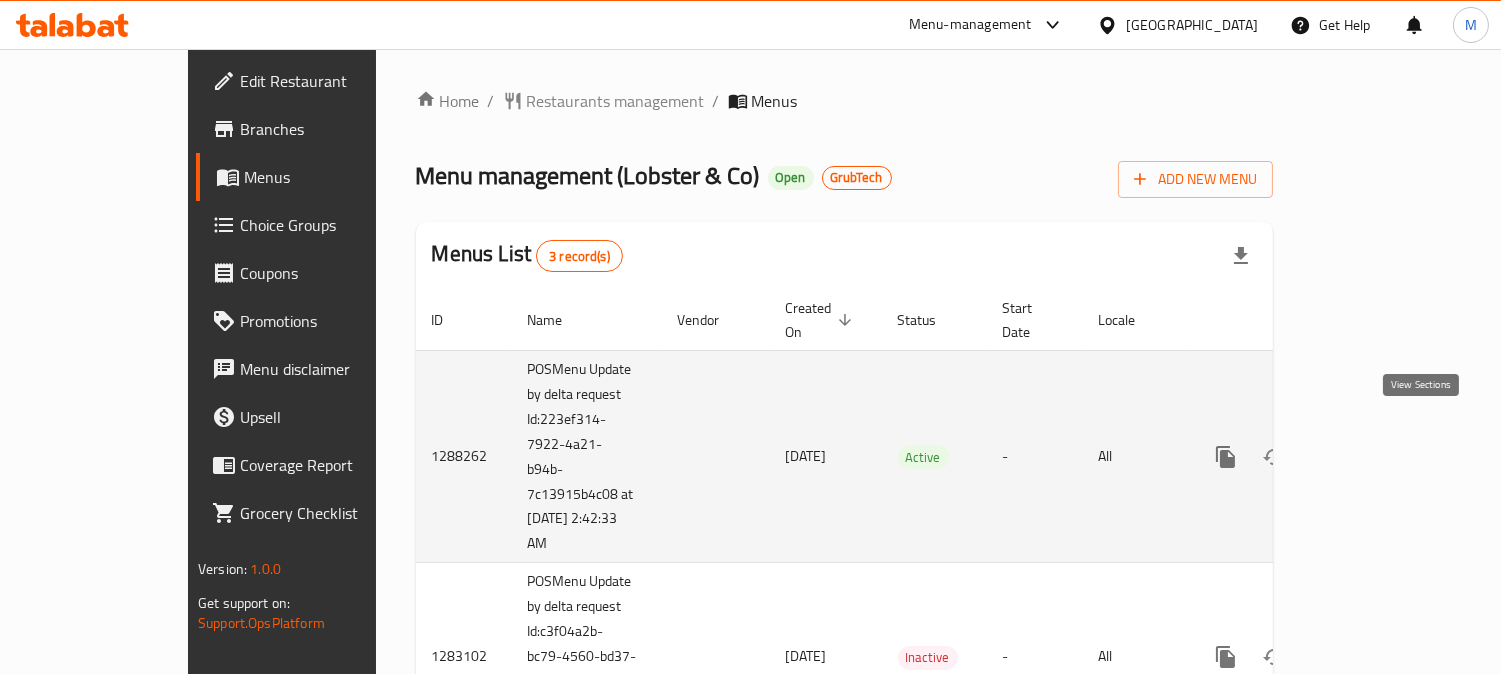 click 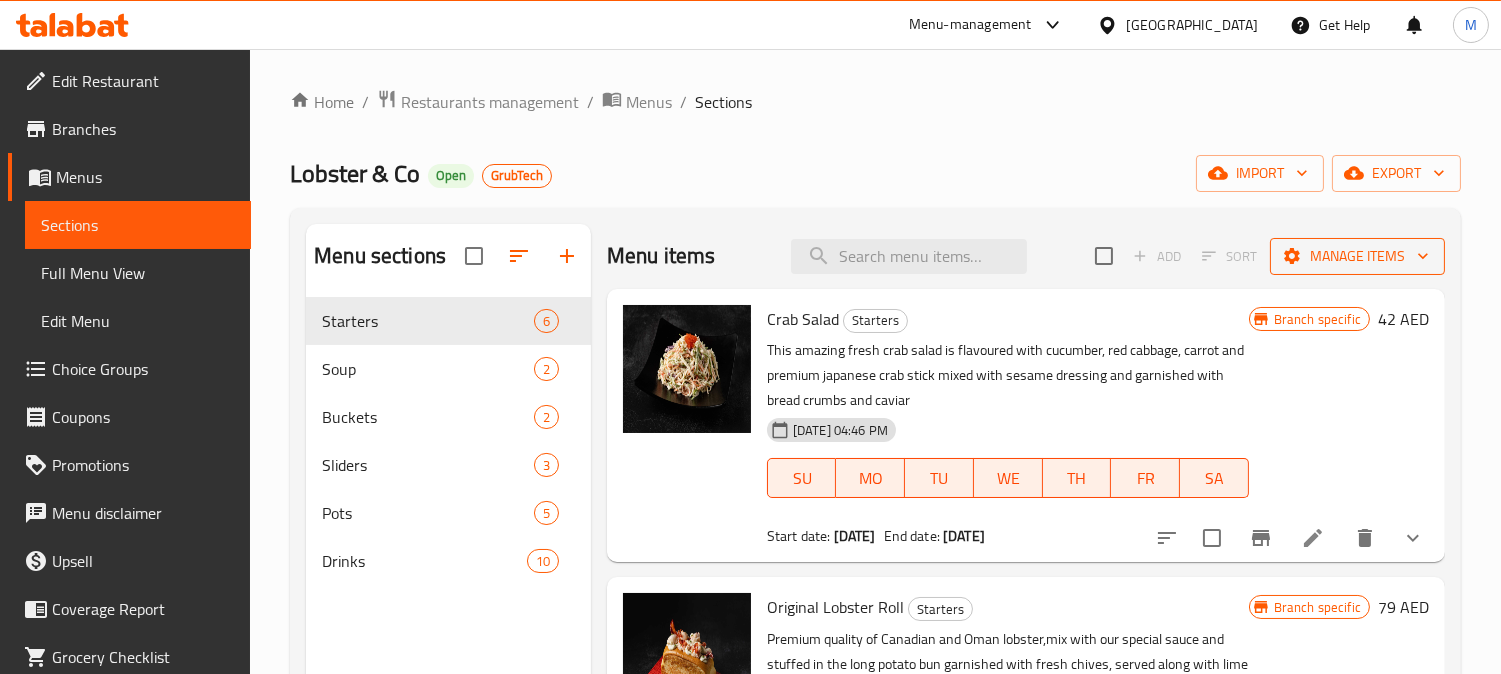 click on "Manage items" at bounding box center [1357, 256] 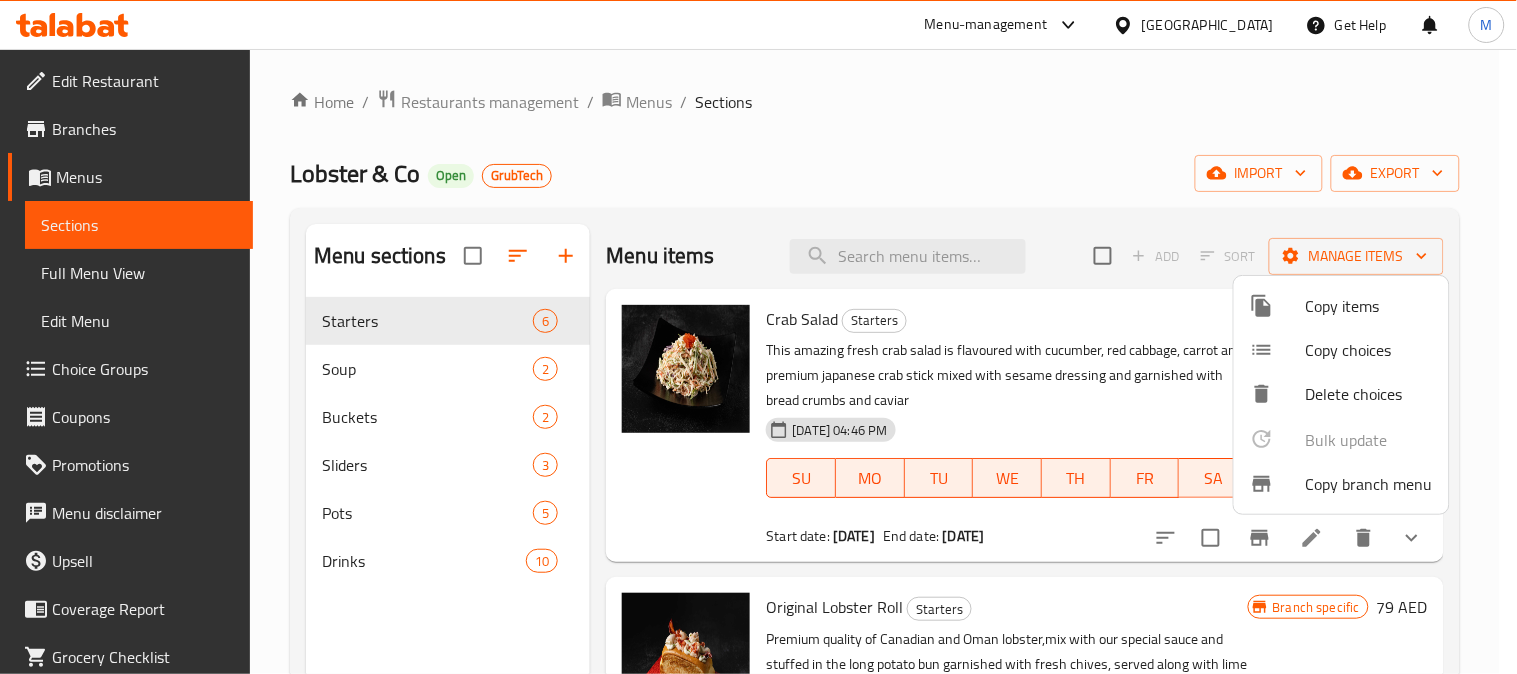 click on "Copy branch menu" at bounding box center (1369, 484) 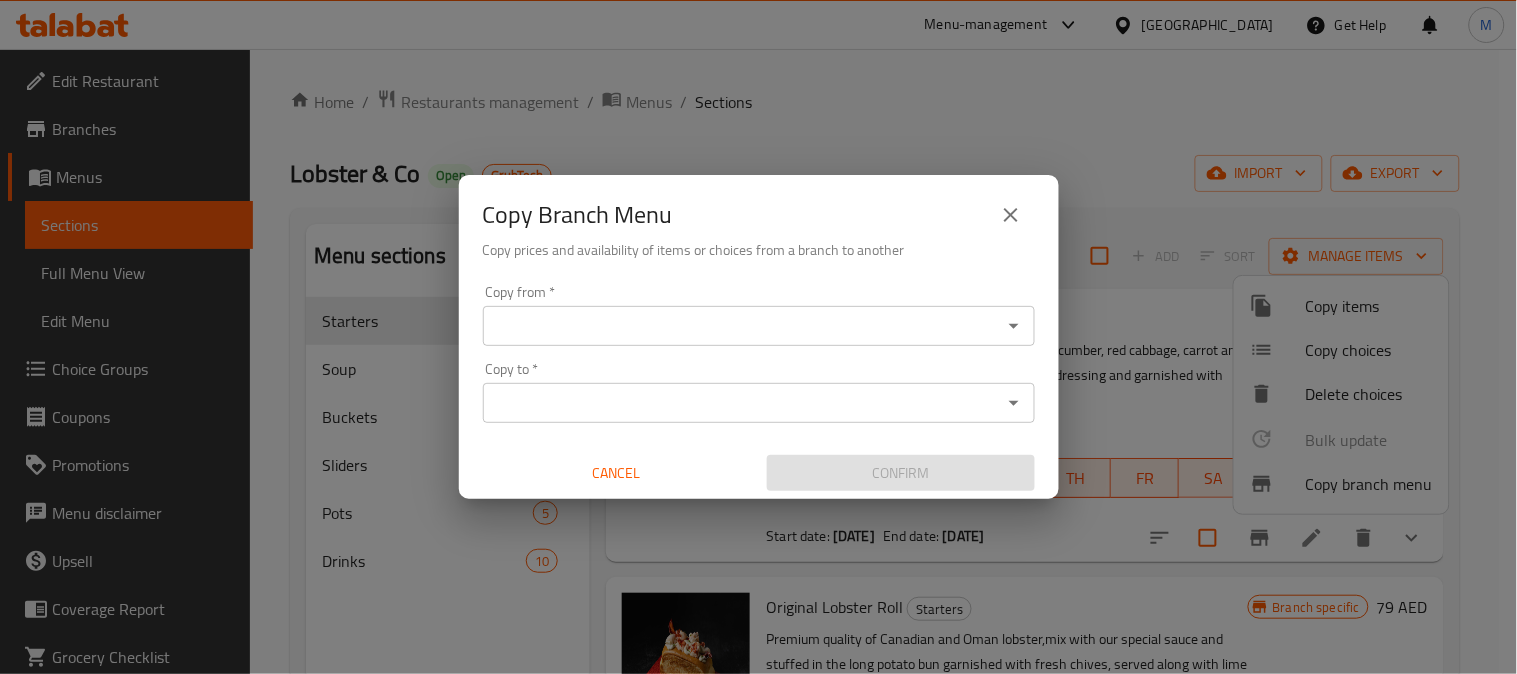 click on "Copy from   *" at bounding box center (742, 326) 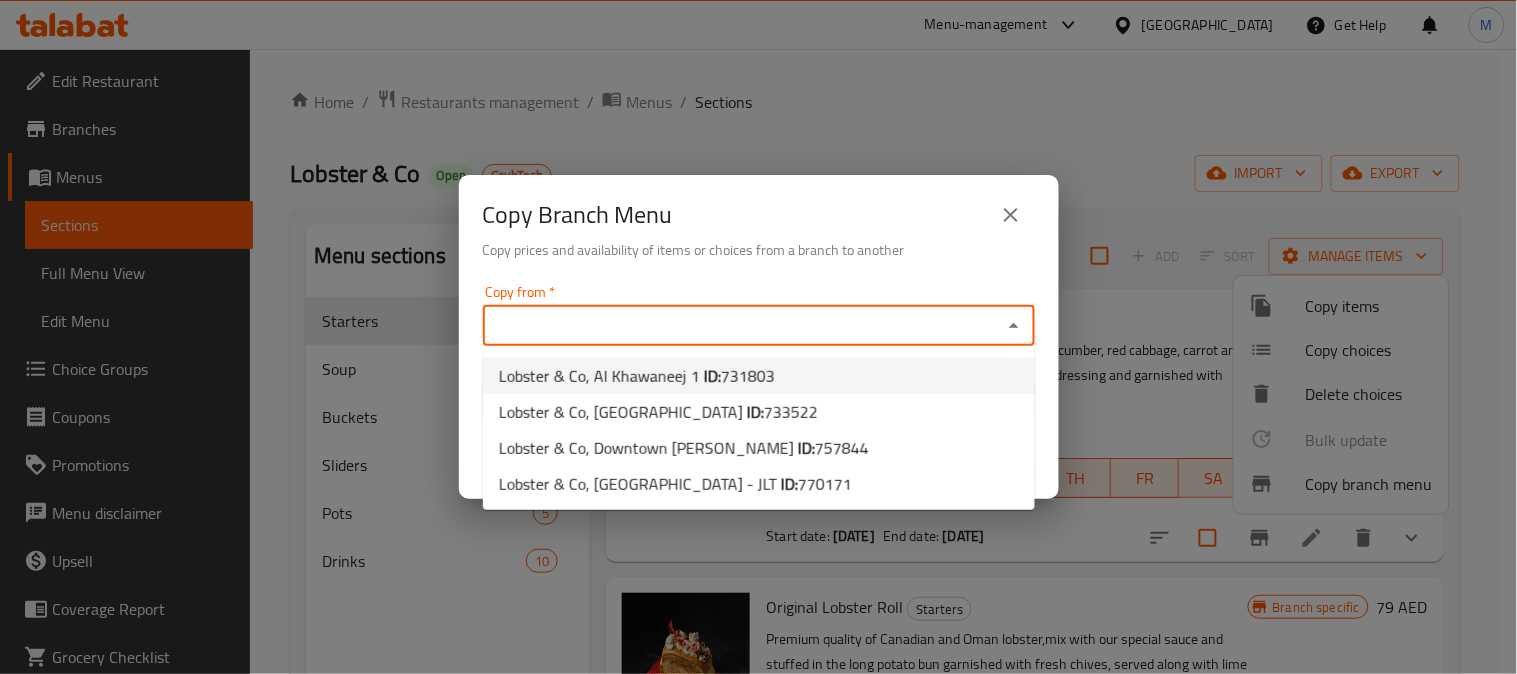 click on "731803" at bounding box center [748, 376] 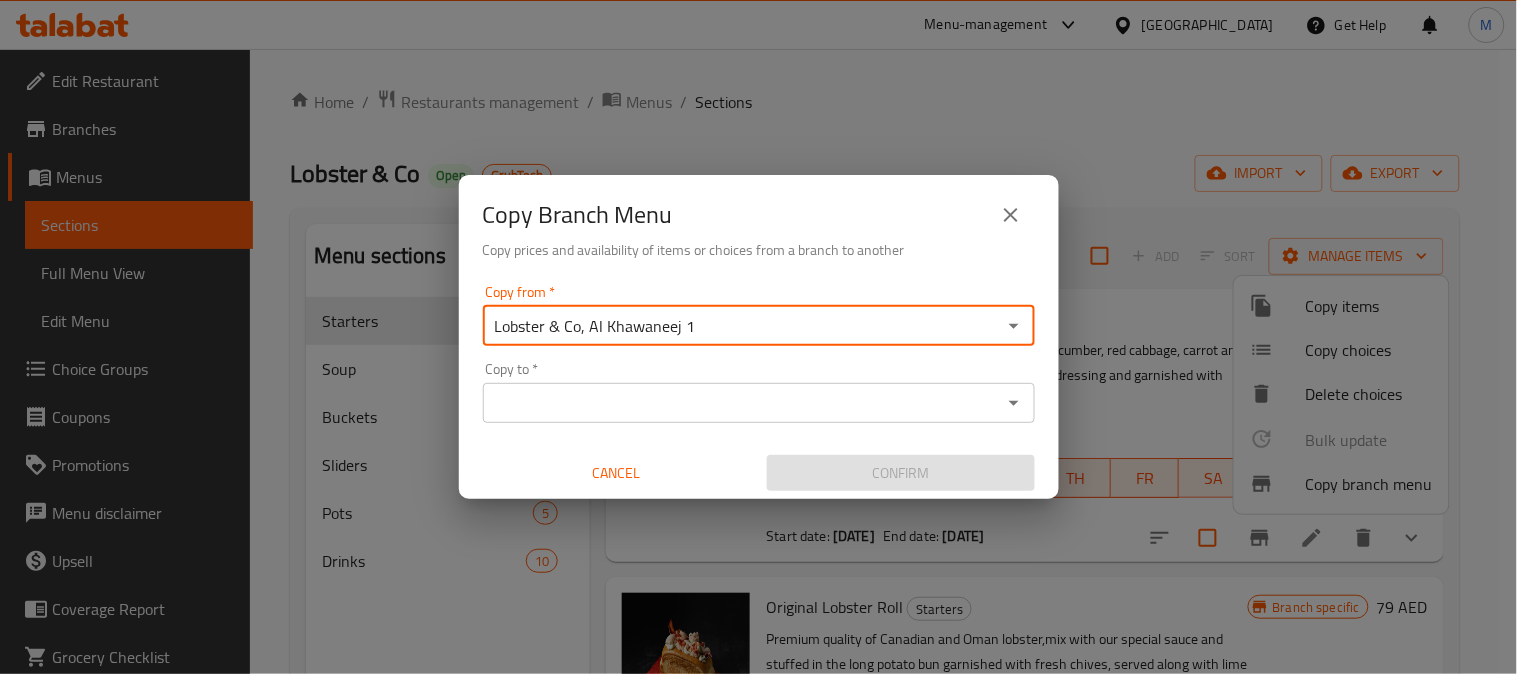 click on "Copy to   *" at bounding box center (742, 403) 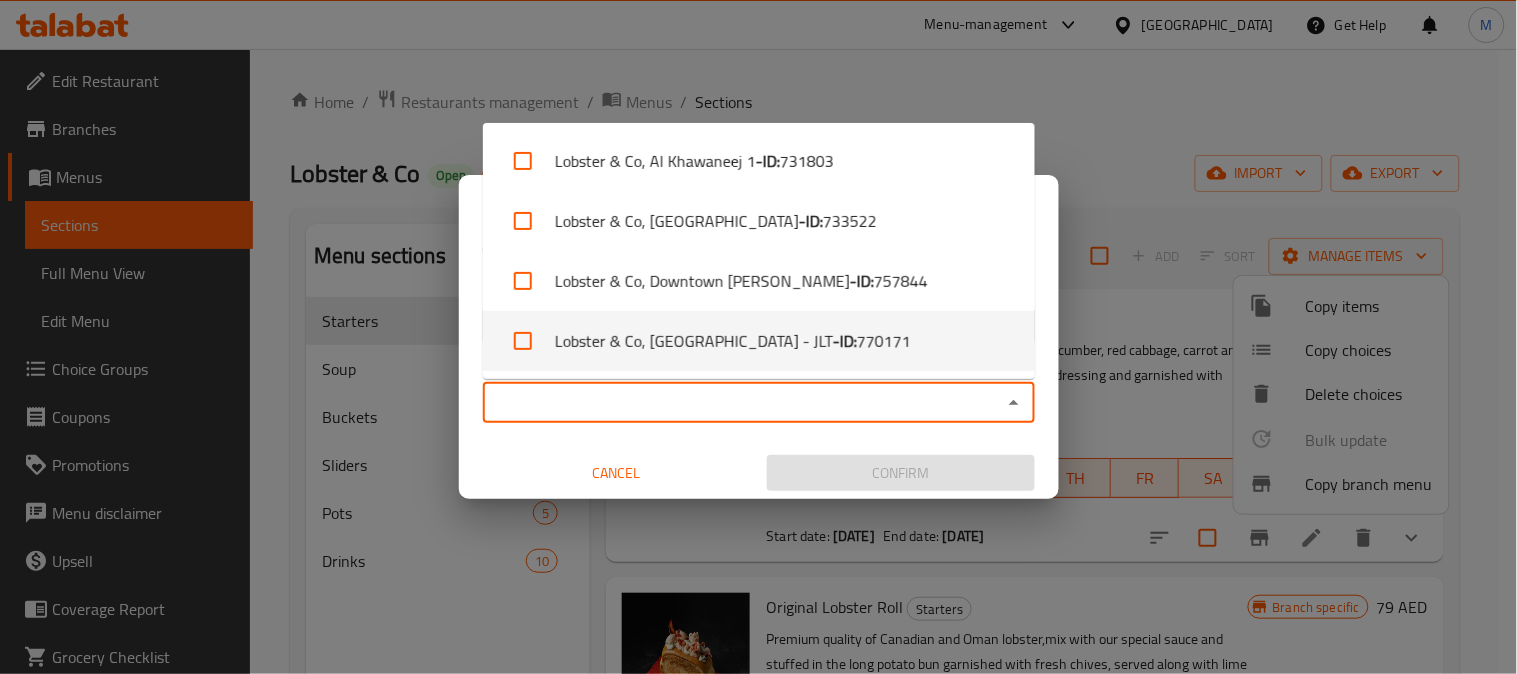 click on "770171" at bounding box center [884, 341] 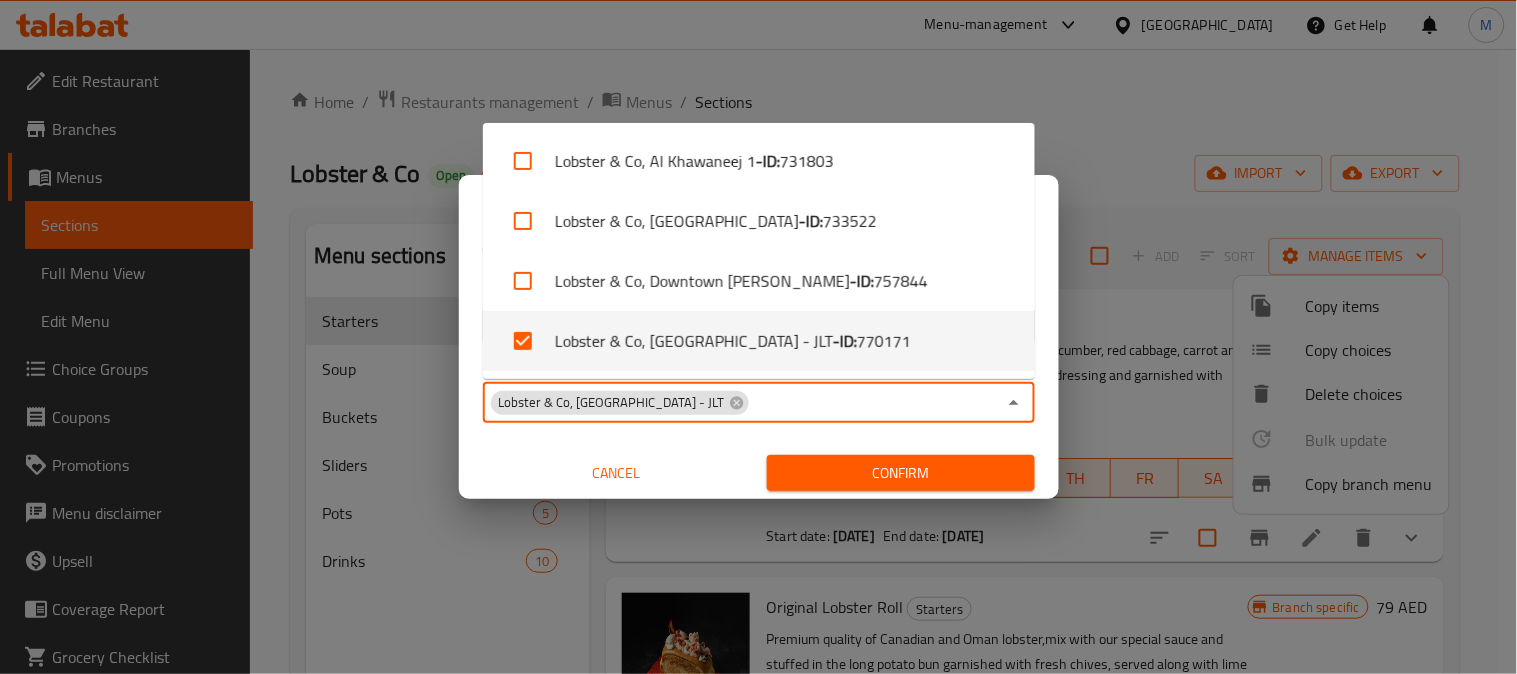 click on "Confirm" at bounding box center [901, 473] 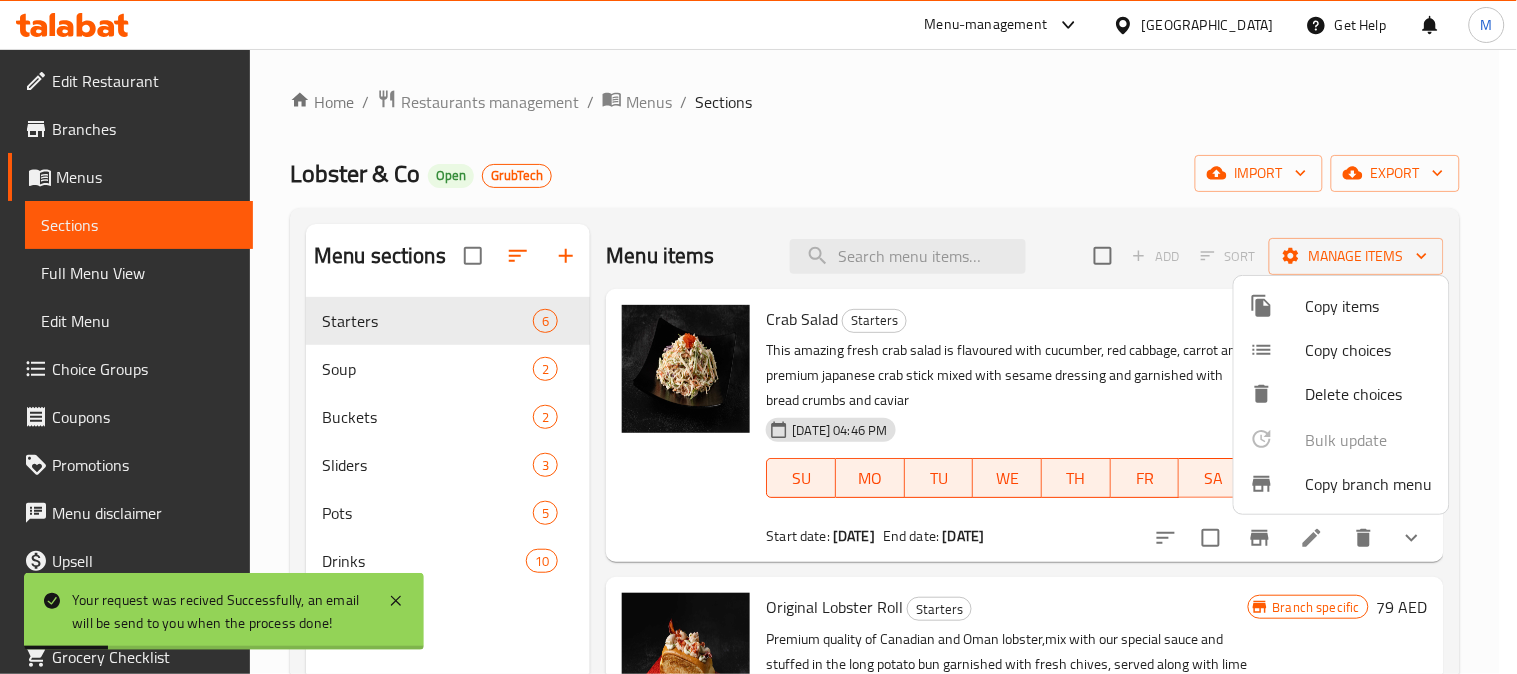 click at bounding box center (758, 337) 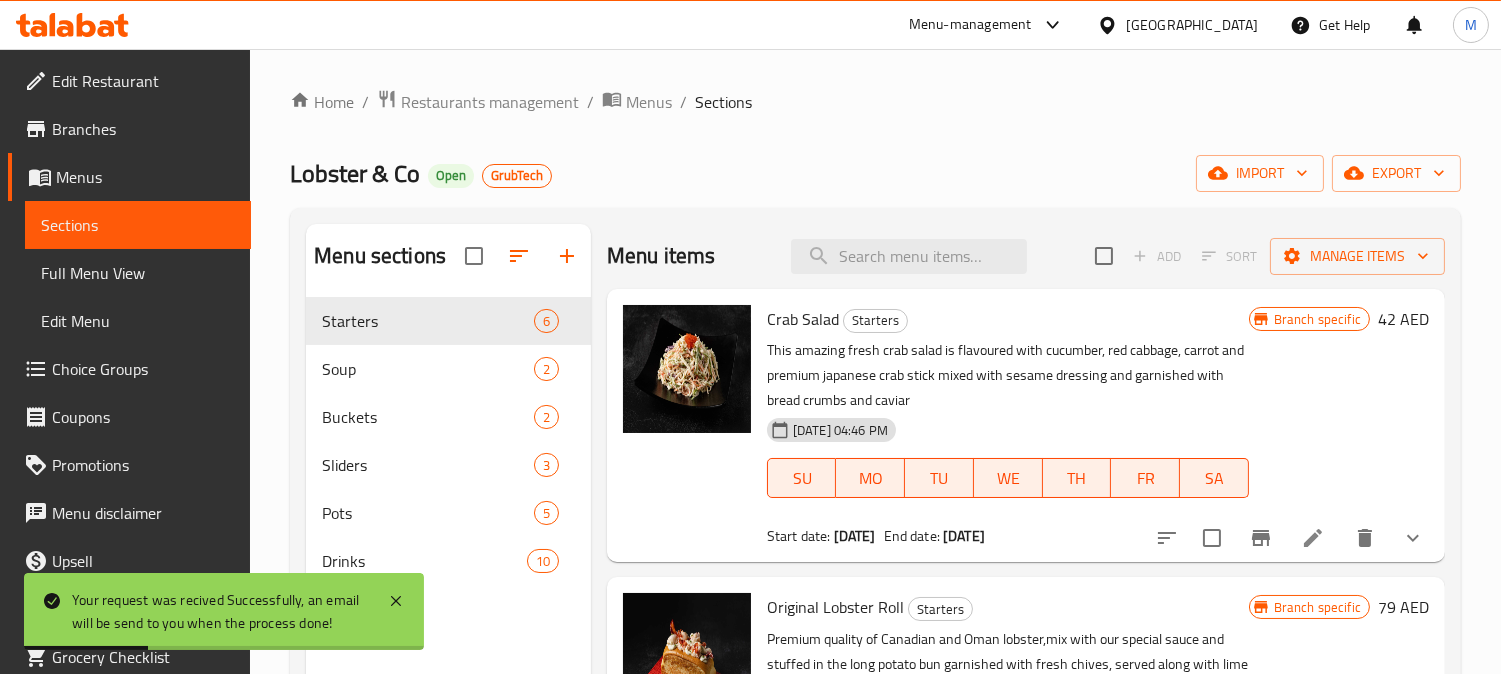 click on "Menus" at bounding box center (145, 177) 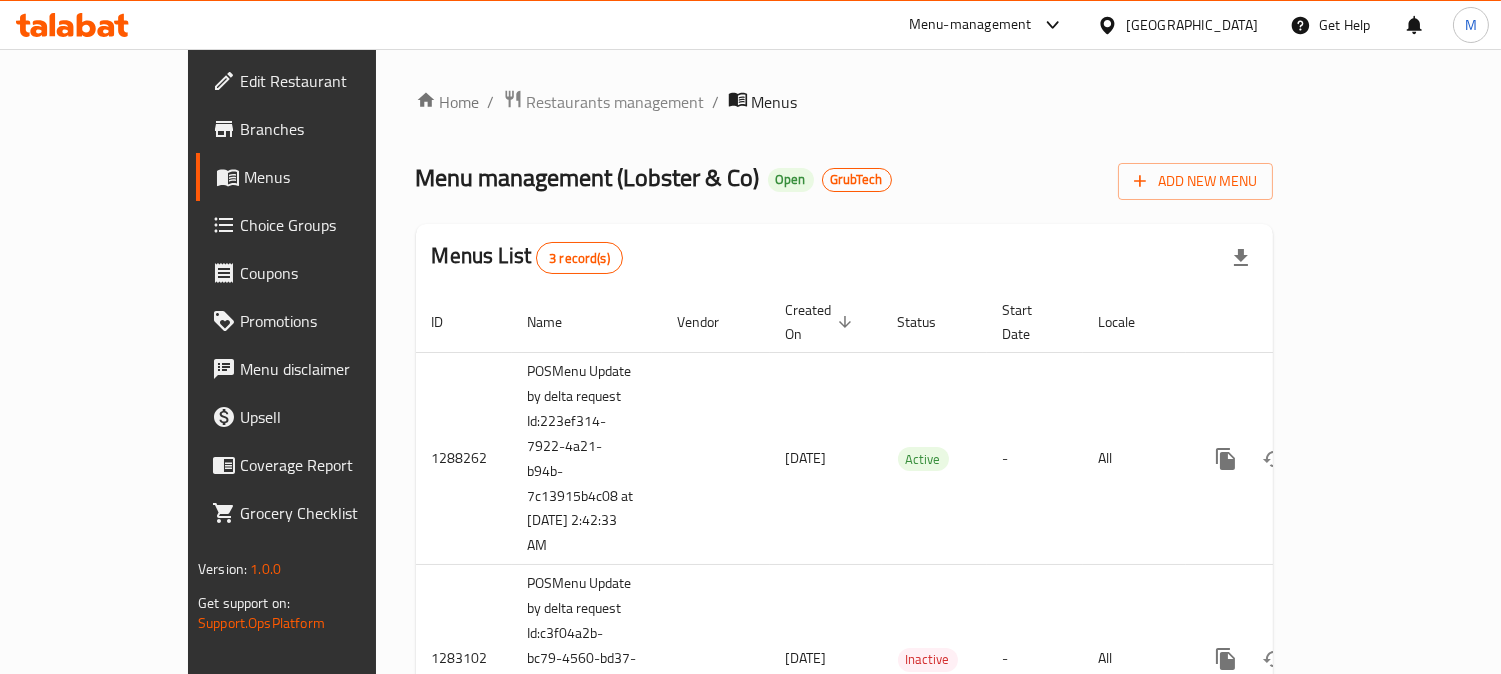 click on "Home / Restaurants management / Menus Menu management ( Lobster & Co )  Open GrubTech Add New Menu Menus List   3 record(s) ID Name Vendor Created On sorted descending Status Start Date Locale Actions 1288262 POSMenu Update by delta request Id:223ef314-7922-4a21-b94b-7c13915b4c08 at 7/5/2025 2:42:33 AM 11/05/2025 Active - All 1283102 POSMenu Update by delta request Id:c3f04a2b-bc79-4560-bd37-50e3869e66fc at 4/30/2025 9:22:52 PM 11/04/2025 Inactive - All 1257585 POSMenu Update by delta request Id:c9a5619c-f833-4e75-a984-b15864e34602 at 12/27/2024 8:24:35 PM 10/09/2024 Inactive - All" at bounding box center [844, 523] 